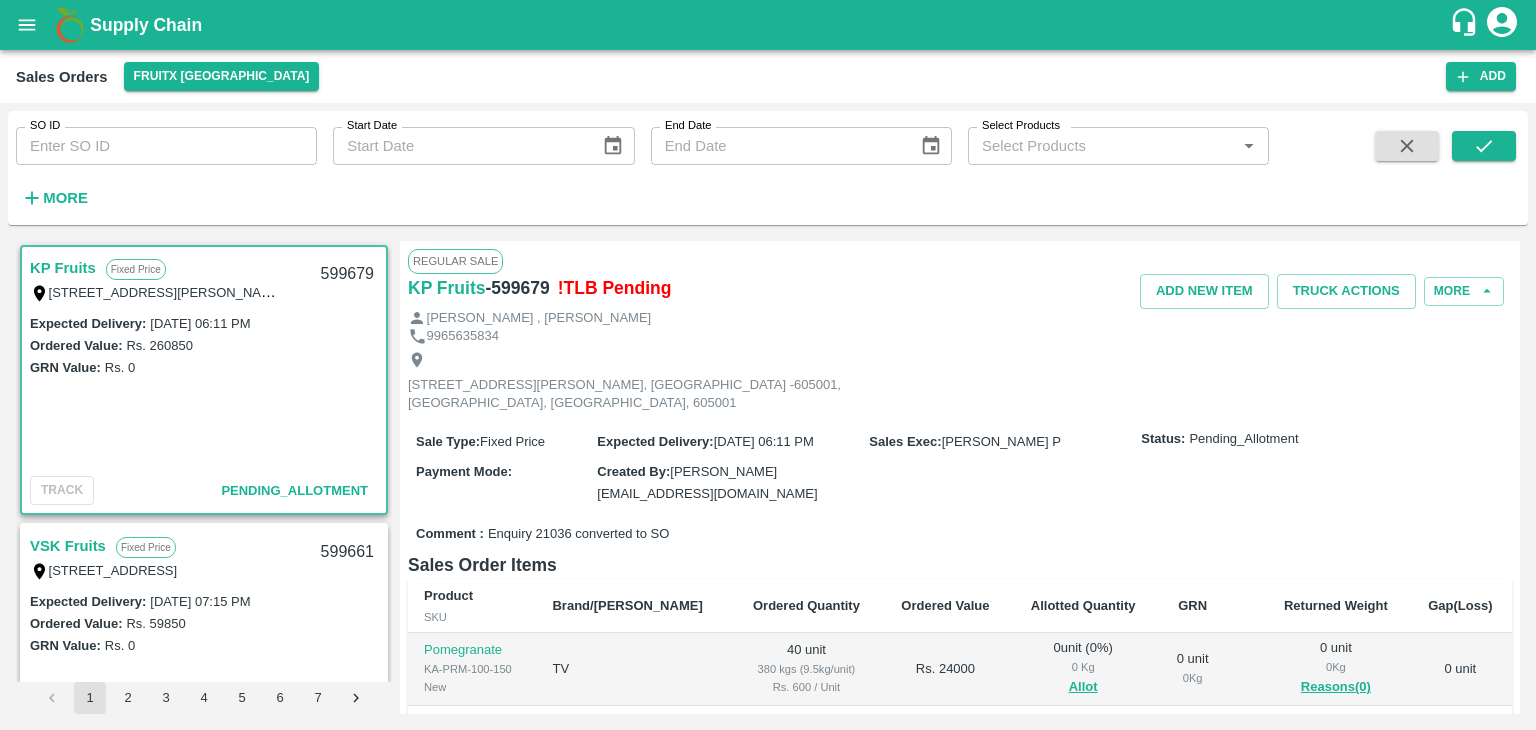 scroll, scrollTop: 0, scrollLeft: 0, axis: both 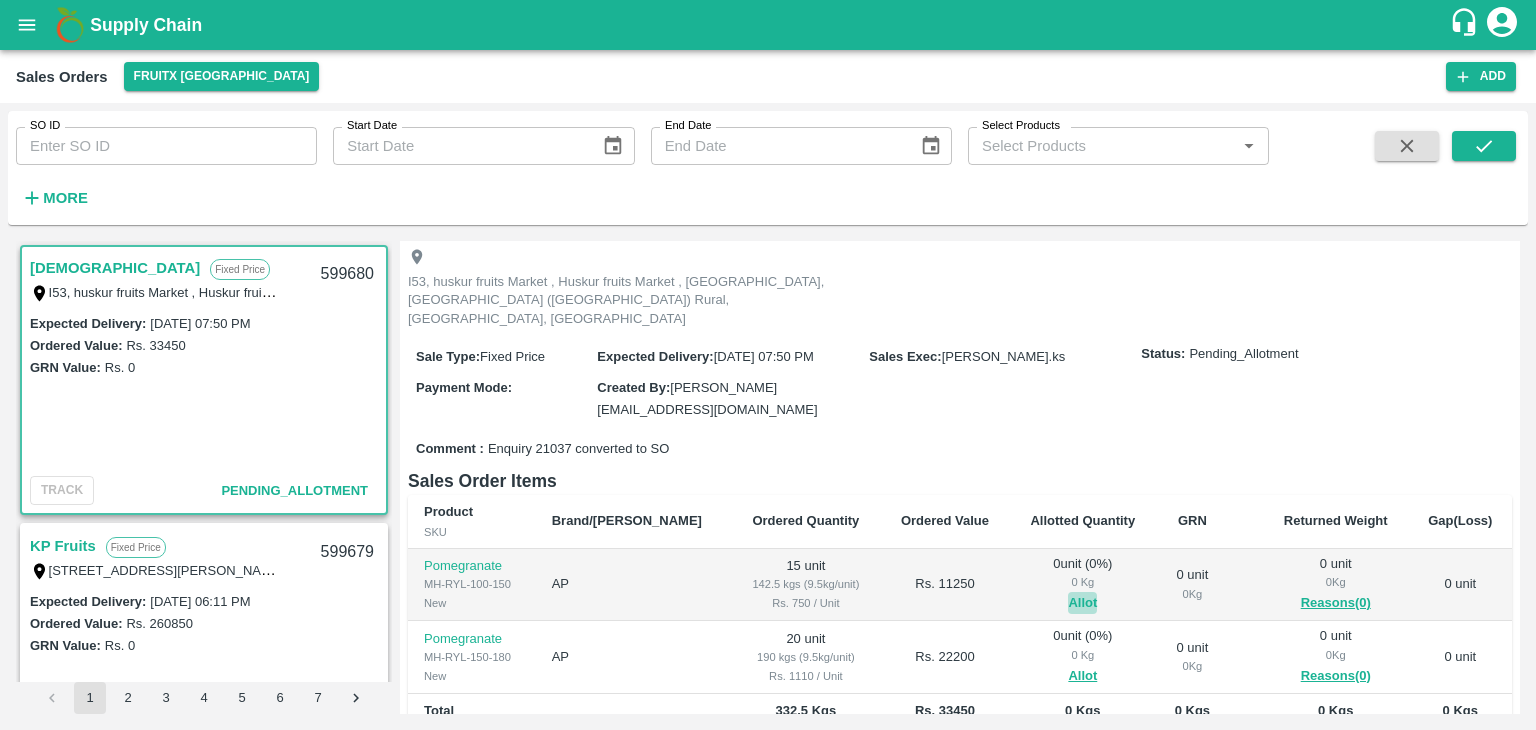 click on "Allot" at bounding box center (1082, 603) 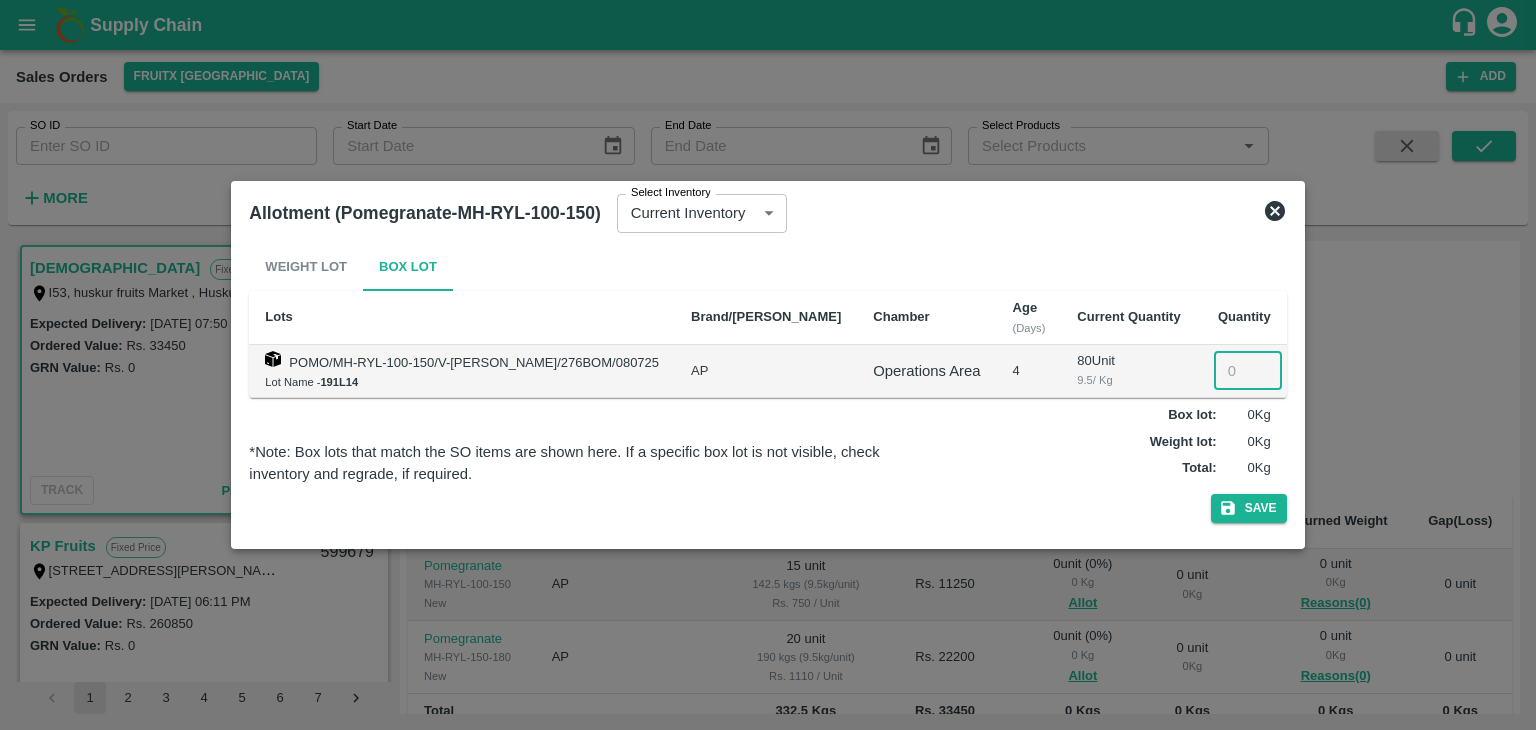 click at bounding box center [1248, 371] 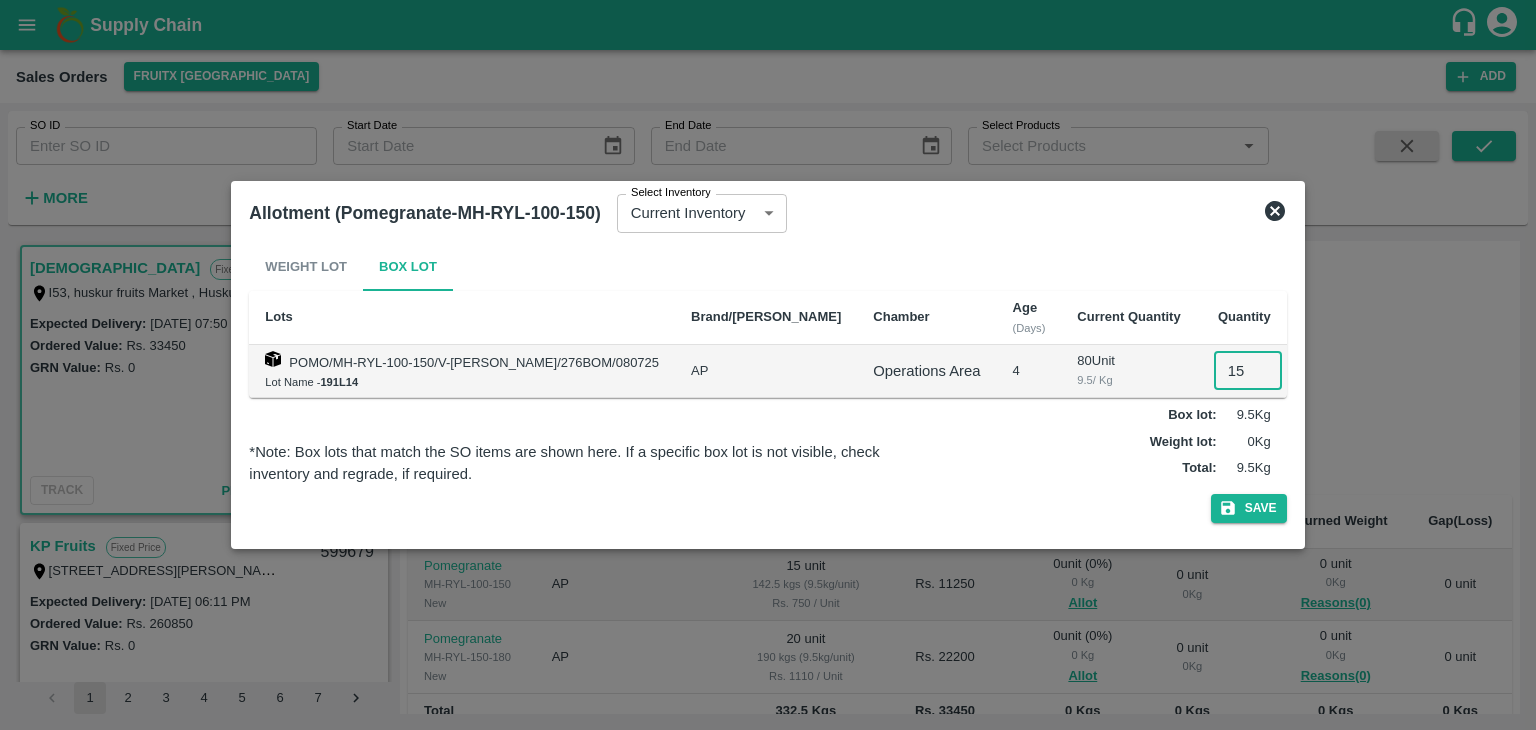 type on "15" 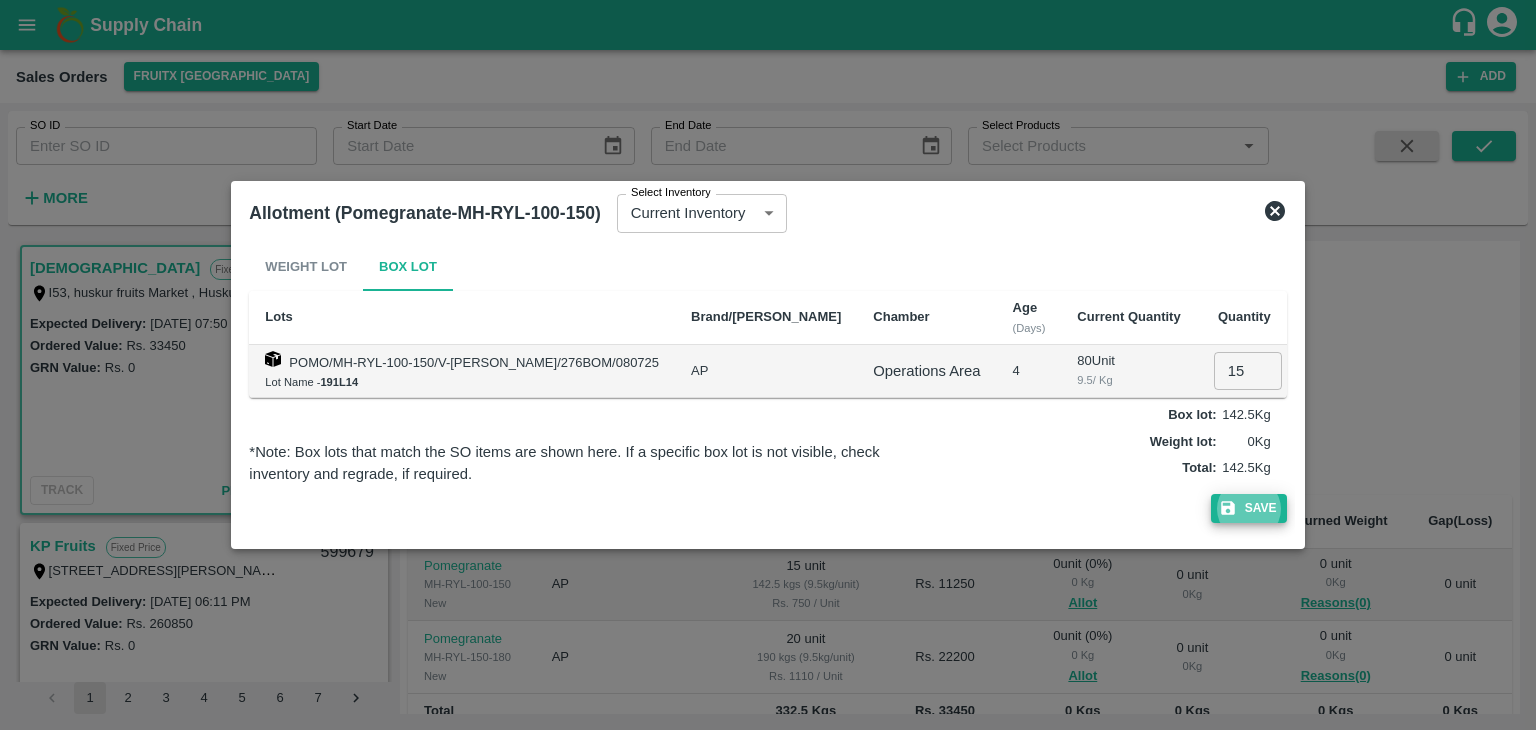 type 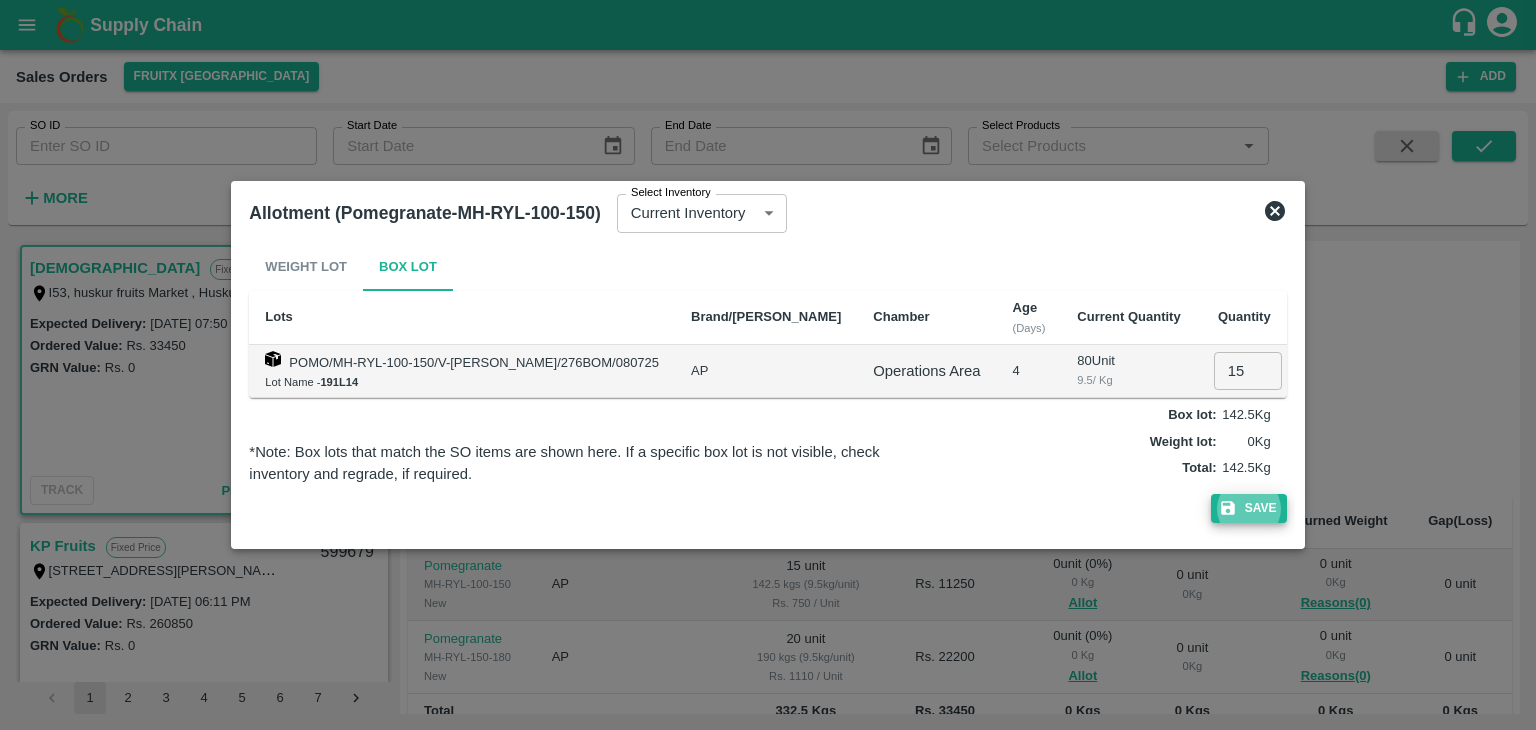 click on "Save" at bounding box center [1249, 508] 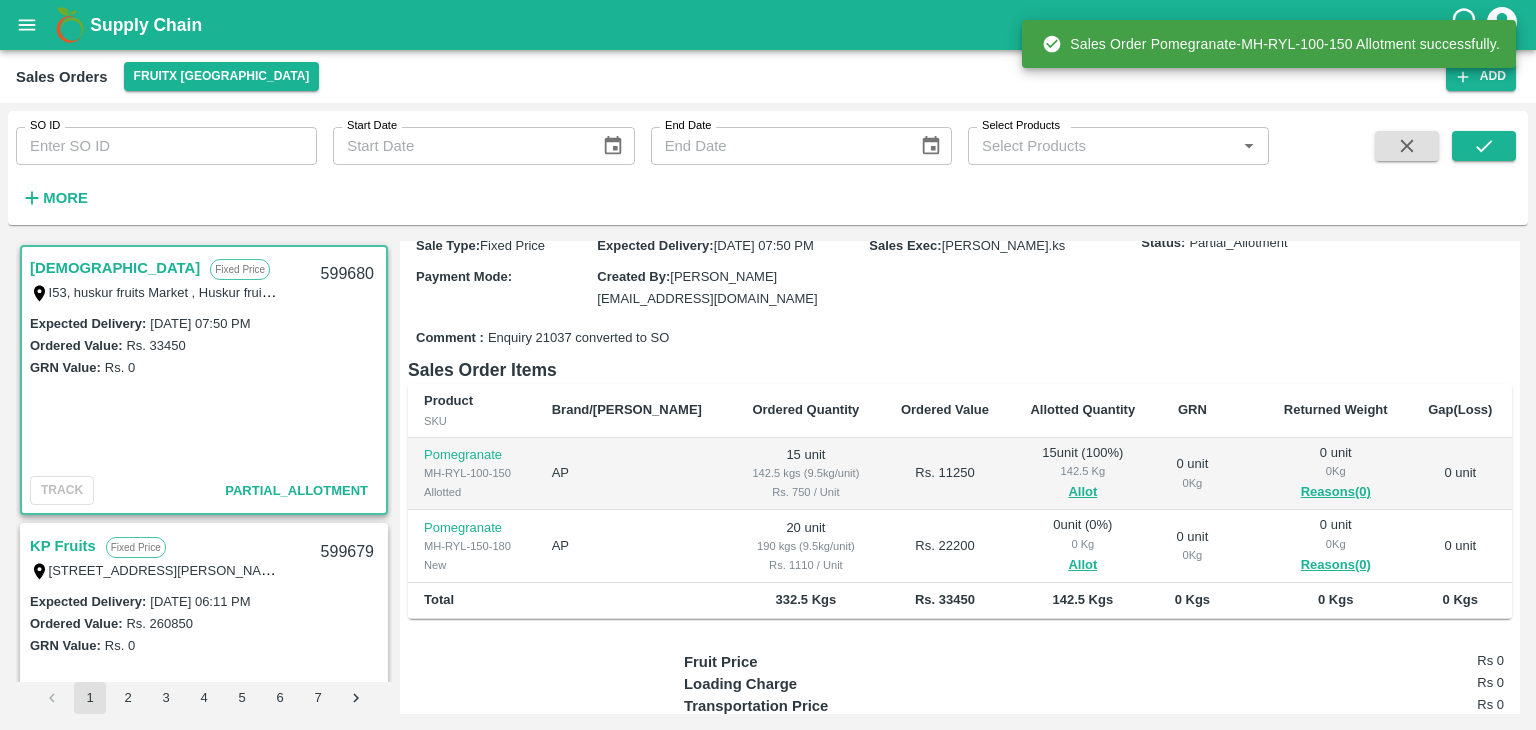 scroll, scrollTop: 215, scrollLeft: 0, axis: vertical 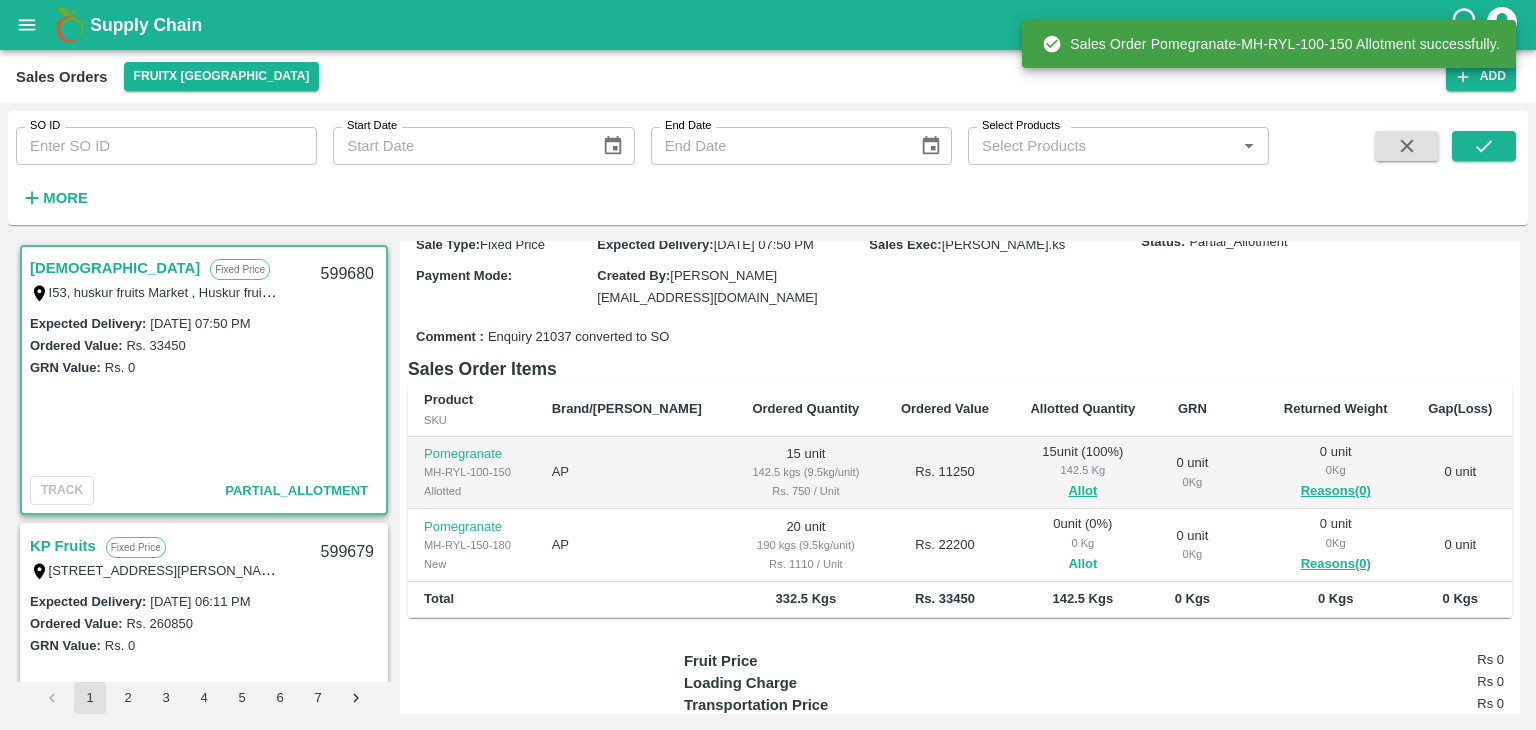 click on "Allot" at bounding box center (1082, 564) 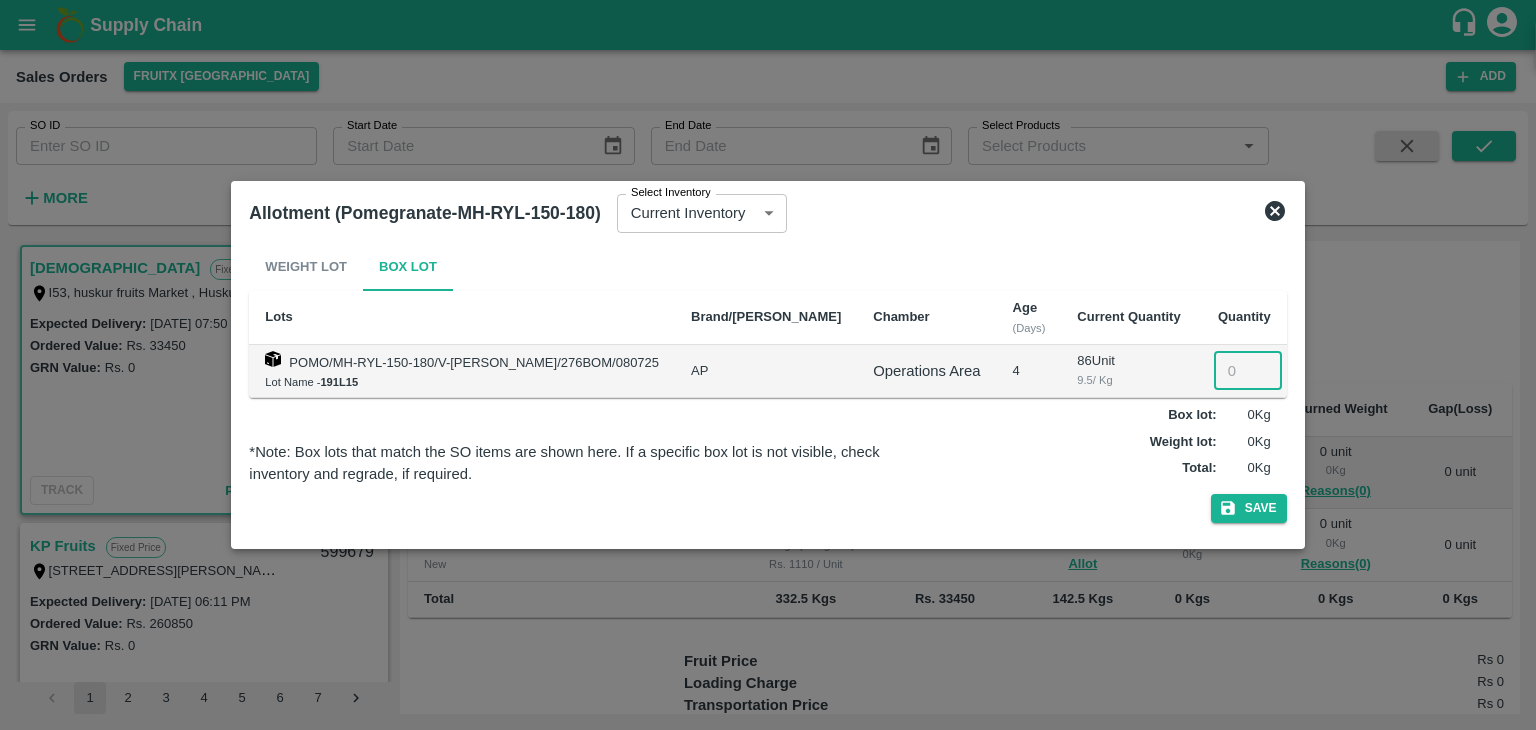 click at bounding box center [1248, 371] 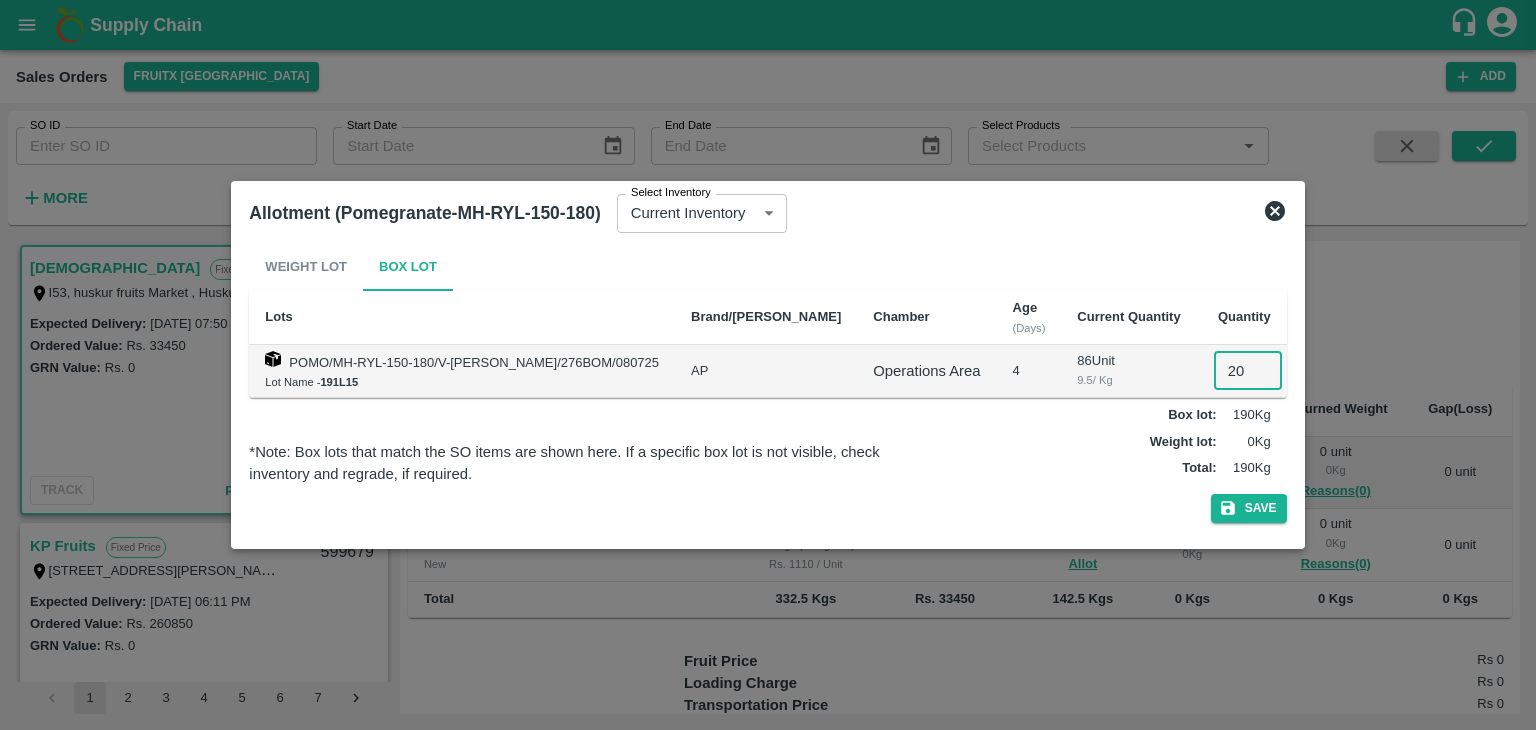 type on "20" 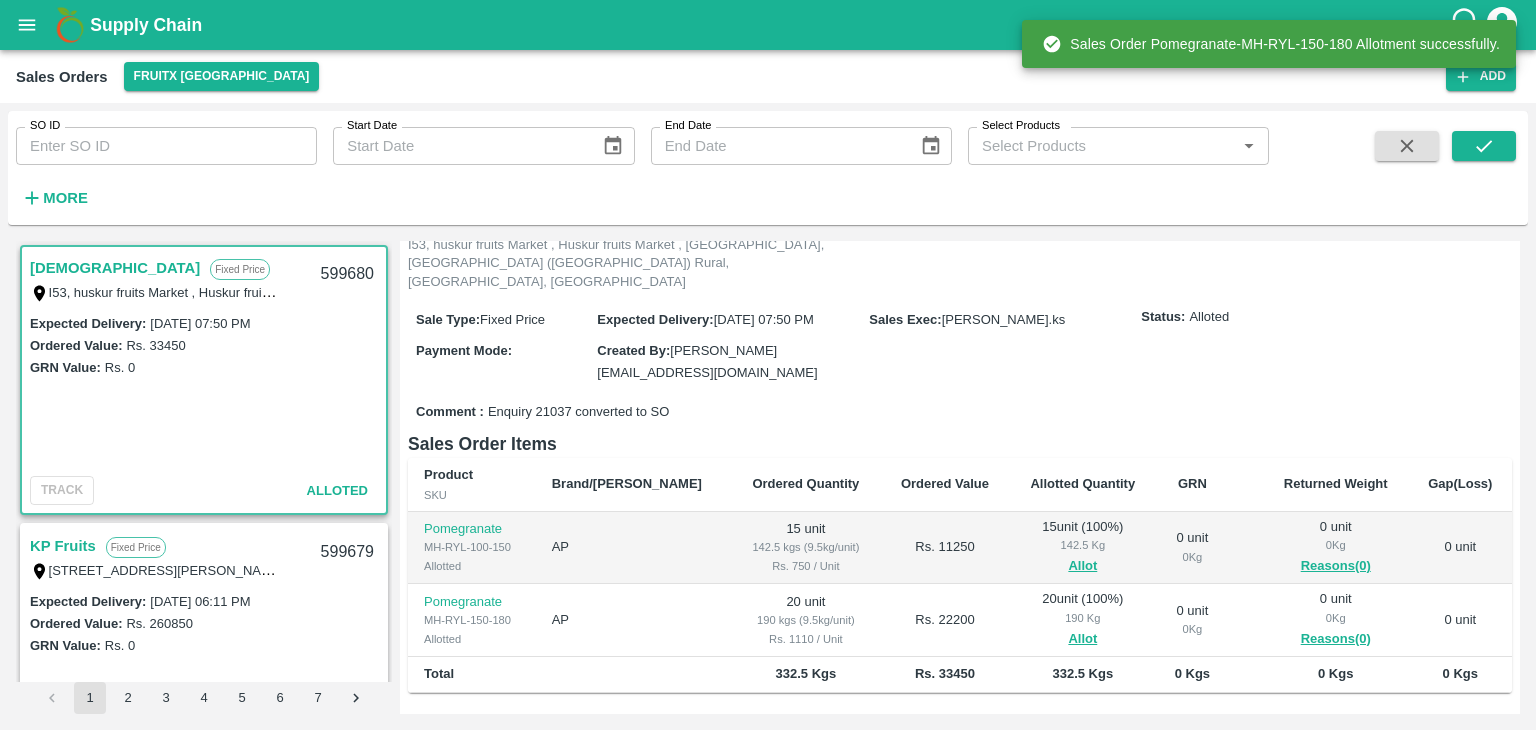 scroll, scrollTop: 143, scrollLeft: 0, axis: vertical 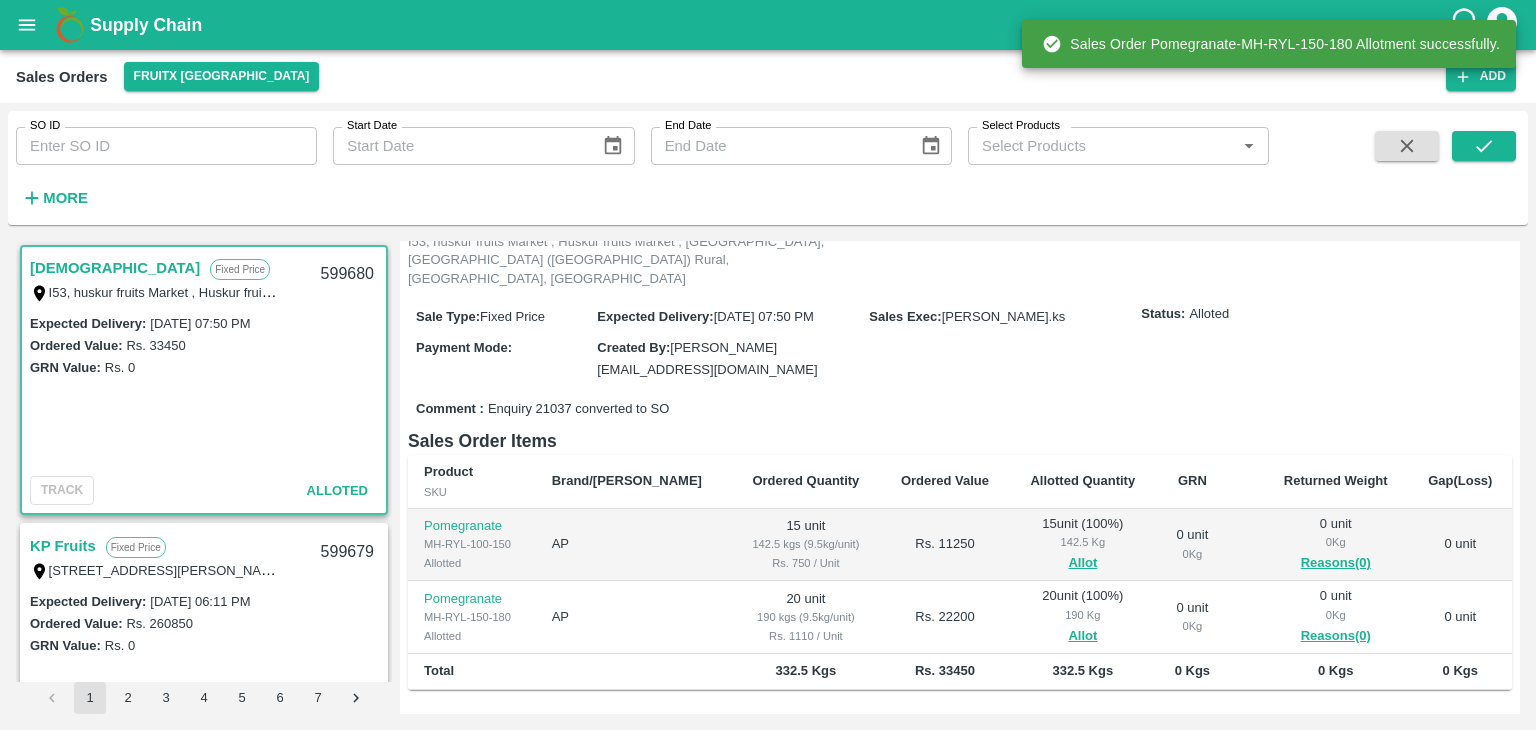 click on "599680" at bounding box center [347, 274] 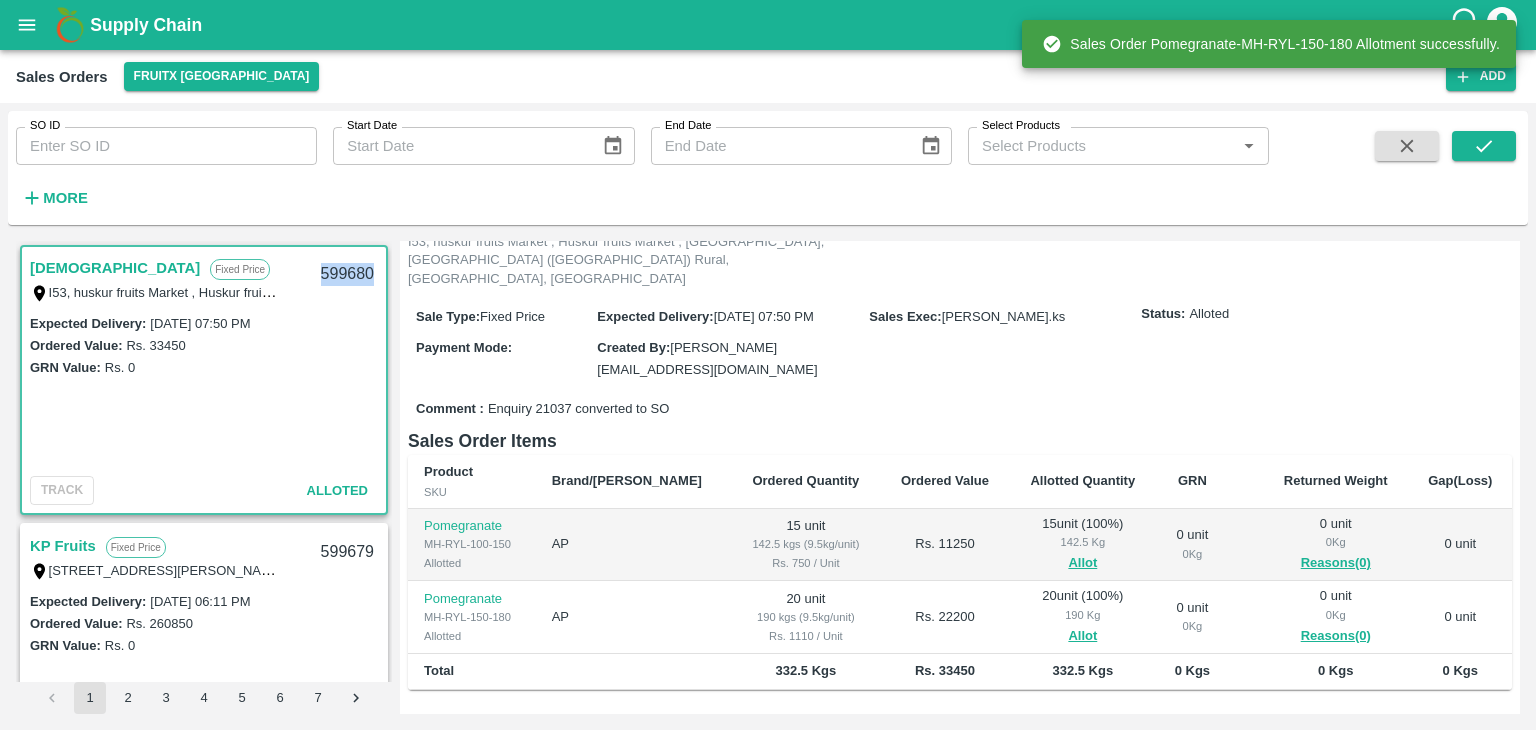click on "599680" at bounding box center (347, 274) 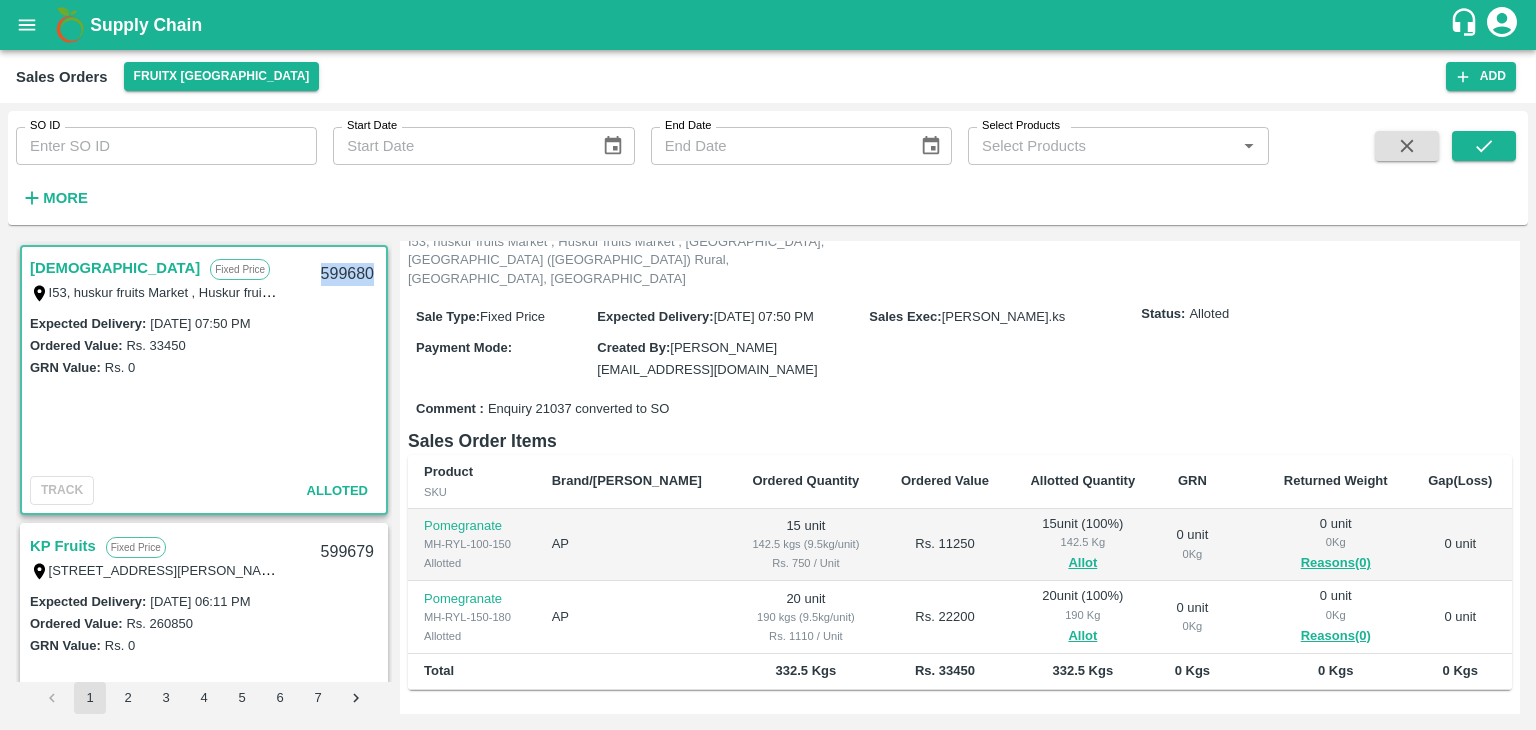 copy on "599680" 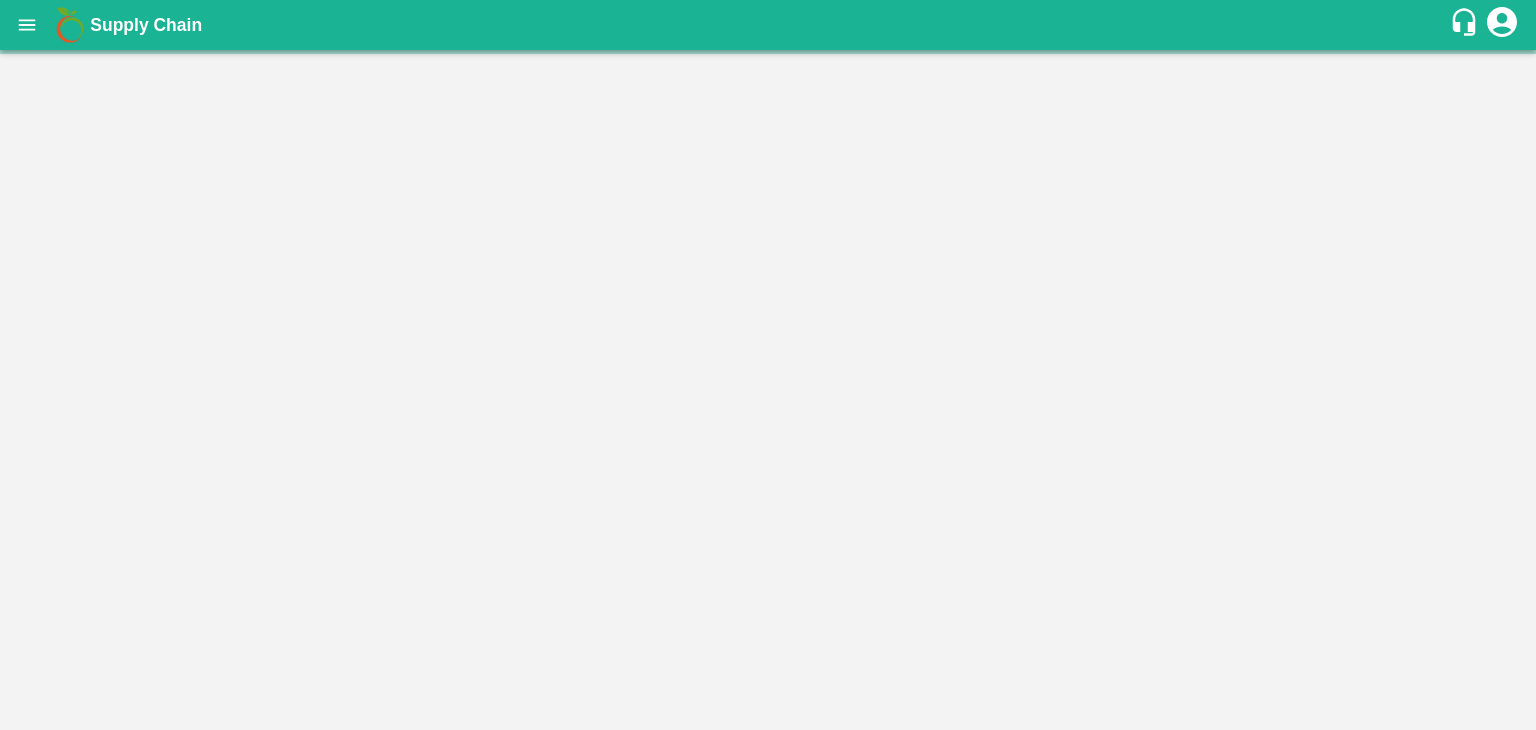 scroll, scrollTop: 0, scrollLeft: 0, axis: both 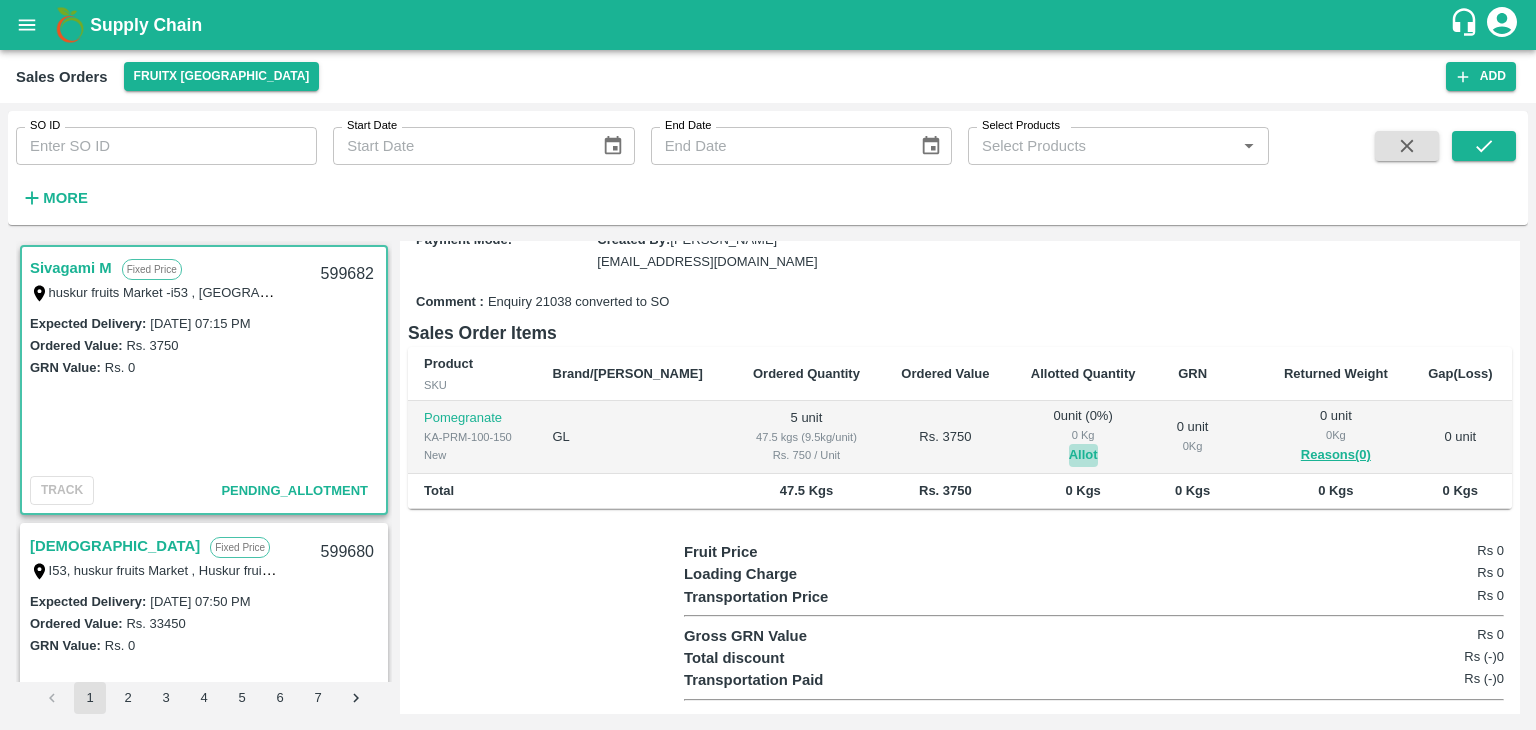 click on "Allot" at bounding box center (1083, 455) 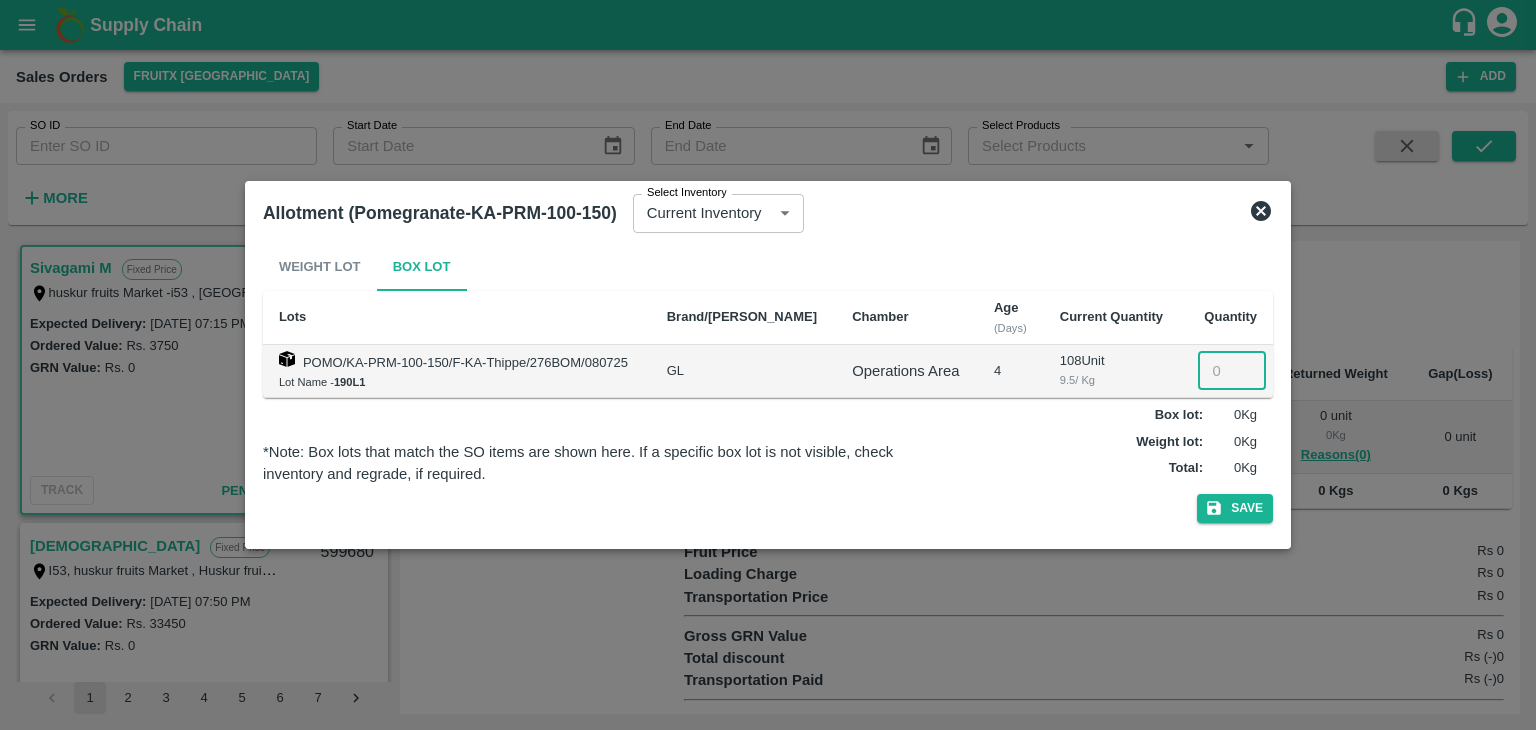 click at bounding box center (1232, 371) 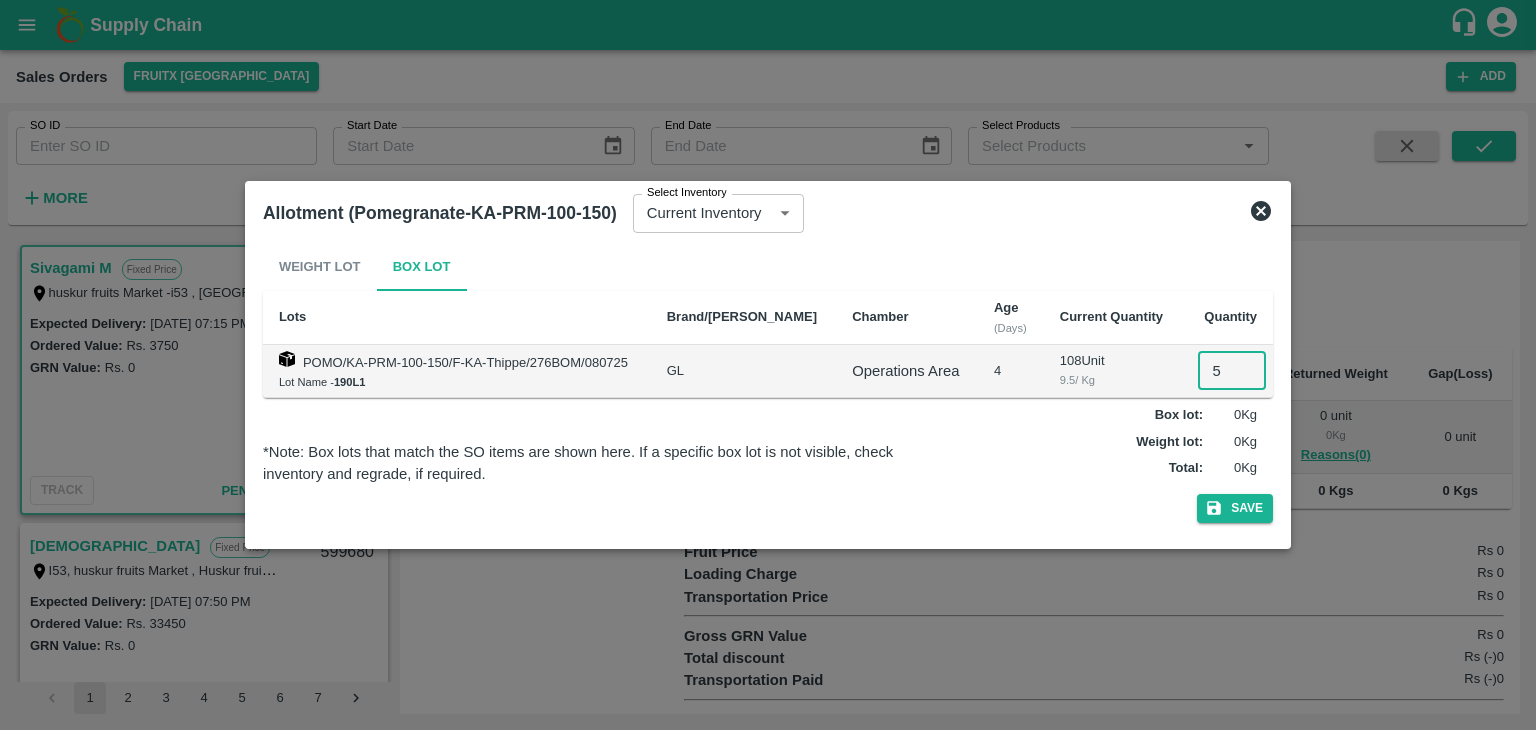 type on "5" 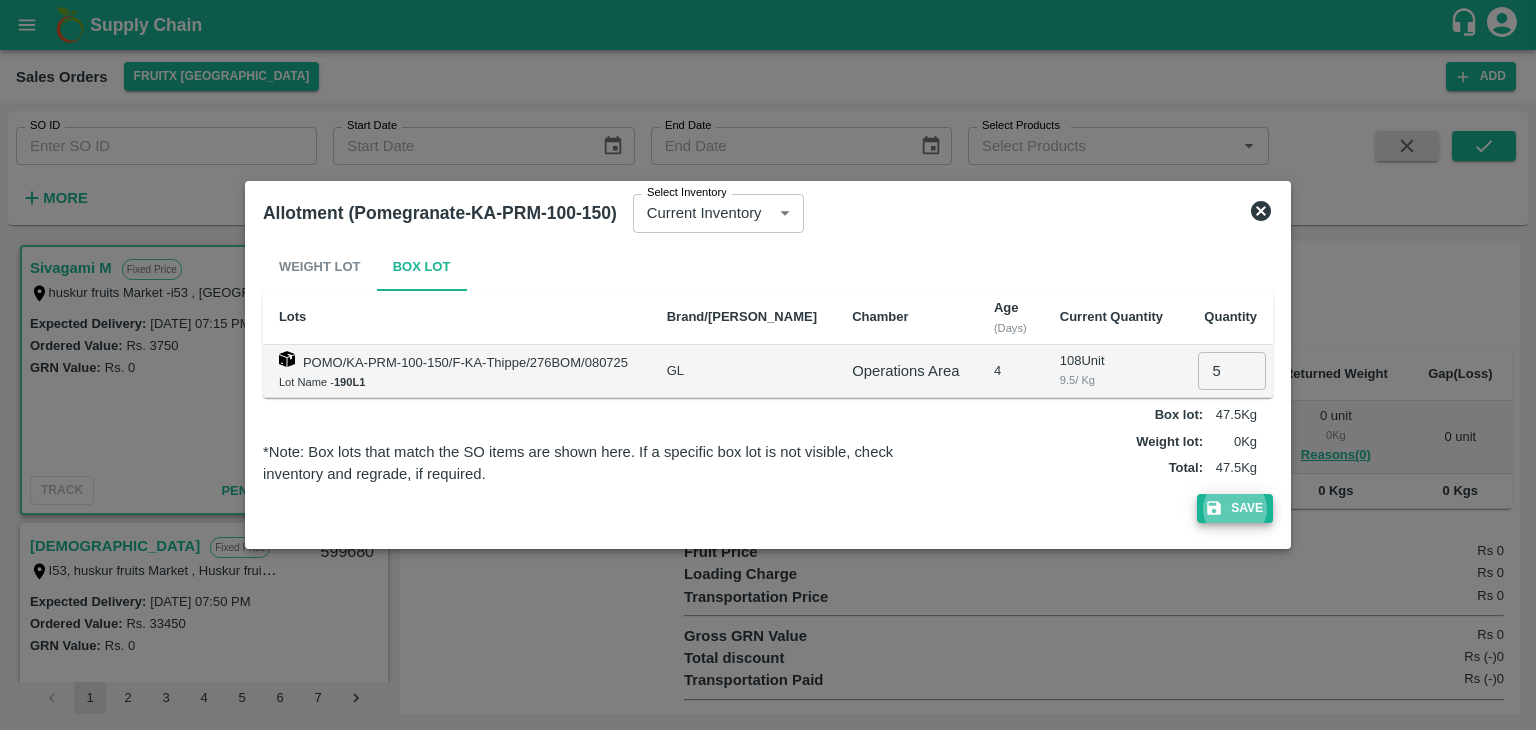 type 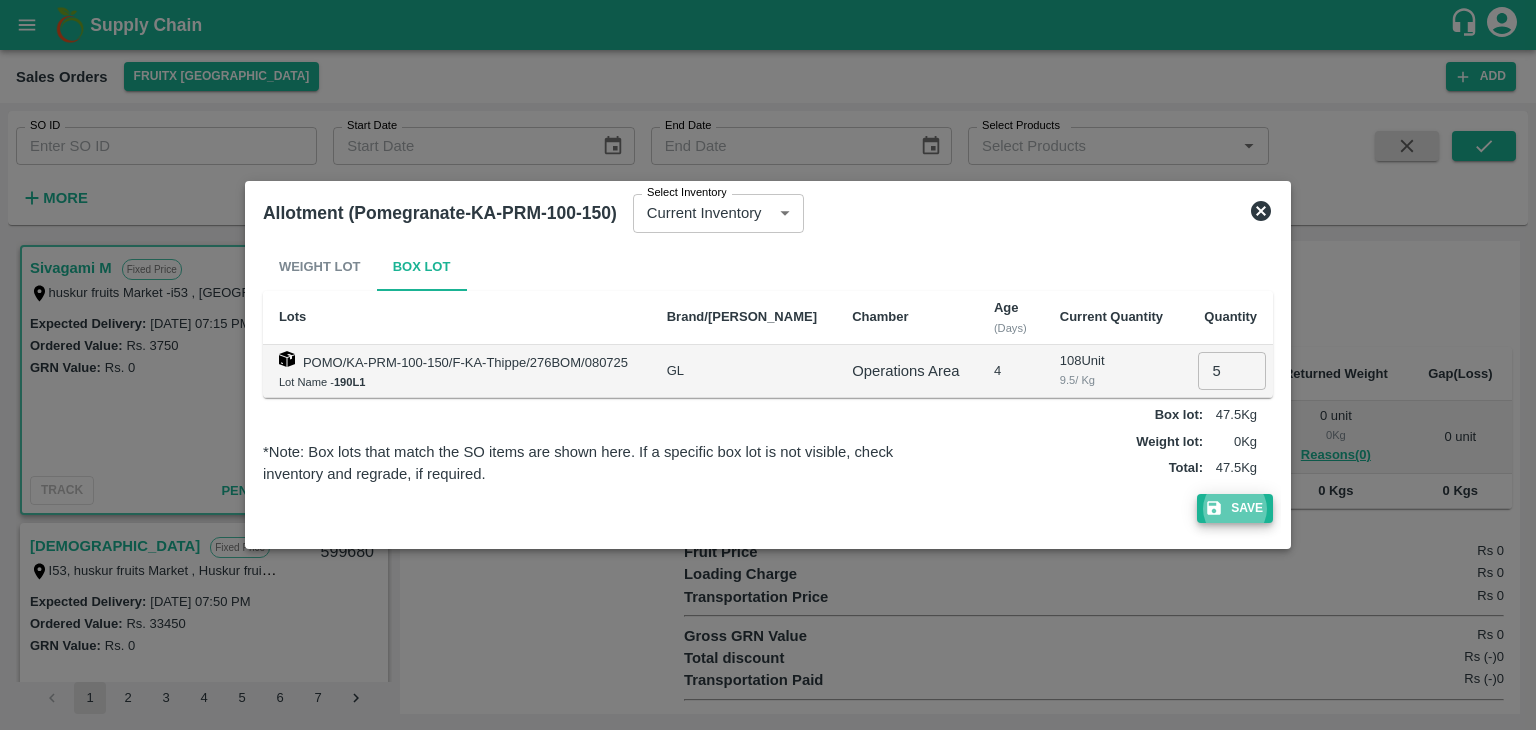 click on "Save" at bounding box center [1235, 508] 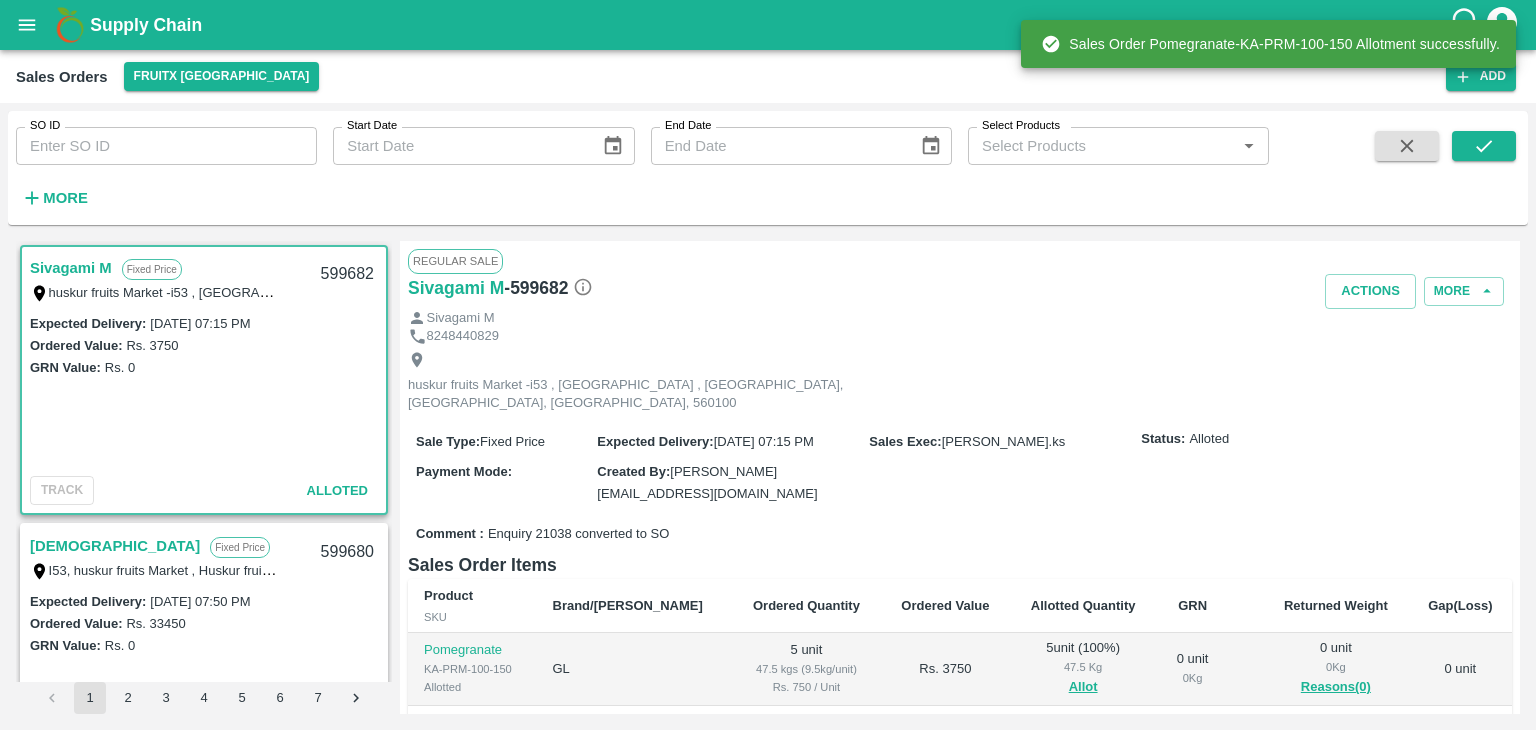 click on "599682" at bounding box center (347, 274) 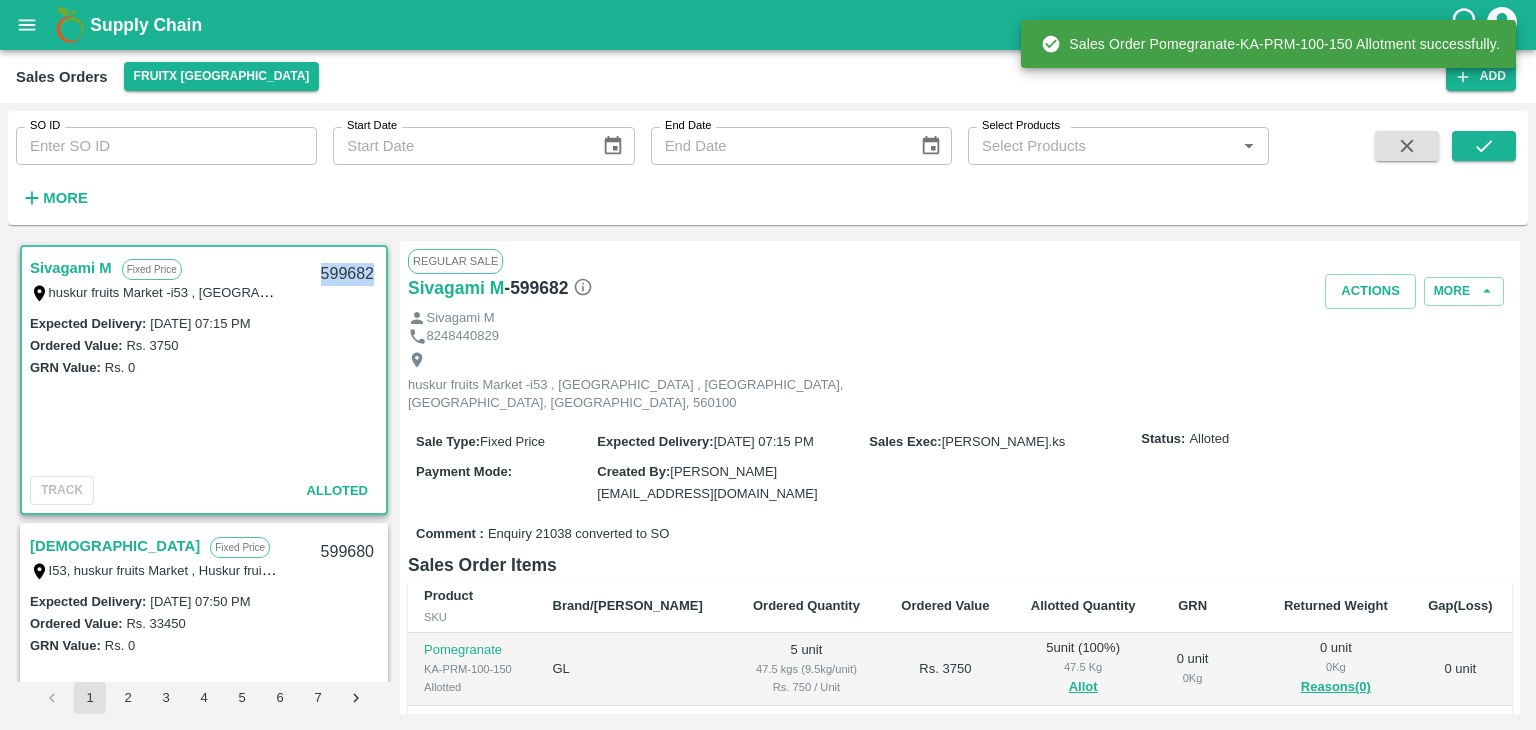 click on "599682" at bounding box center [347, 274] 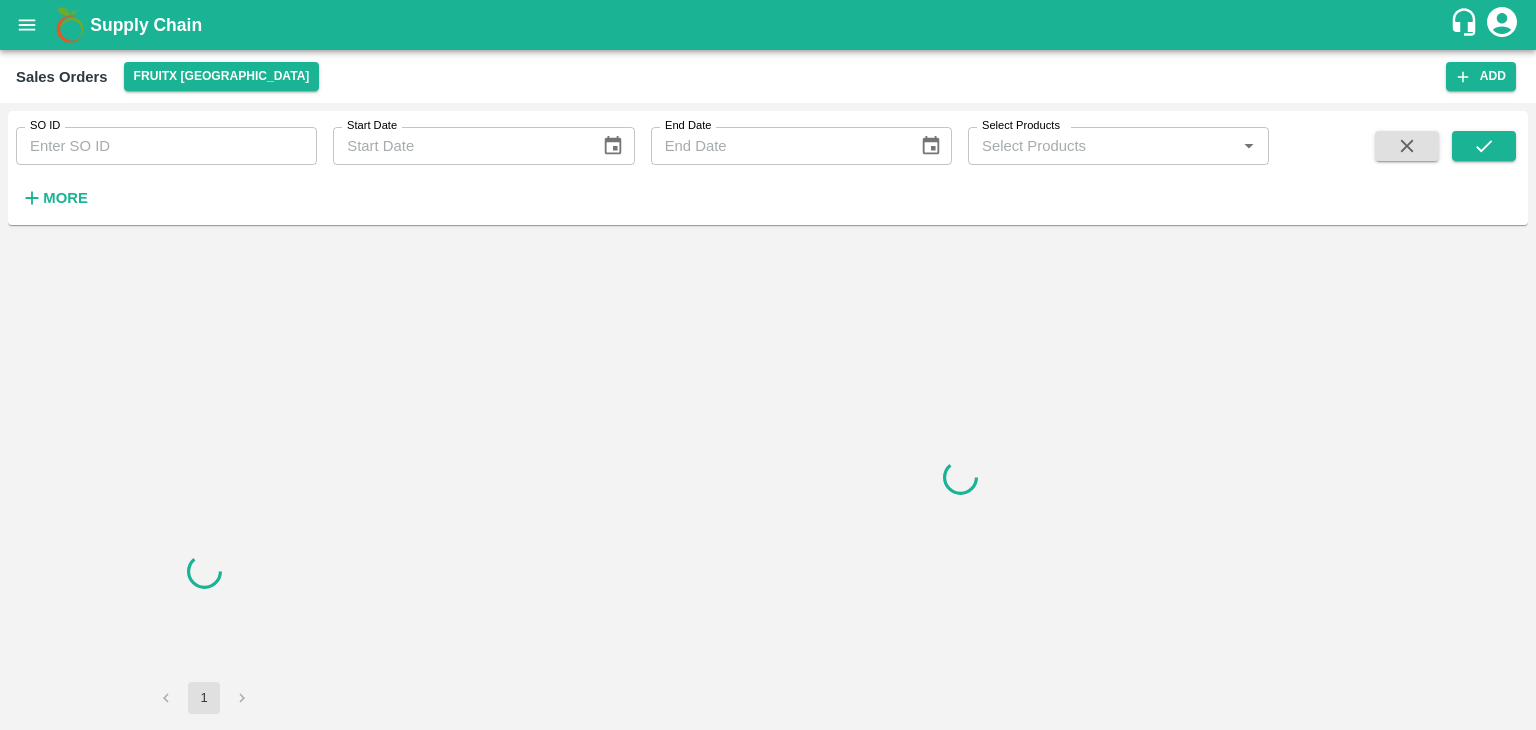 scroll, scrollTop: 0, scrollLeft: 0, axis: both 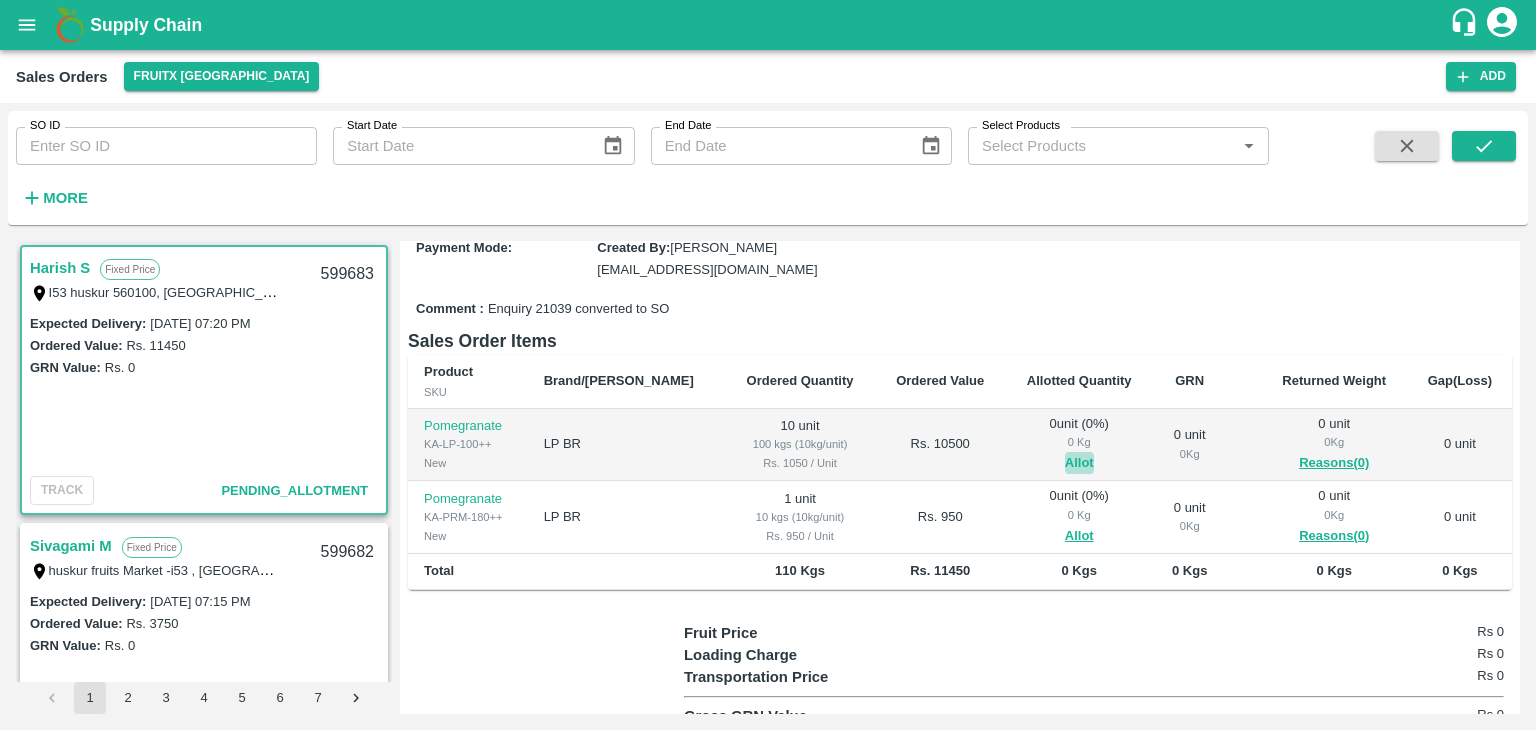 click on "Allot" at bounding box center [1079, 463] 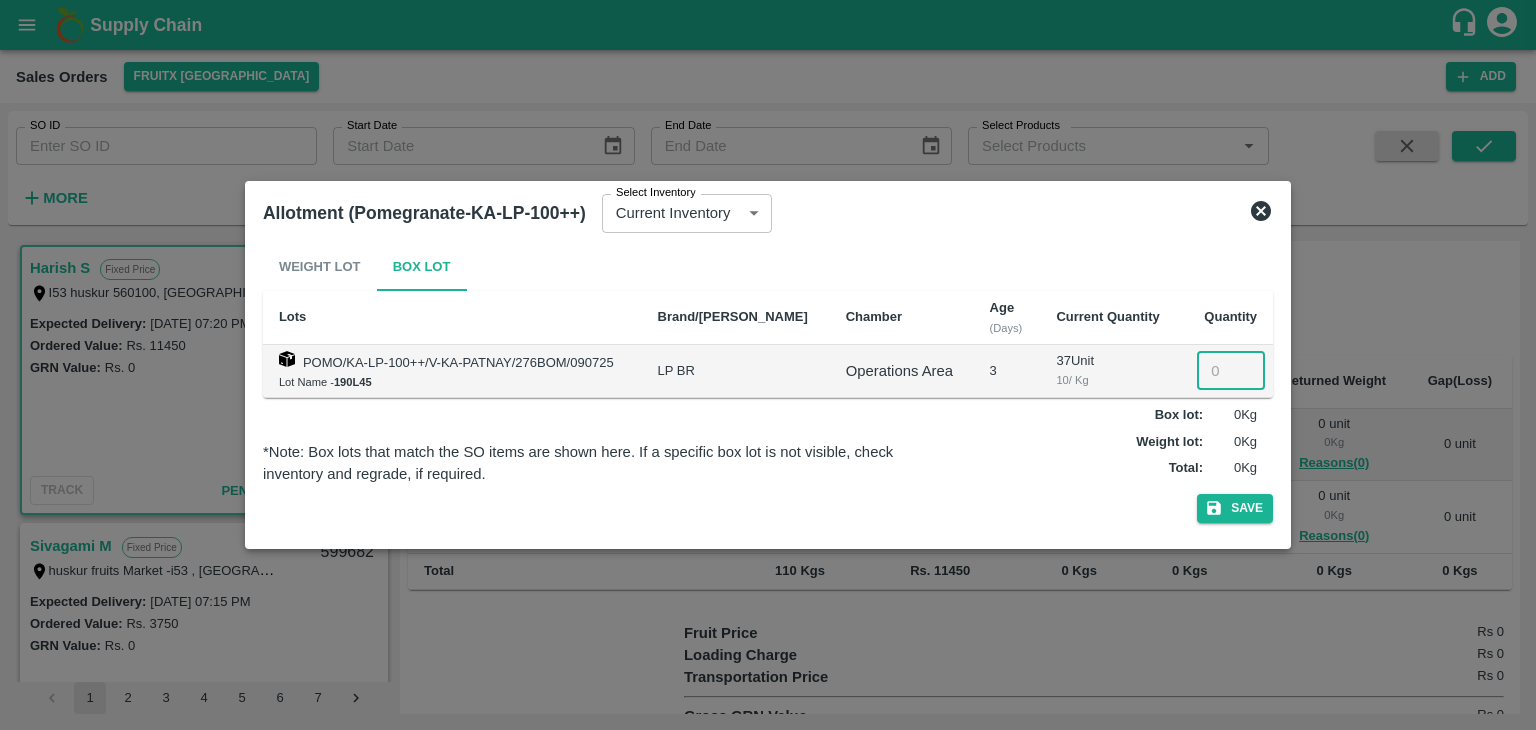 click at bounding box center [1231, 371] 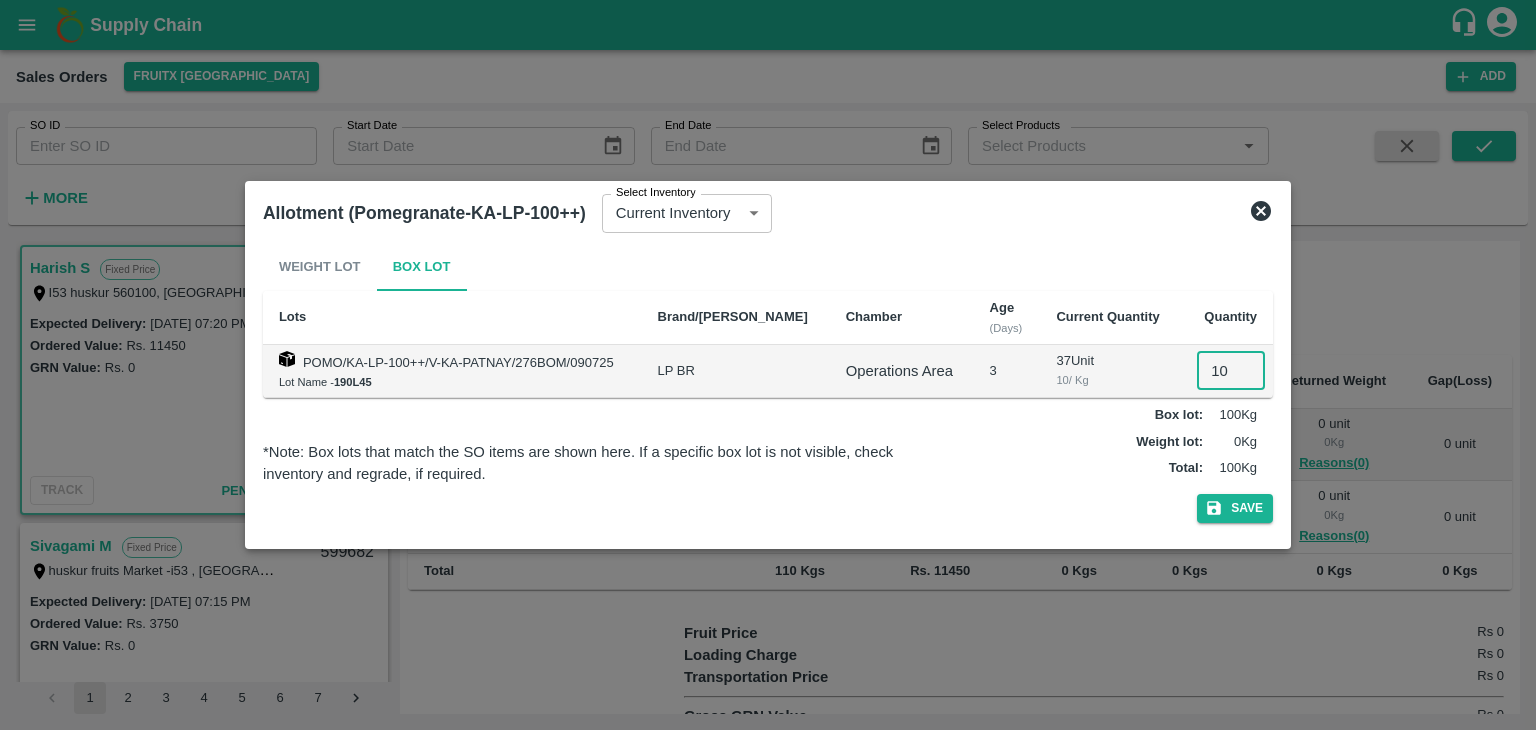type on "10" 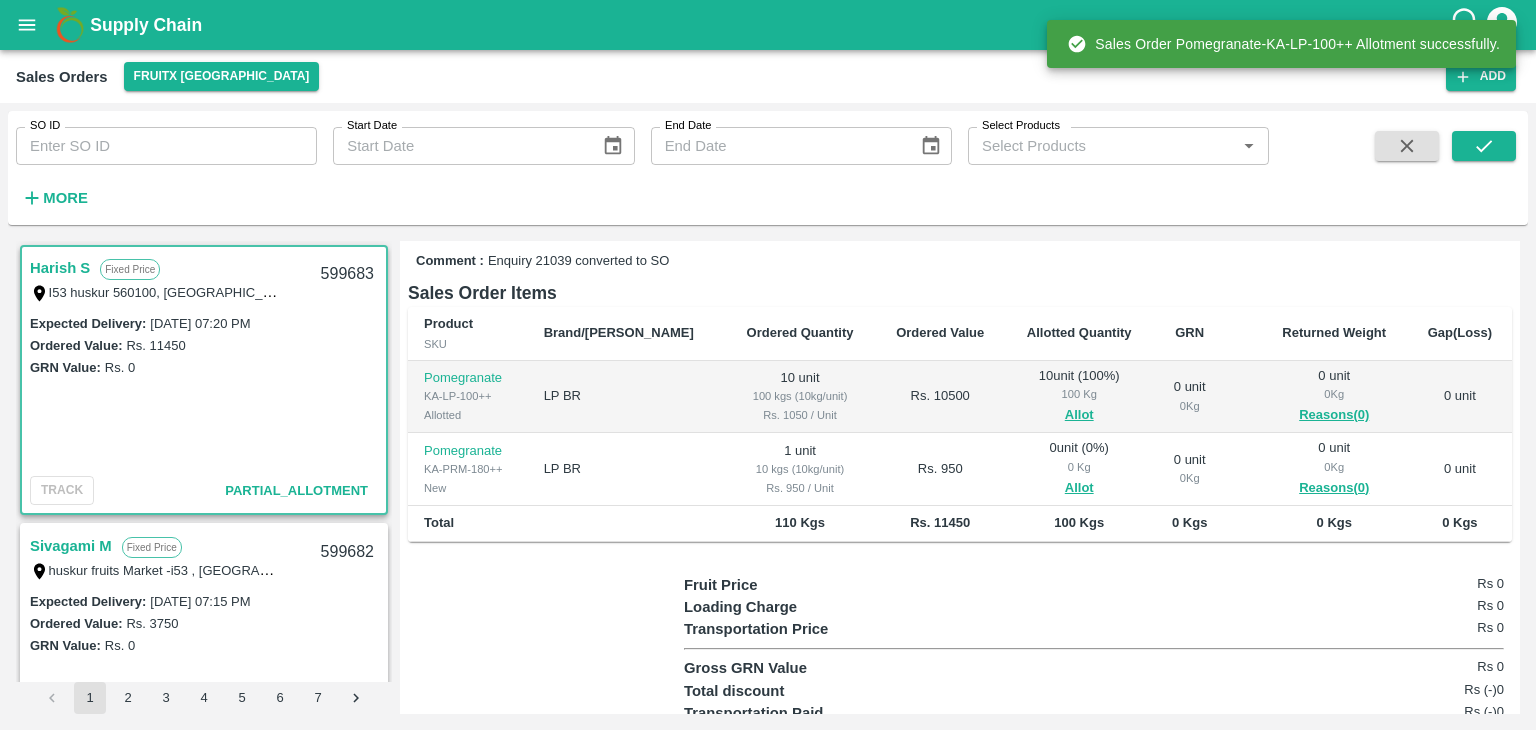 scroll, scrollTop: 294, scrollLeft: 0, axis: vertical 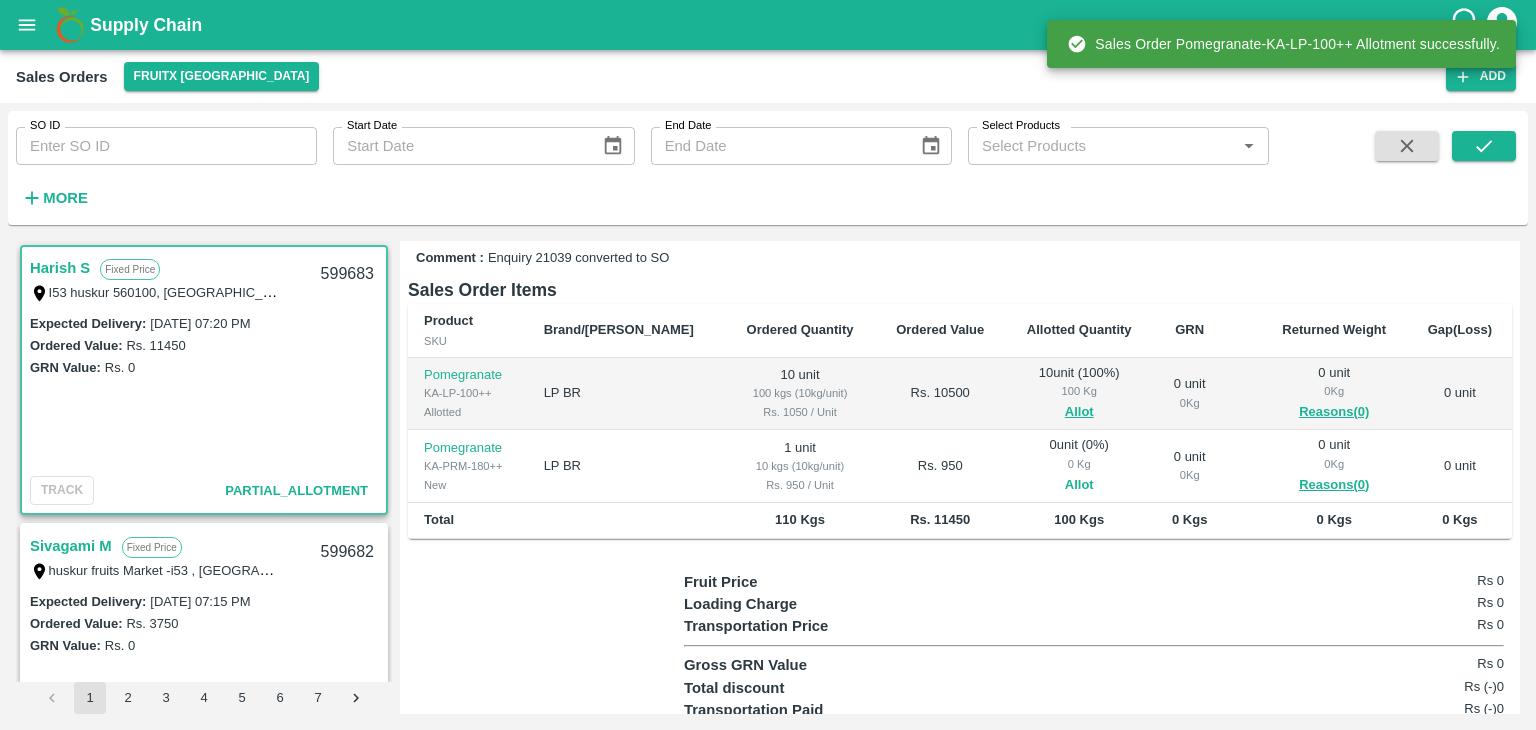 click on "Allot" at bounding box center [1079, 485] 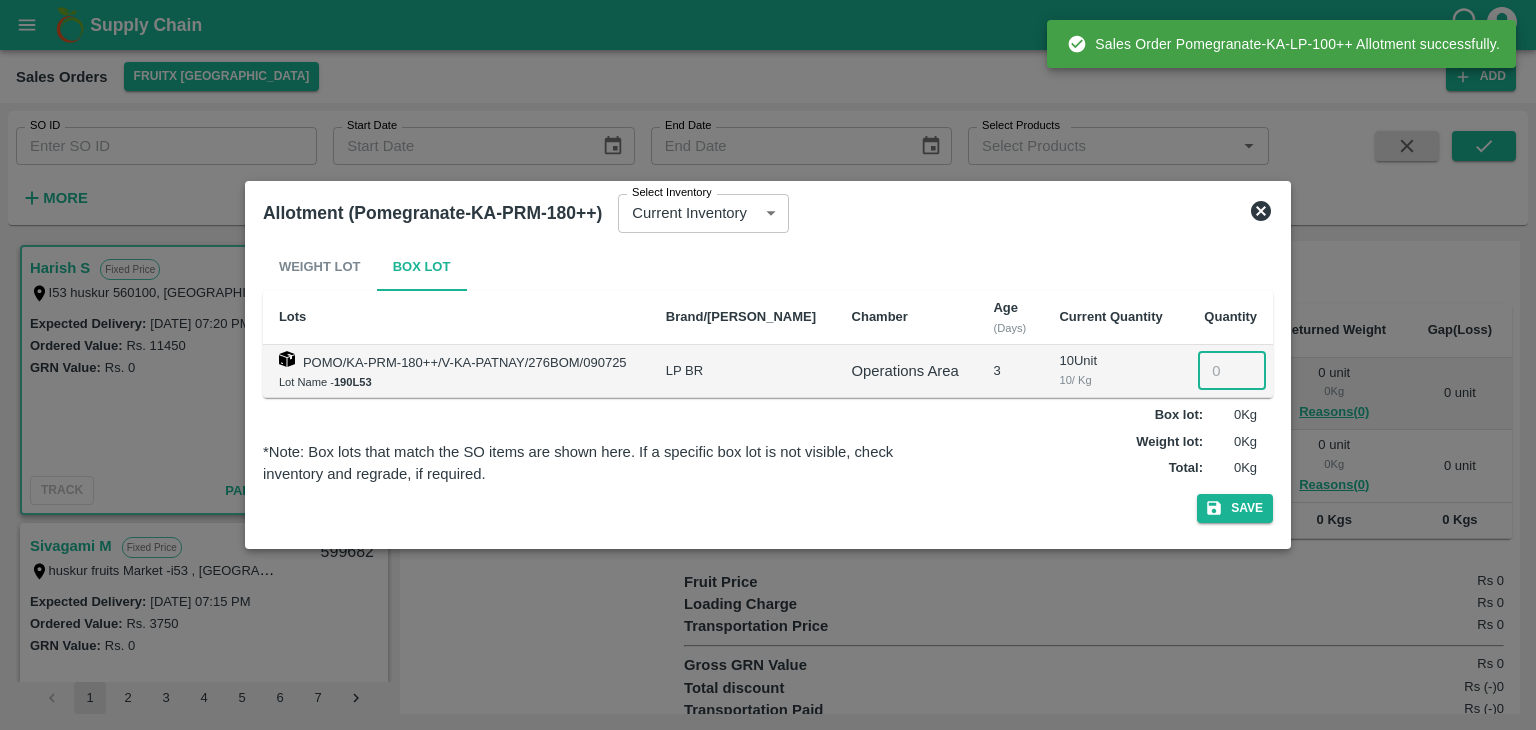 click at bounding box center [1232, 371] 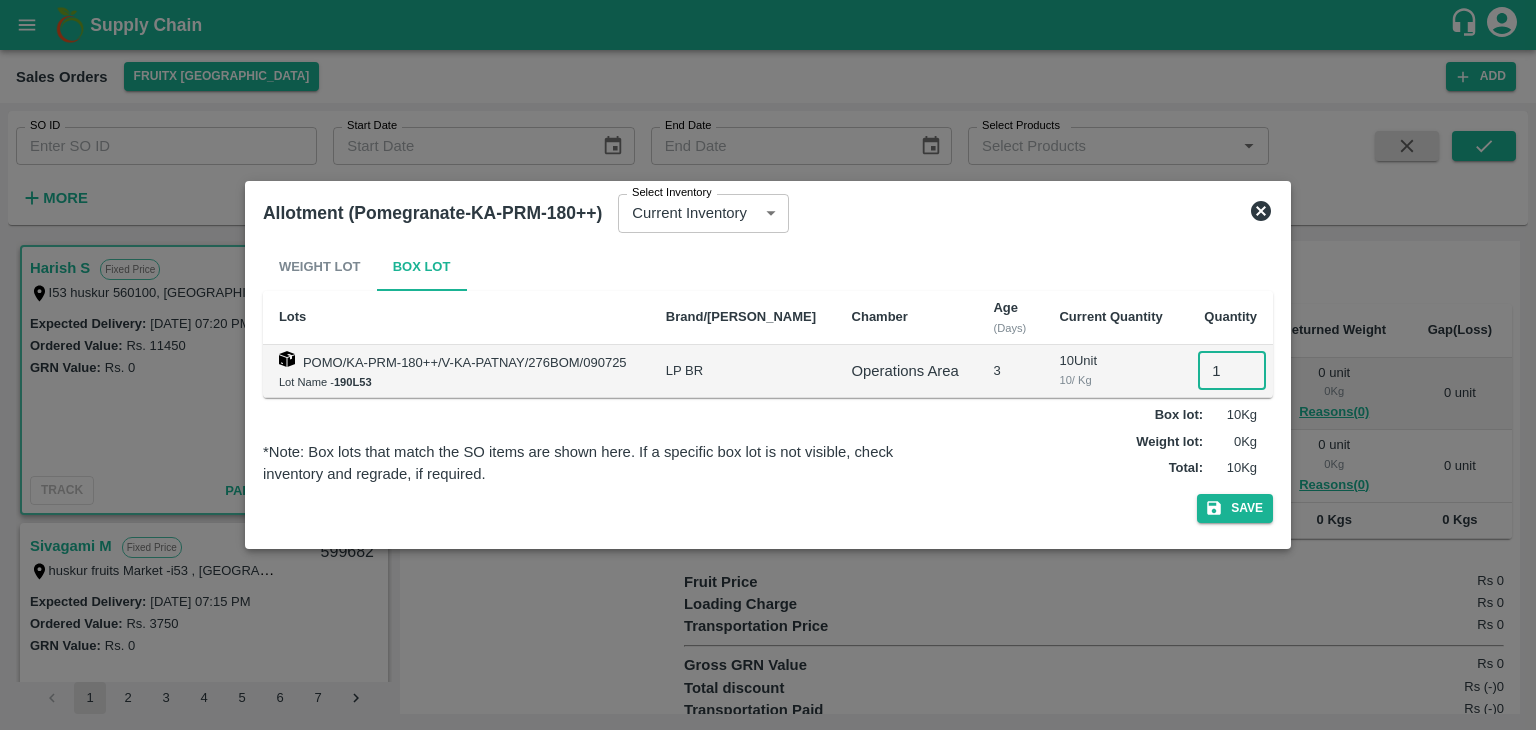 type on "1" 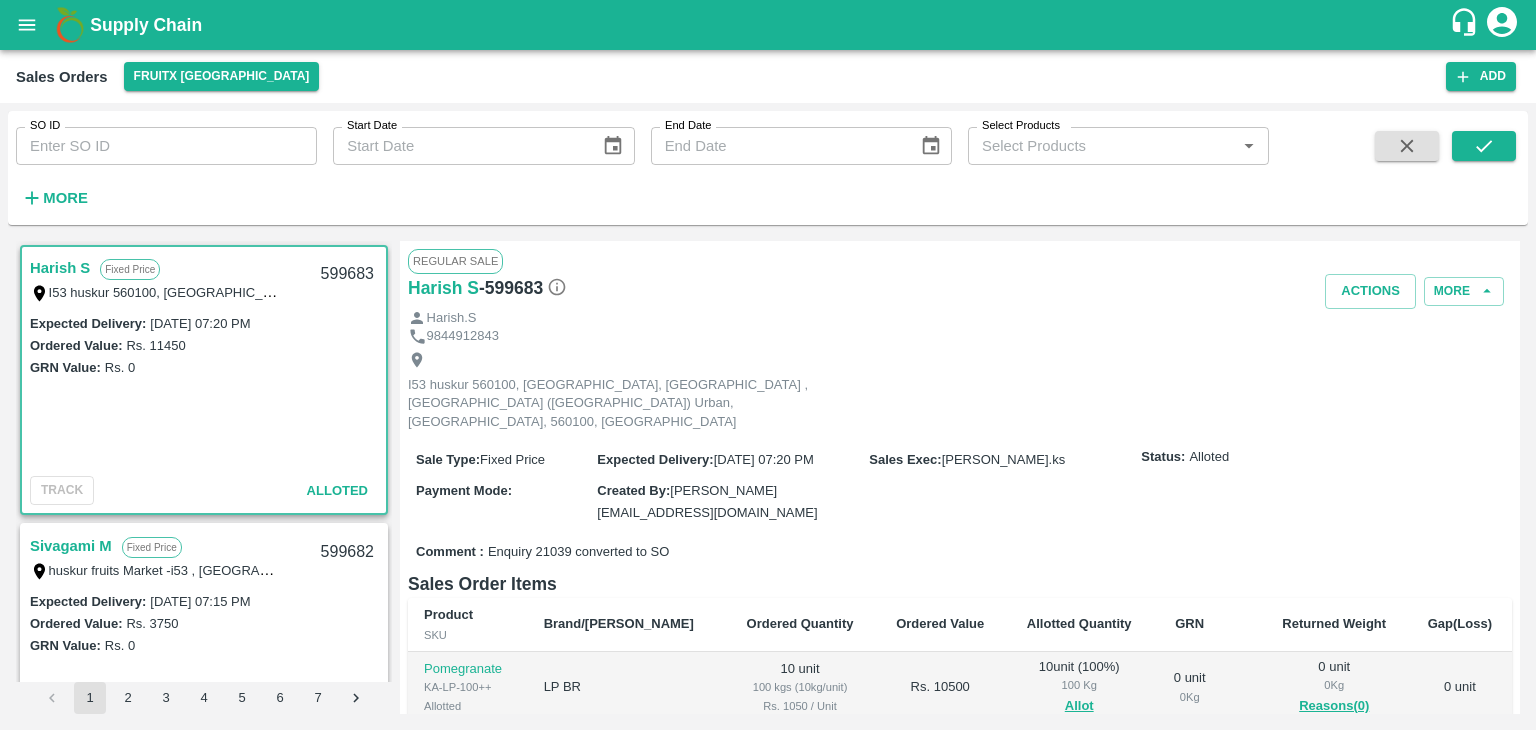 click on "599683" at bounding box center [347, 274] 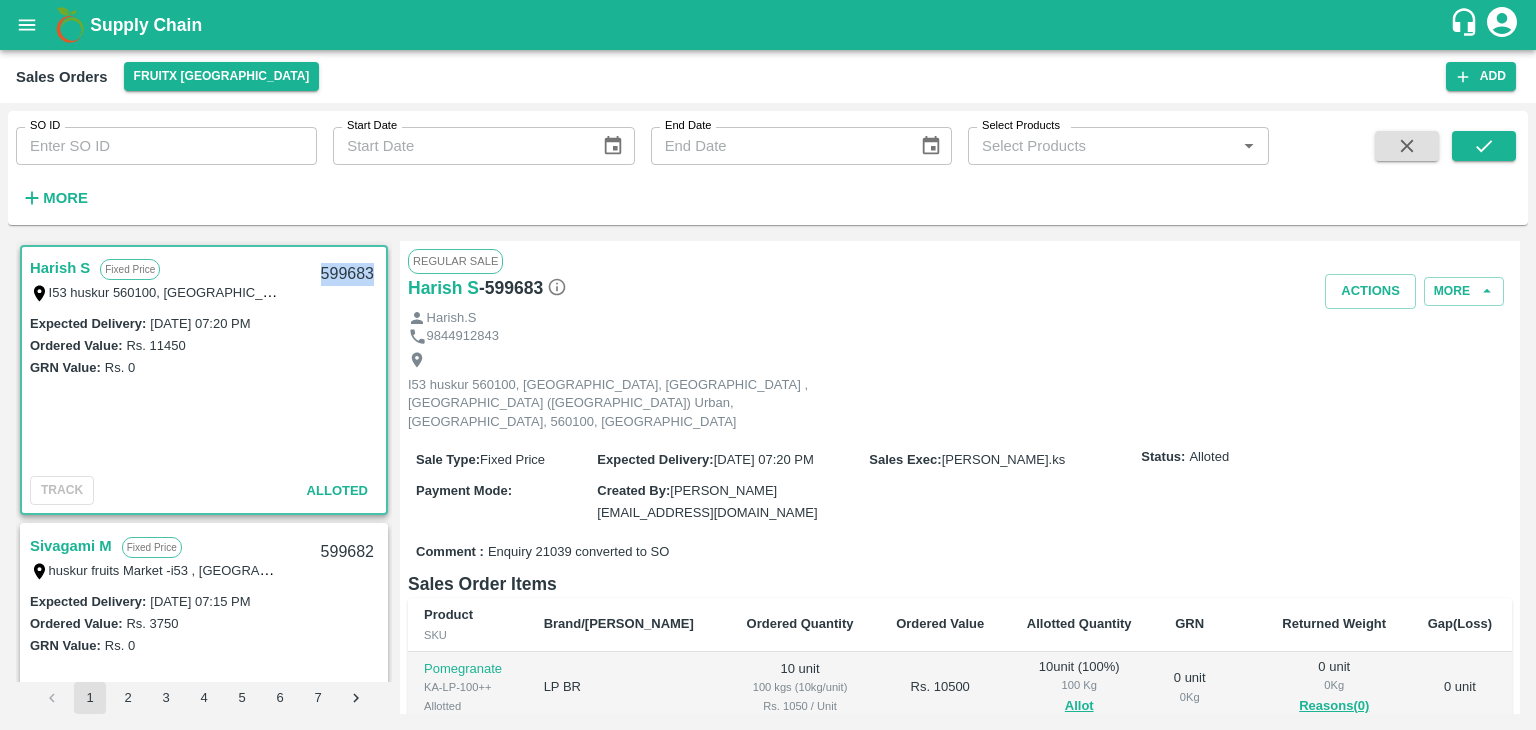 click on "599683" at bounding box center [347, 274] 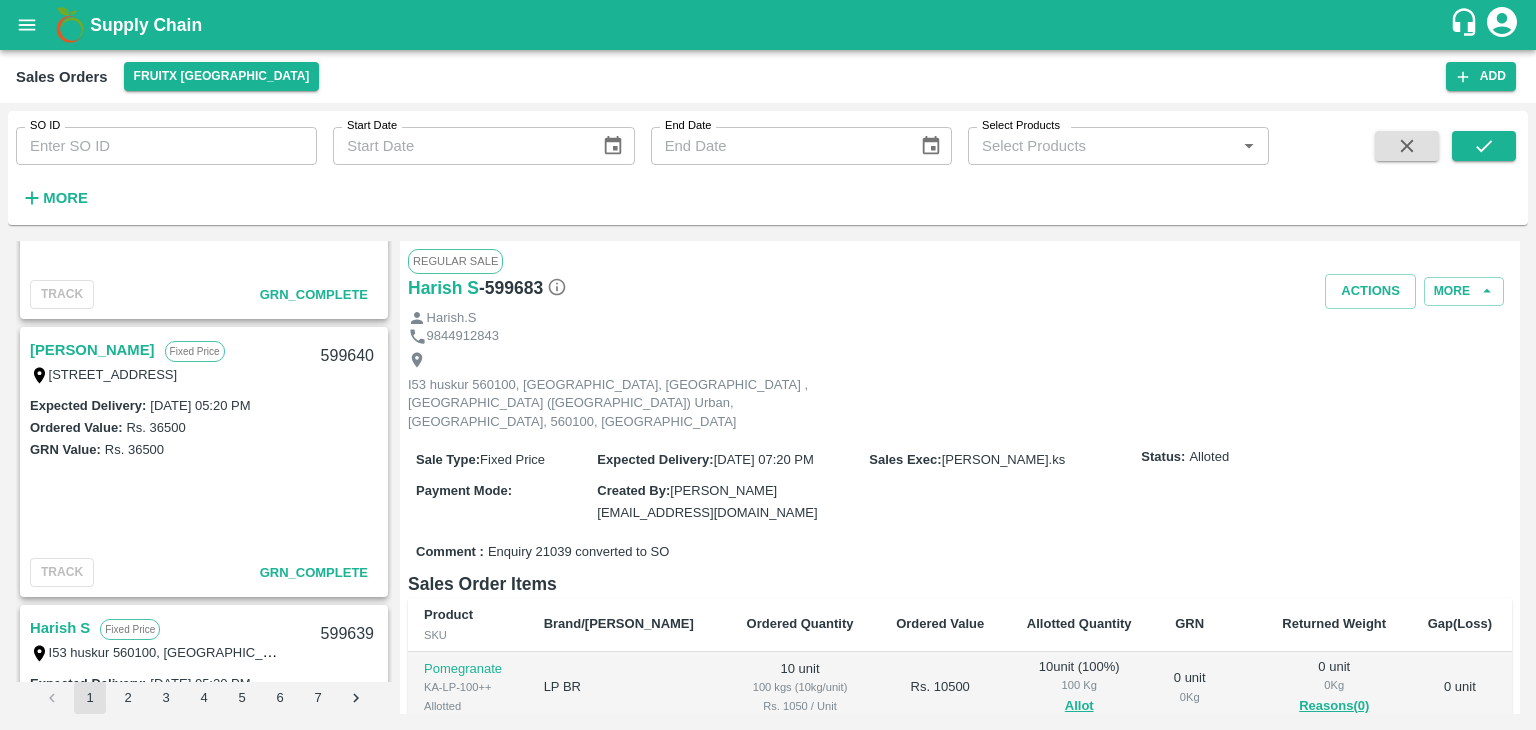 scroll, scrollTop: 3842, scrollLeft: 0, axis: vertical 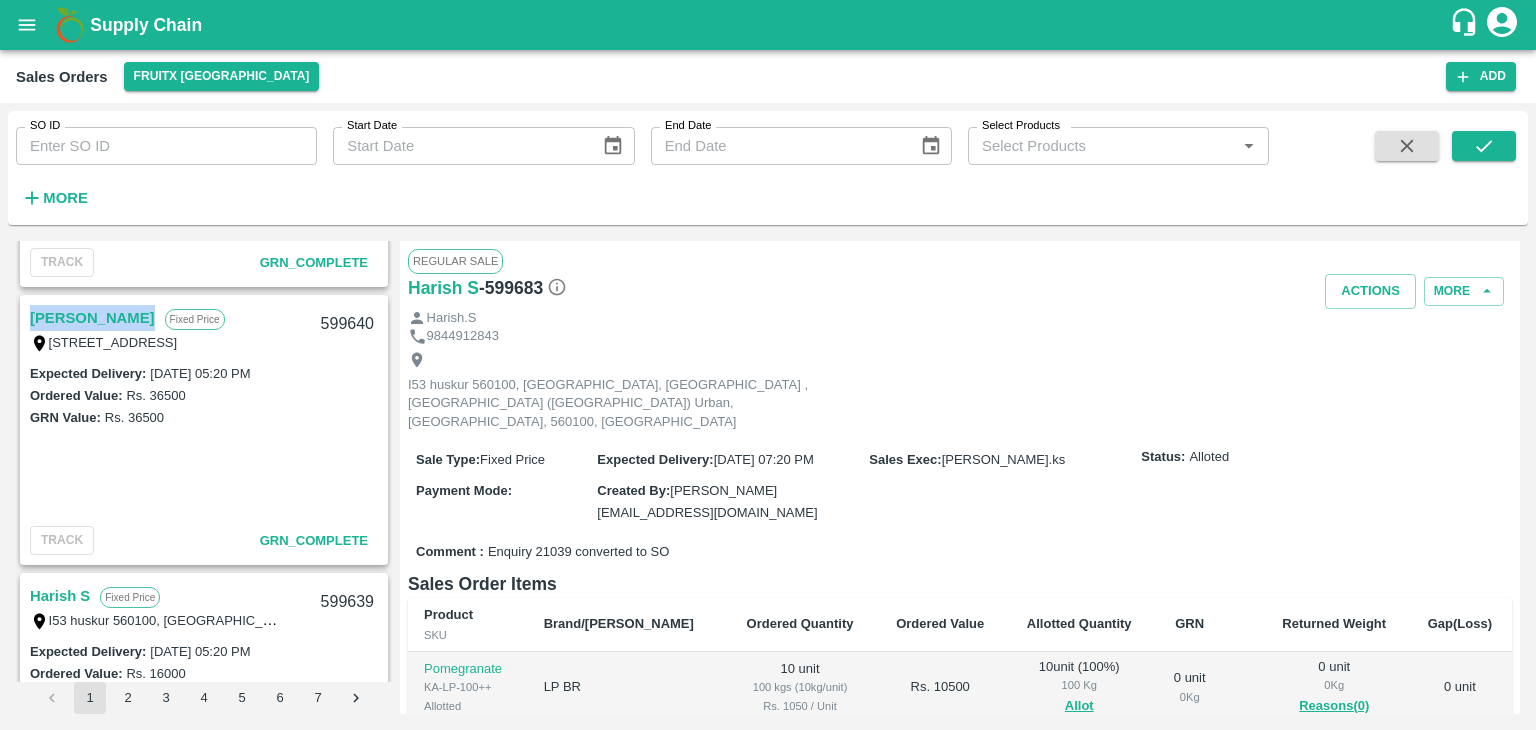 drag, startPoint x: 26, startPoint y: 309, endPoint x: 94, endPoint y: 318, distance: 68.593 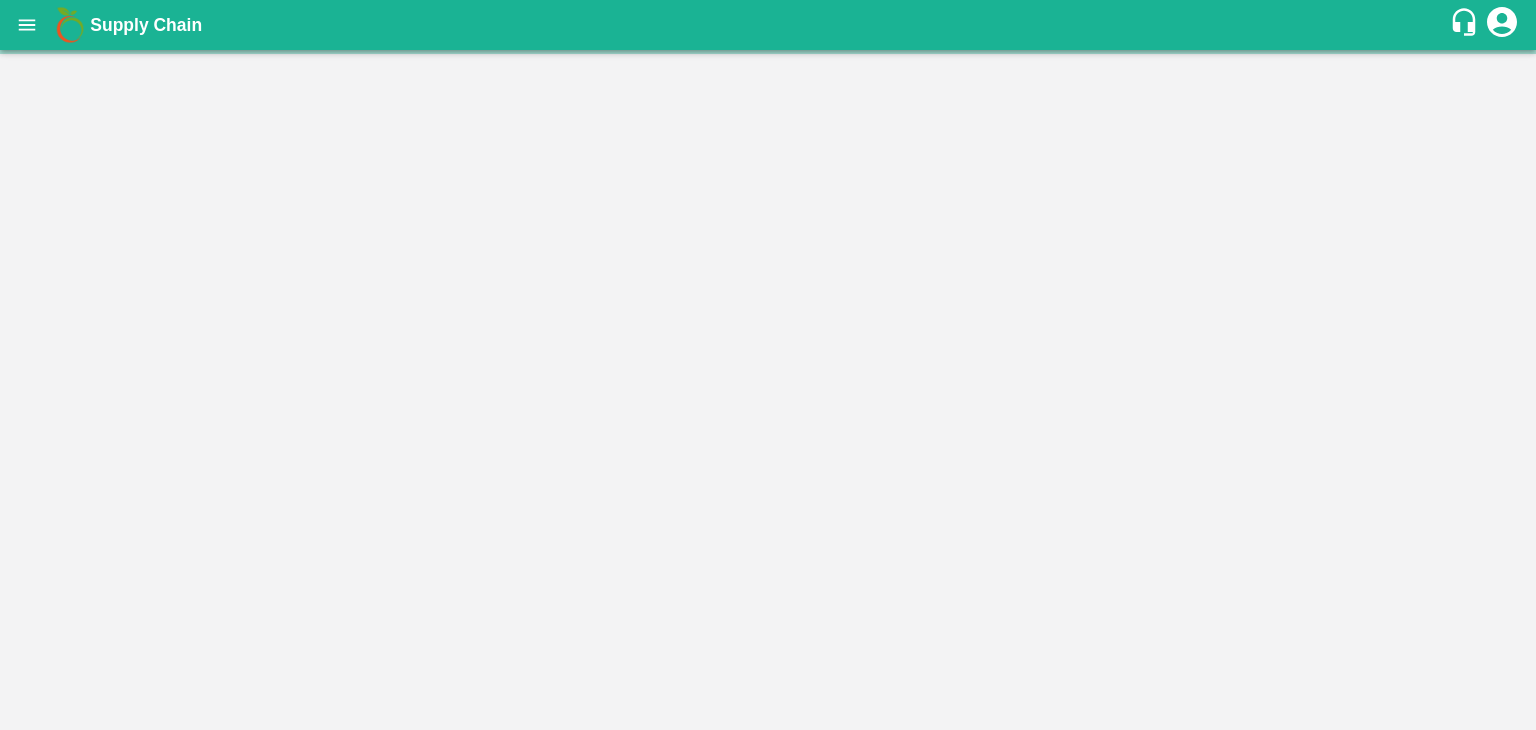 scroll, scrollTop: 0, scrollLeft: 0, axis: both 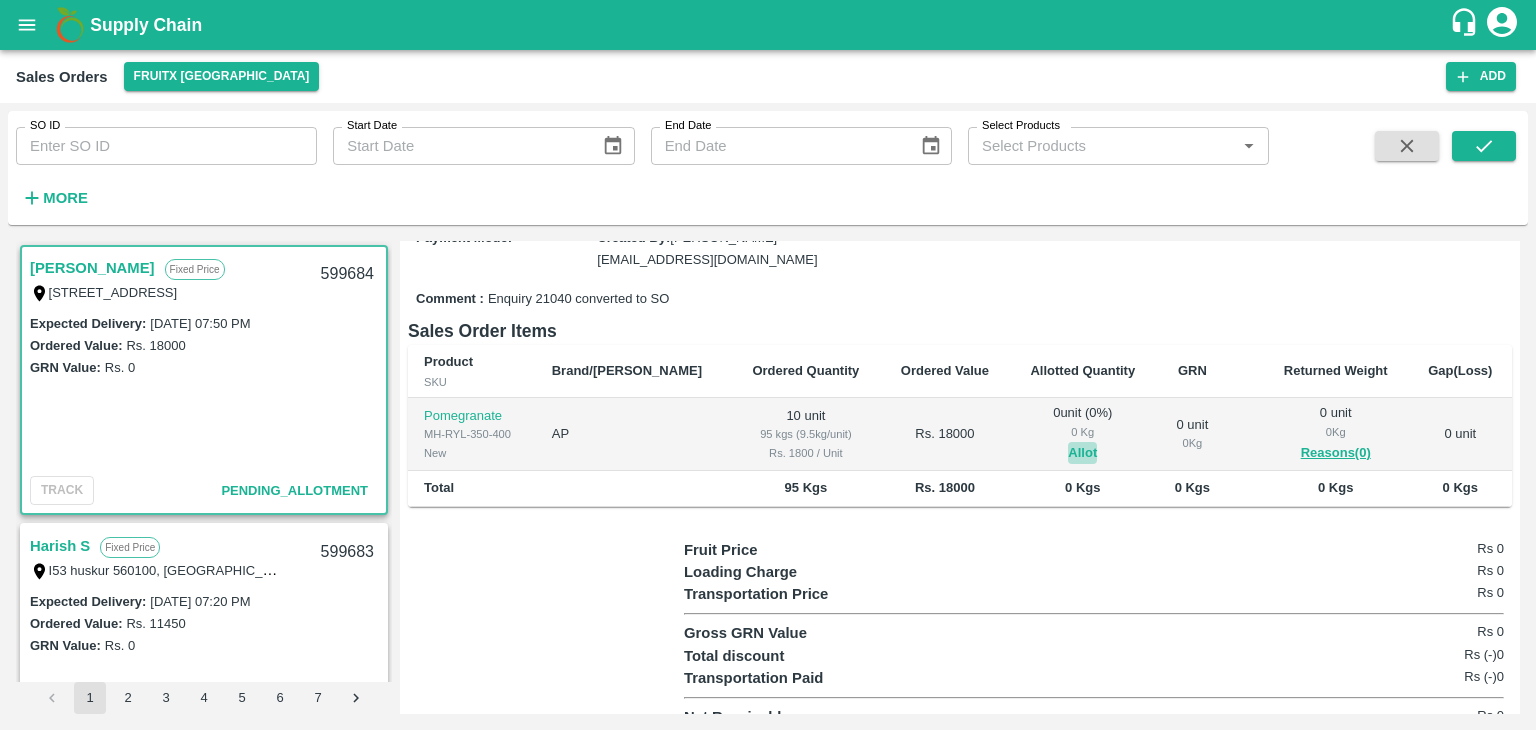 click on "Allot" at bounding box center [1082, 453] 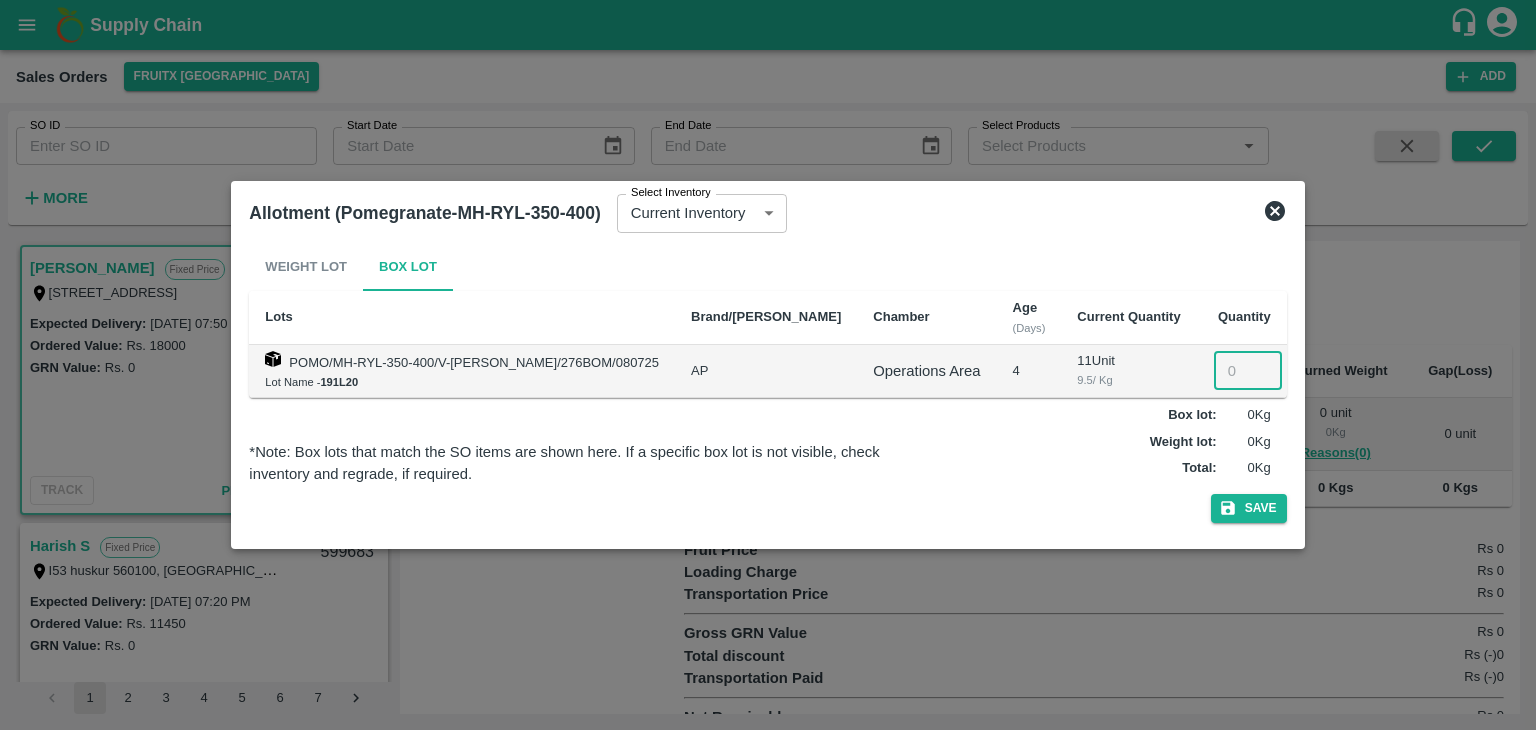 click at bounding box center (1248, 371) 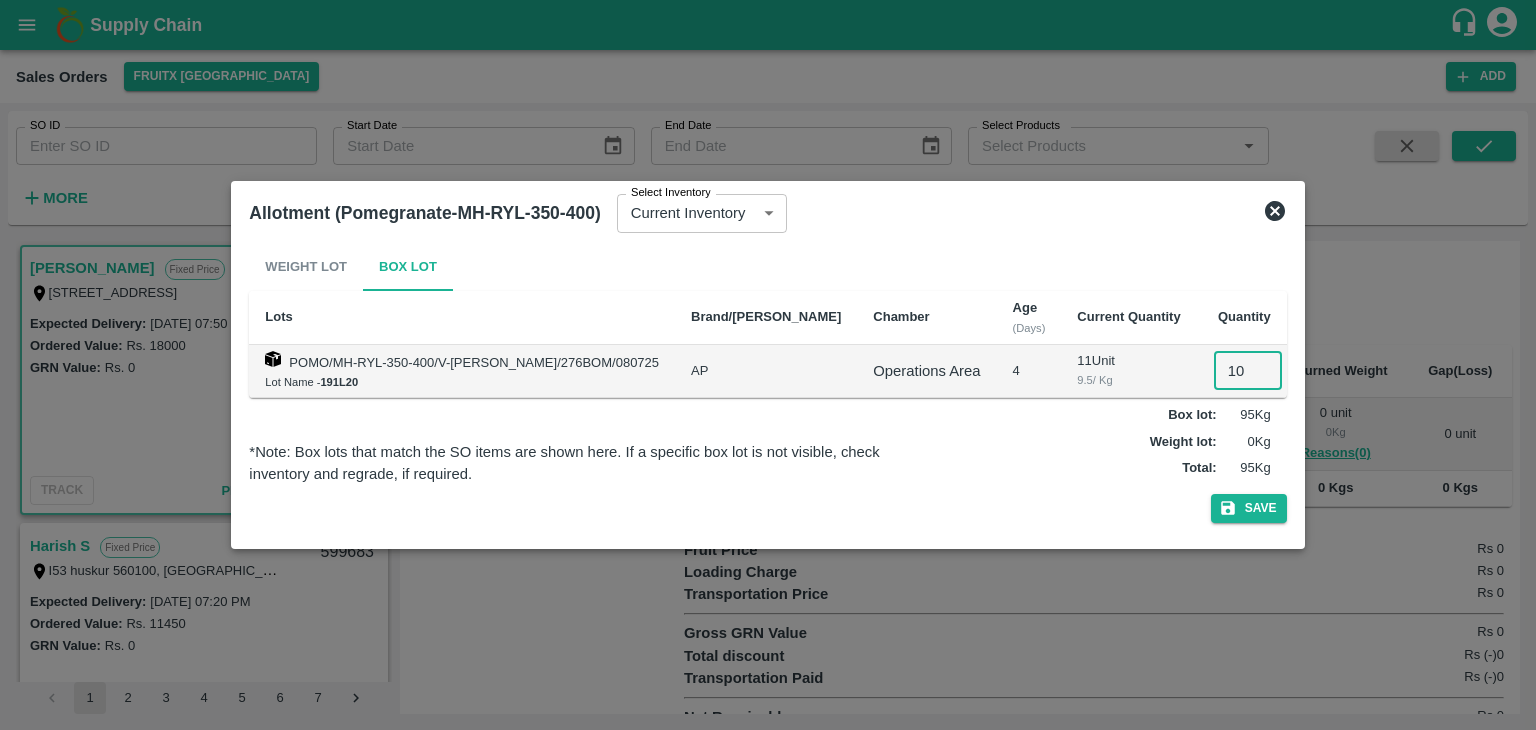type on "10" 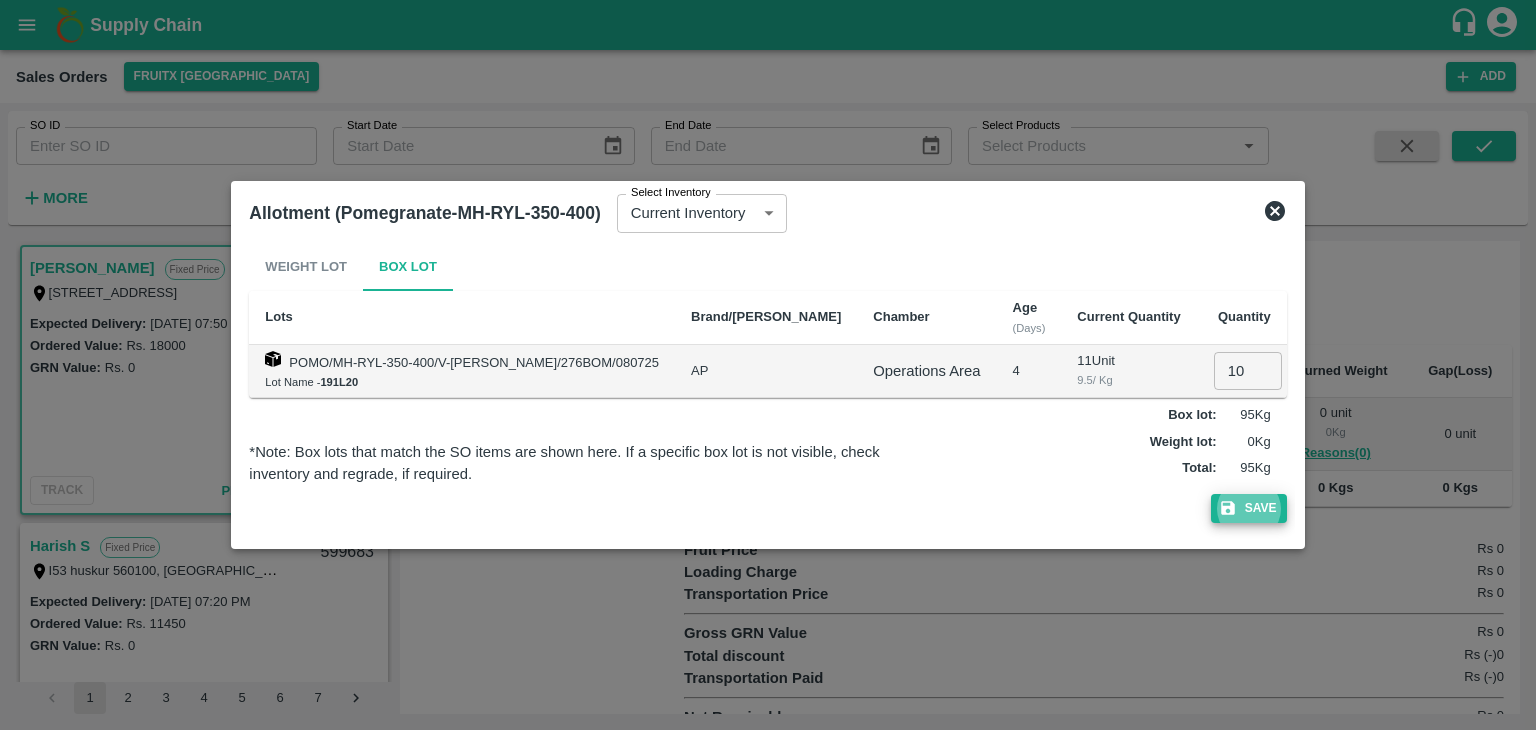 type 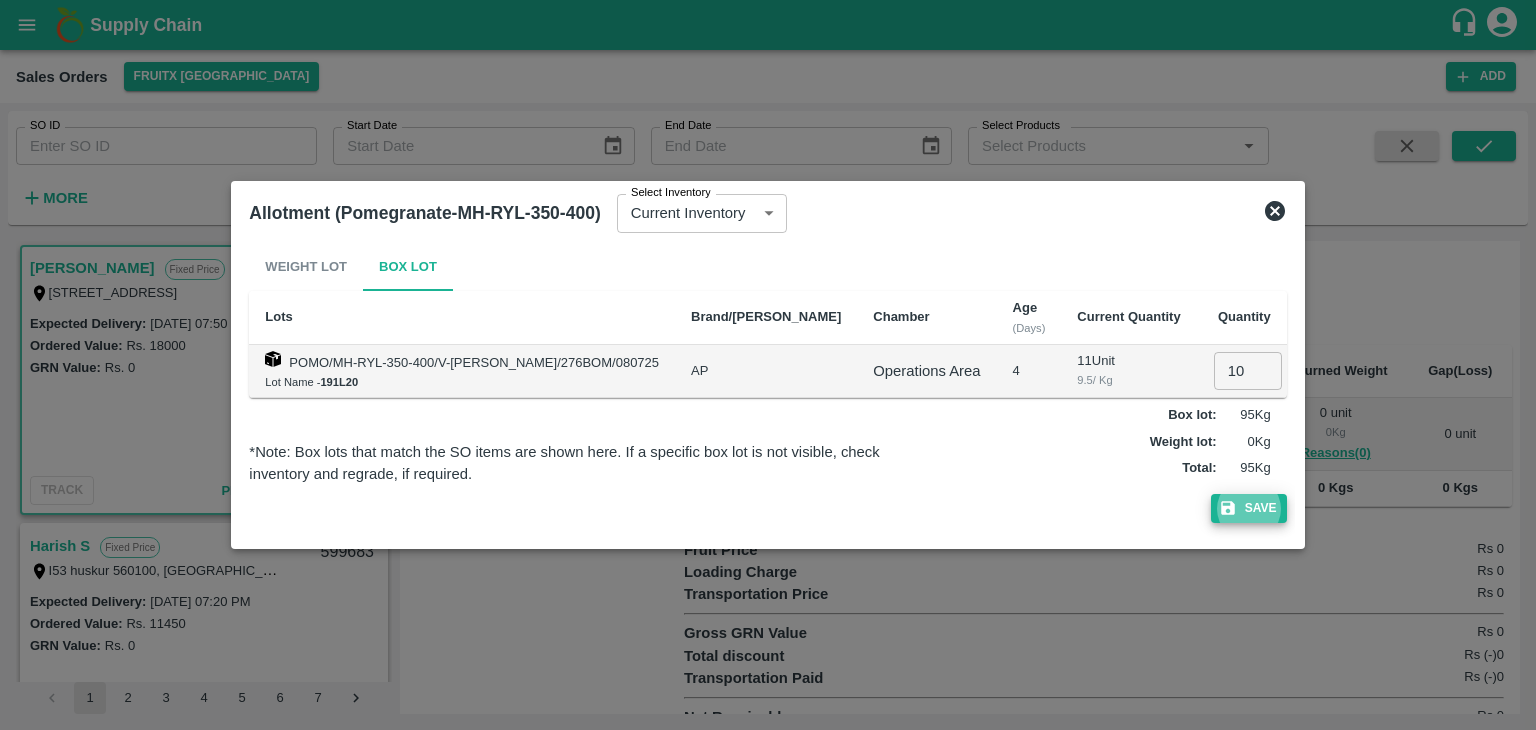 click on "Save" at bounding box center [1249, 508] 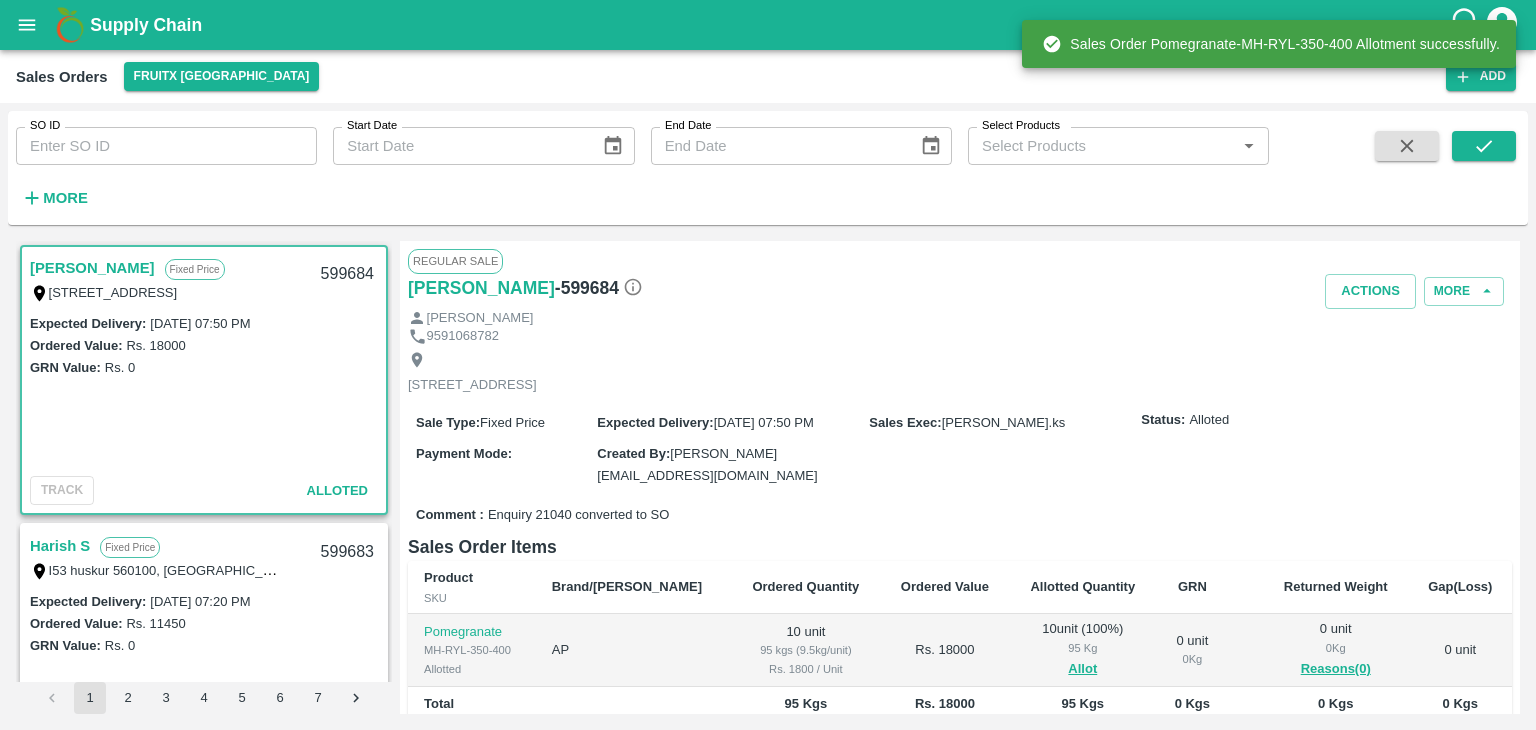 click on "599684" at bounding box center [347, 274] 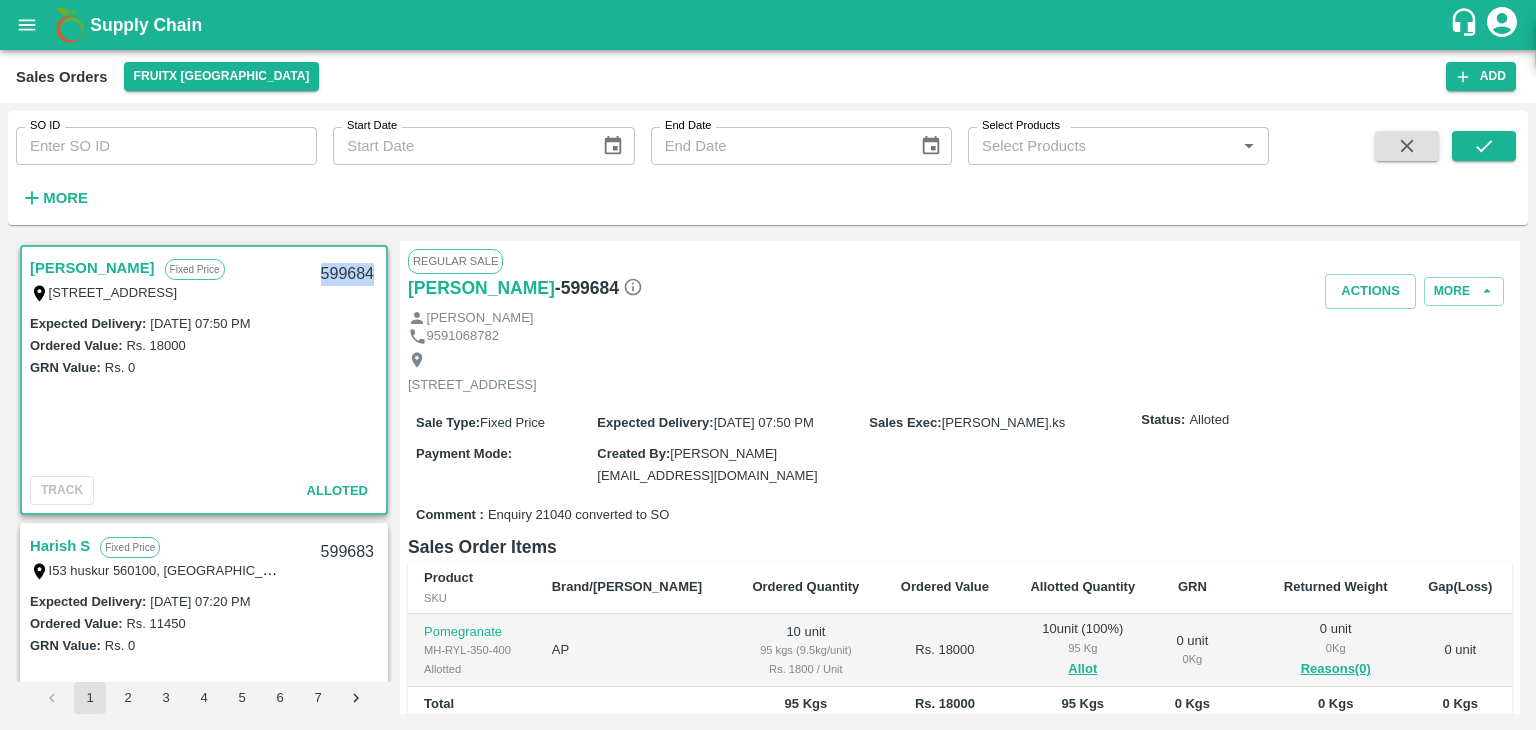 click on "599684" at bounding box center (347, 274) 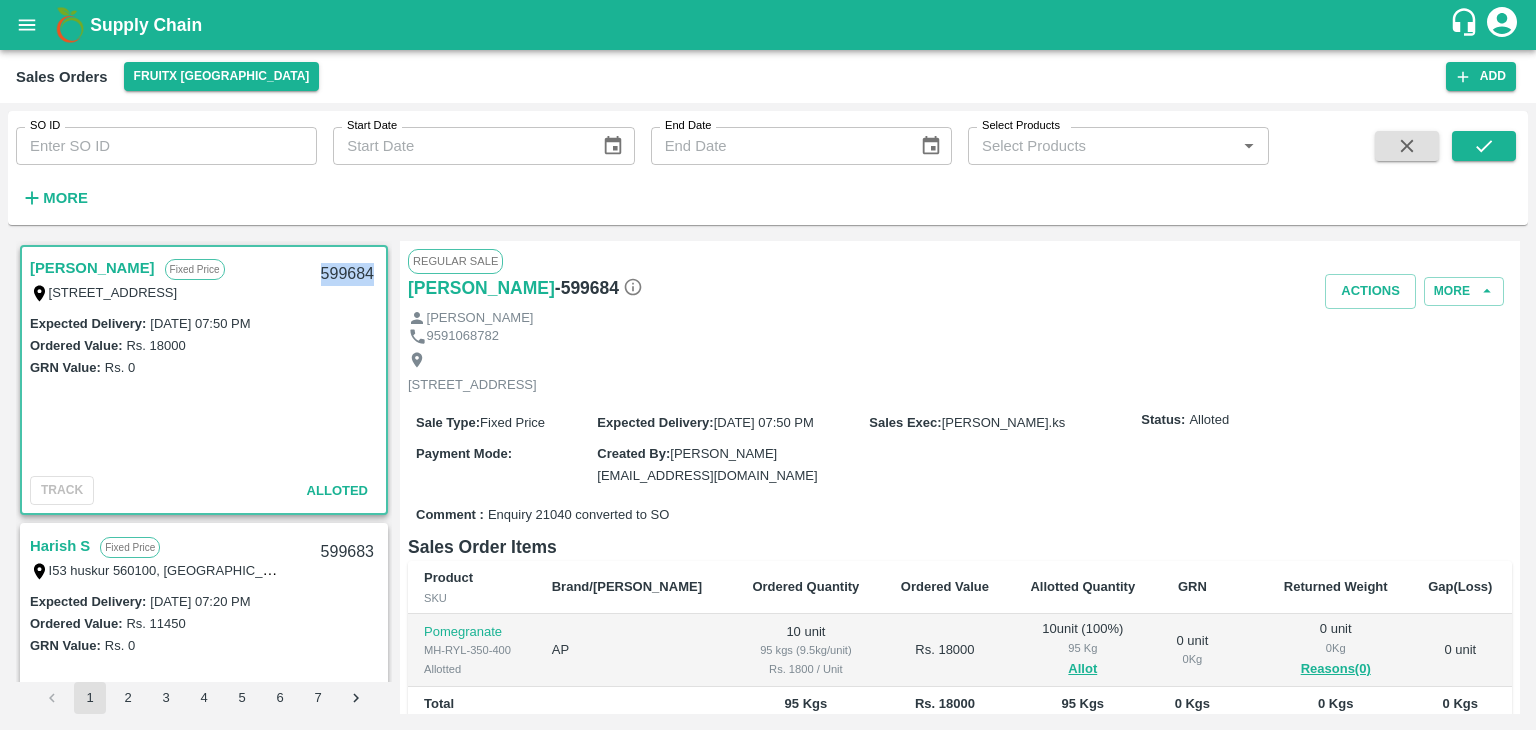 copy on "599684" 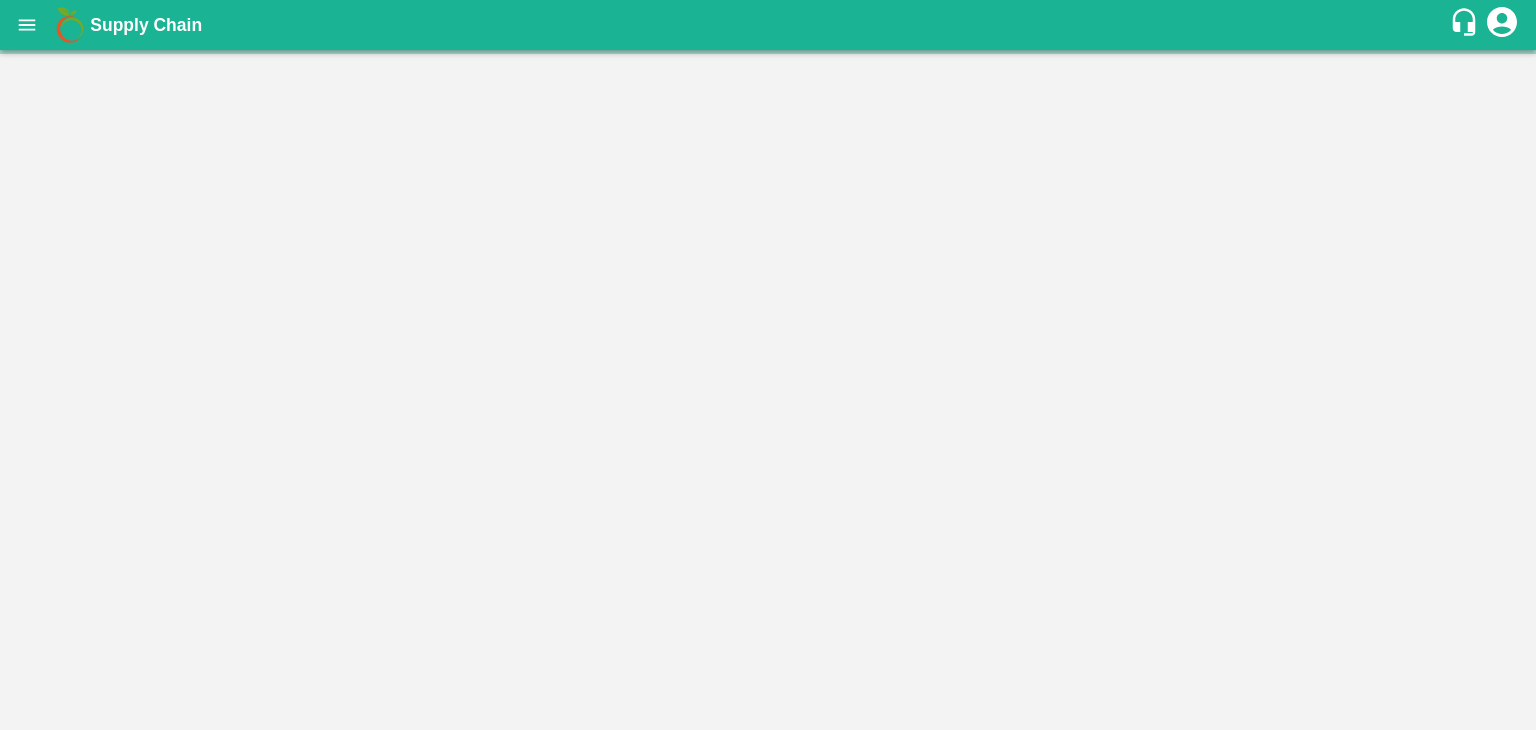 scroll, scrollTop: 0, scrollLeft: 0, axis: both 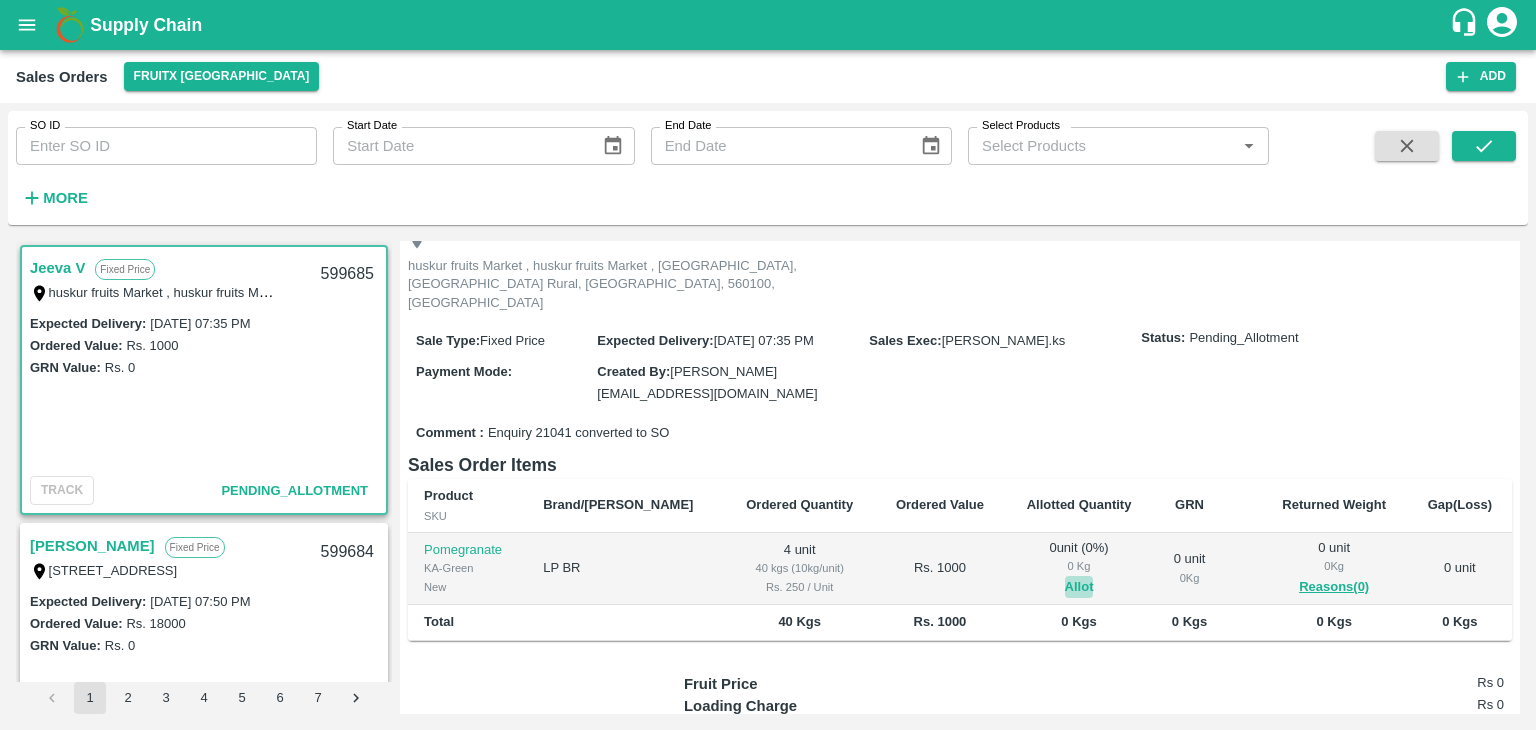 click on "Allot" at bounding box center (1079, 587) 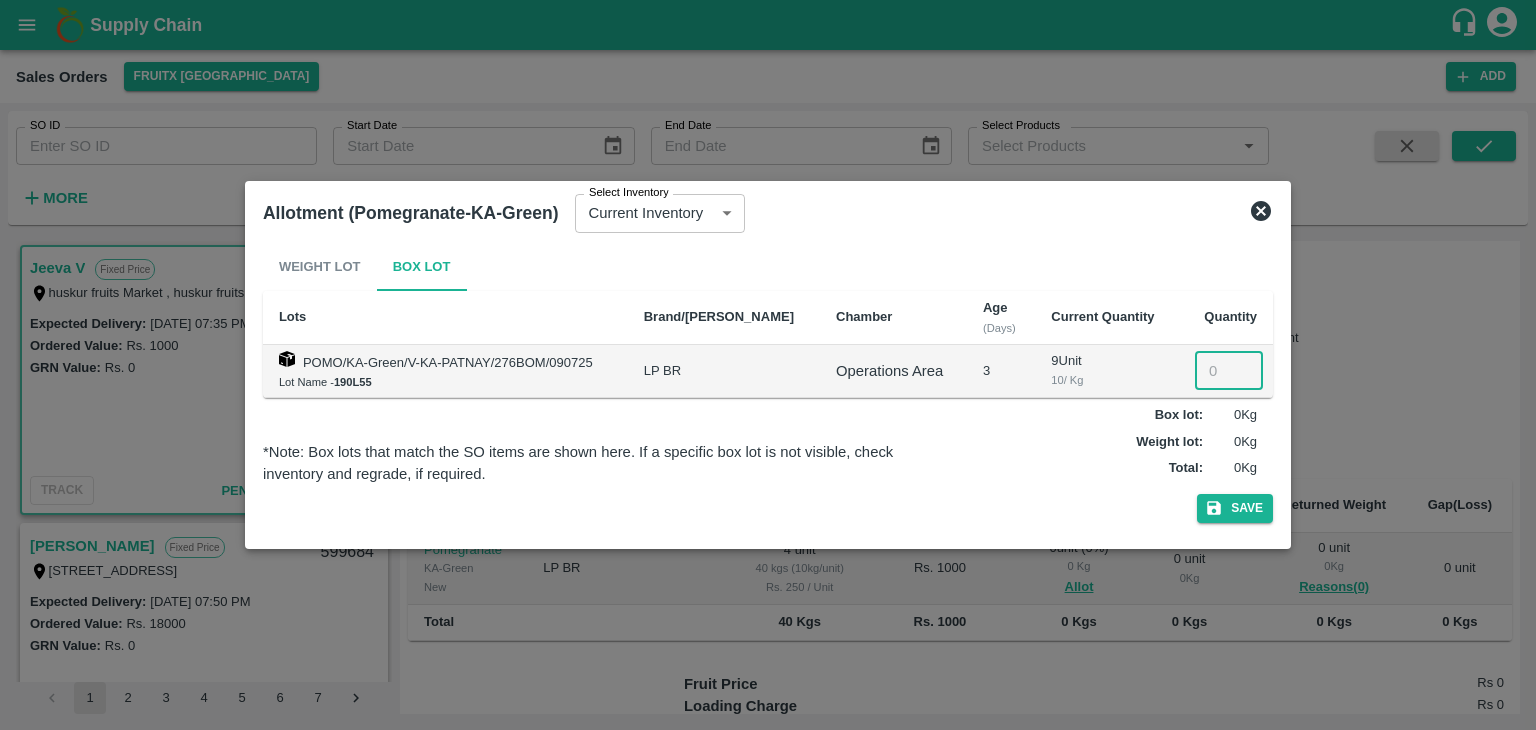 click at bounding box center [1229, 371] 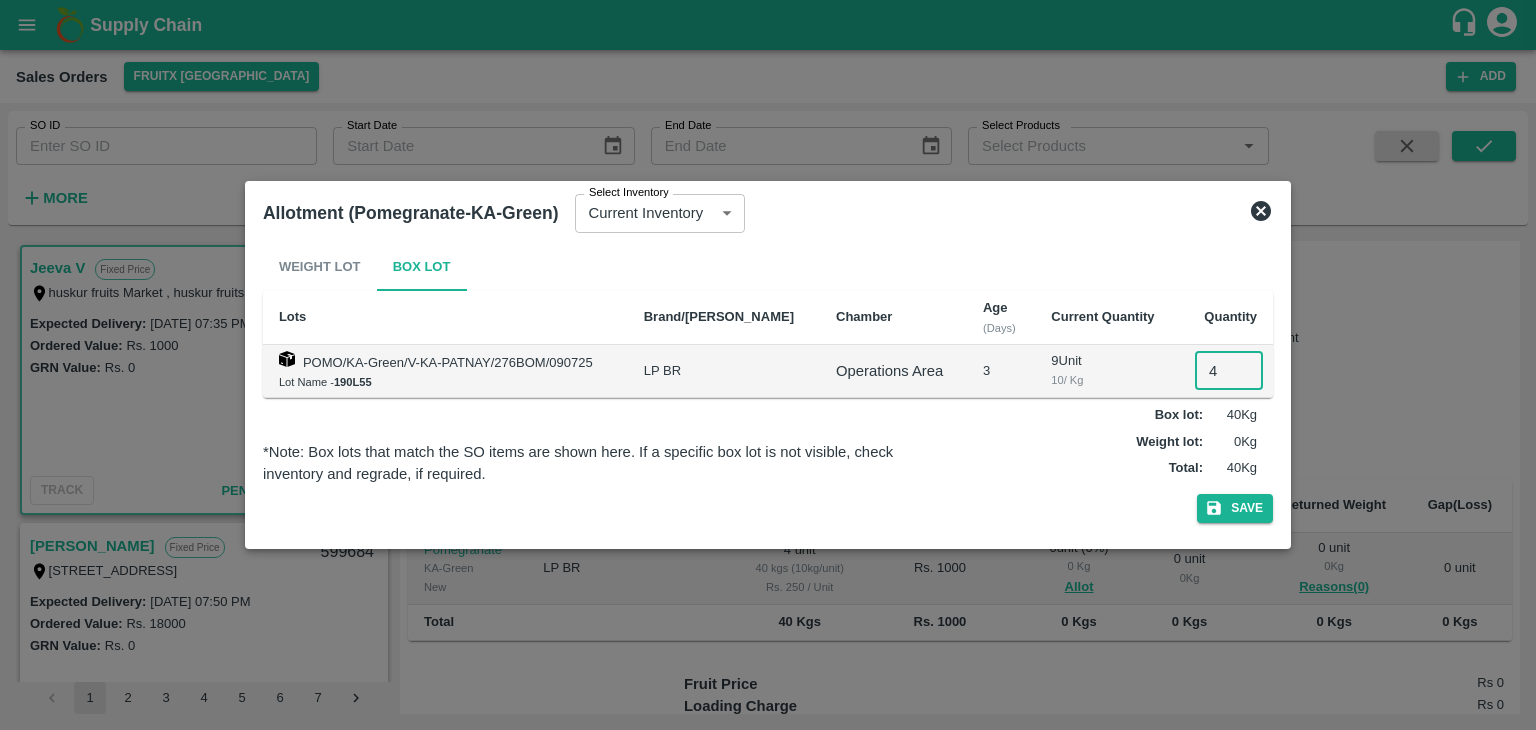 type on "4" 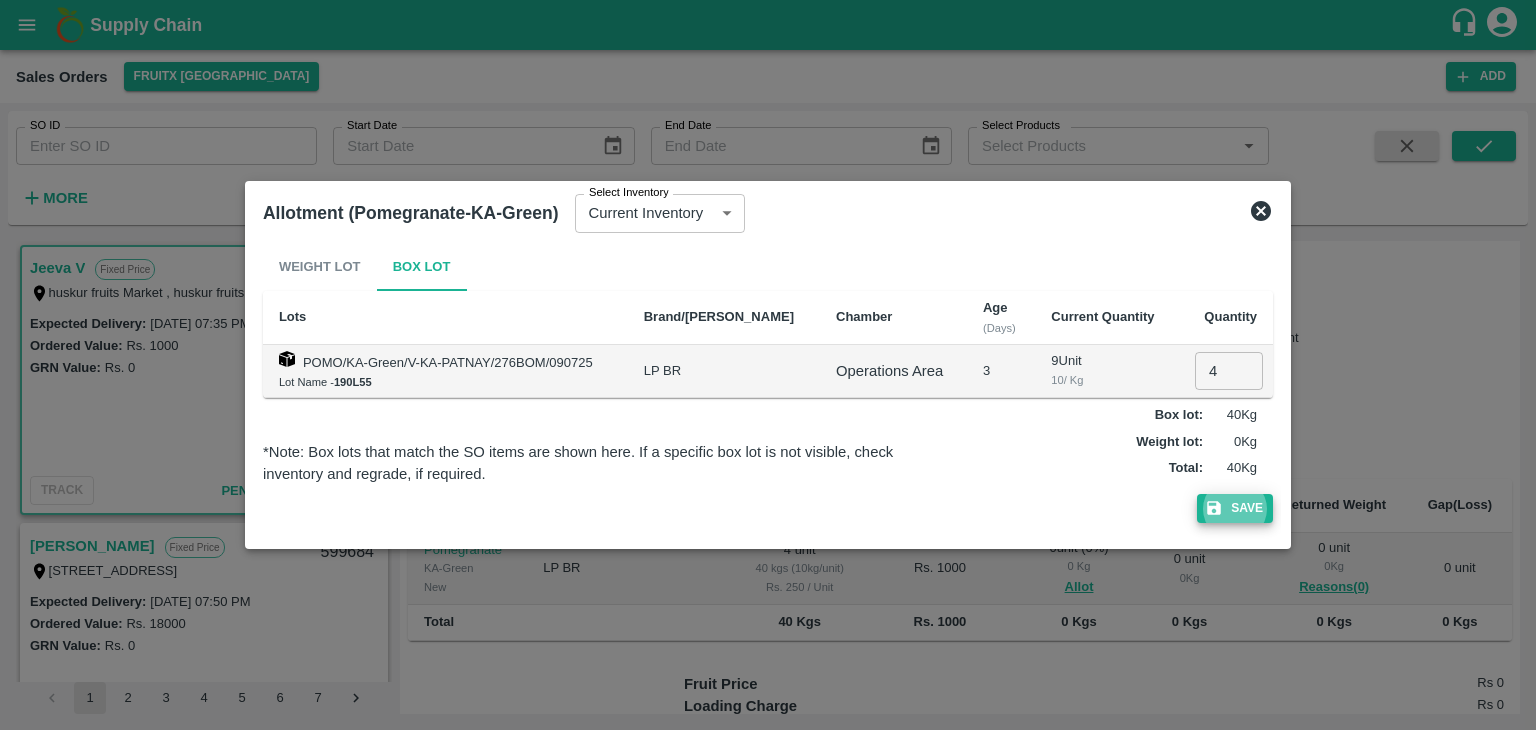 type 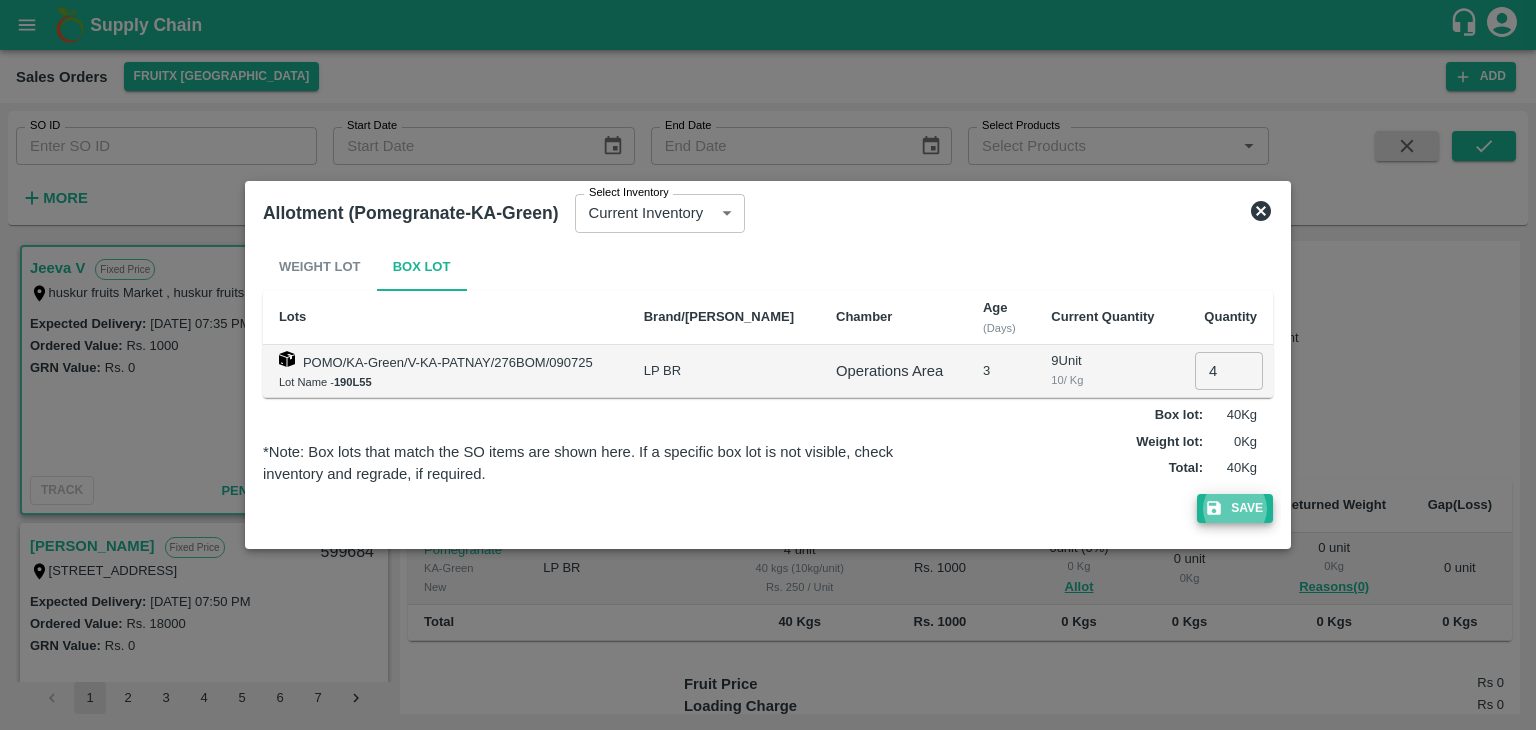 click on "Save" at bounding box center (1235, 508) 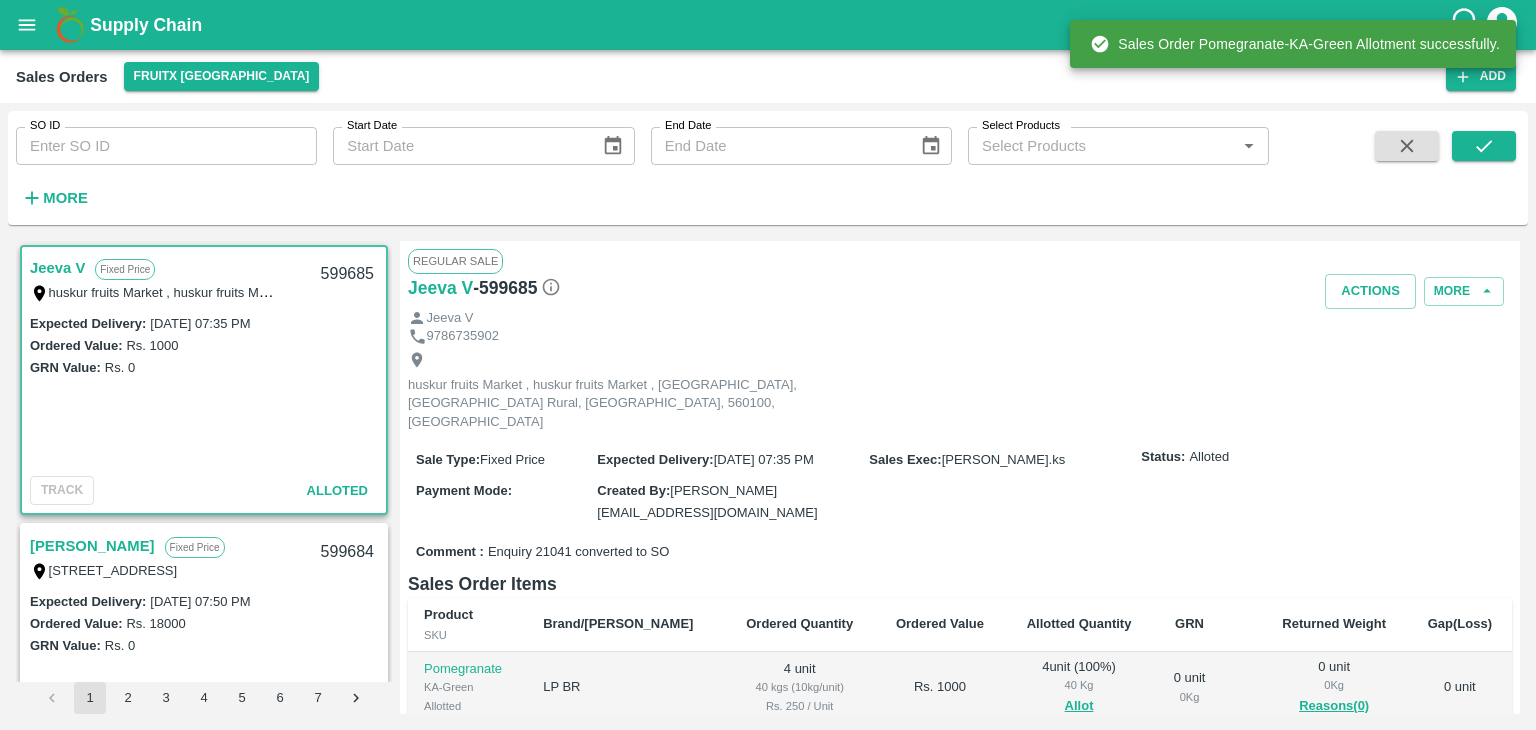 click on "599685" at bounding box center [347, 274] 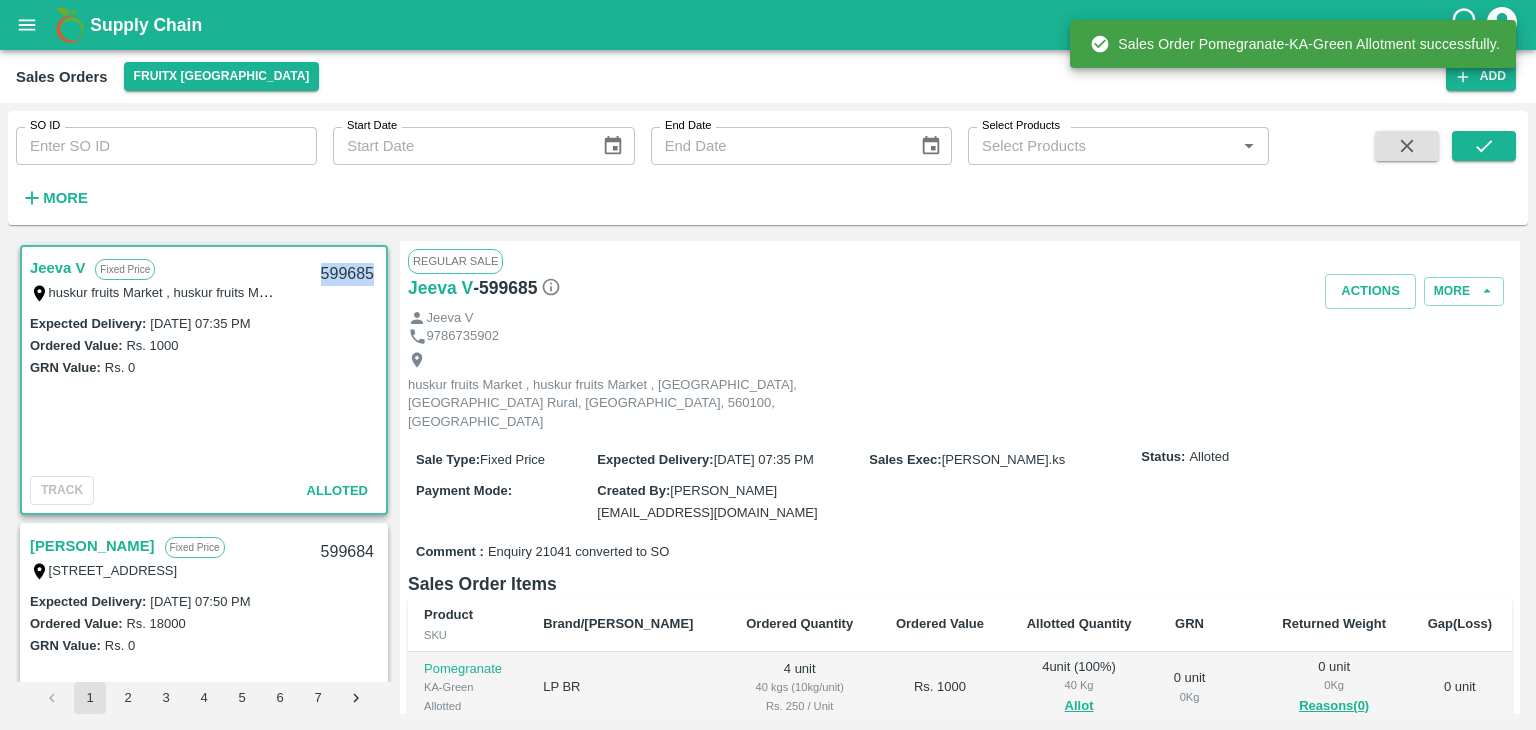 click on "599685" at bounding box center [347, 274] 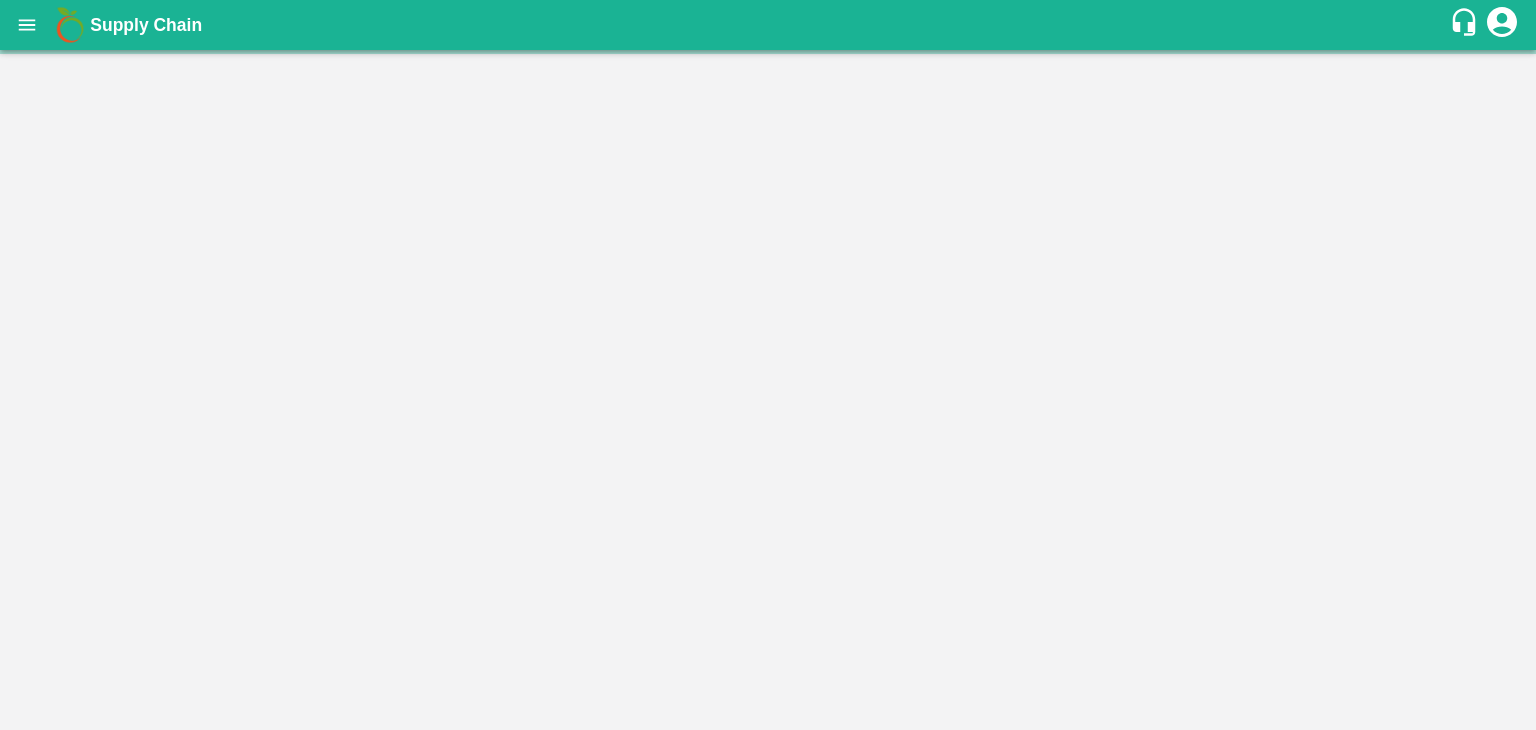 scroll, scrollTop: 0, scrollLeft: 0, axis: both 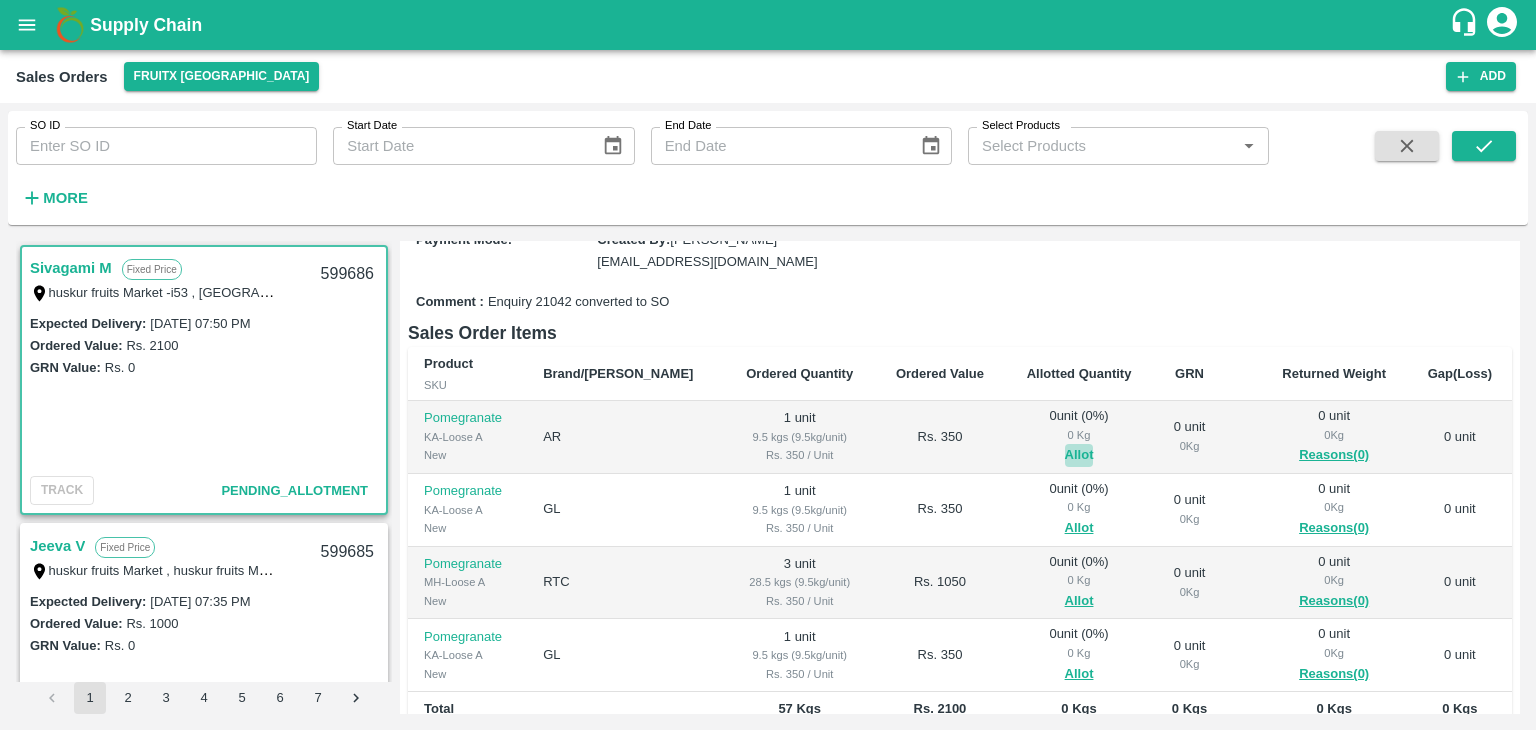 click on "Allot" at bounding box center (1079, 455) 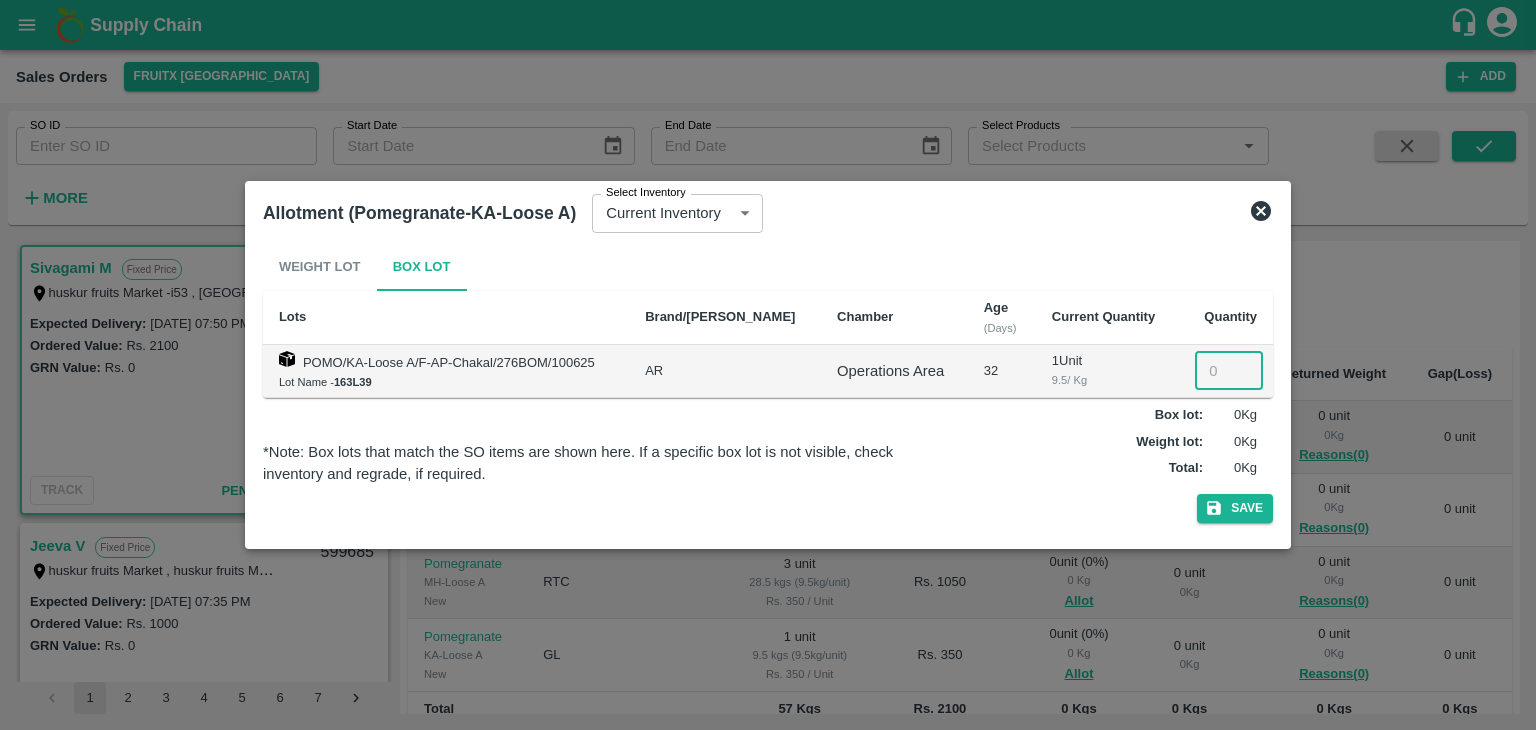 click at bounding box center [1229, 371] 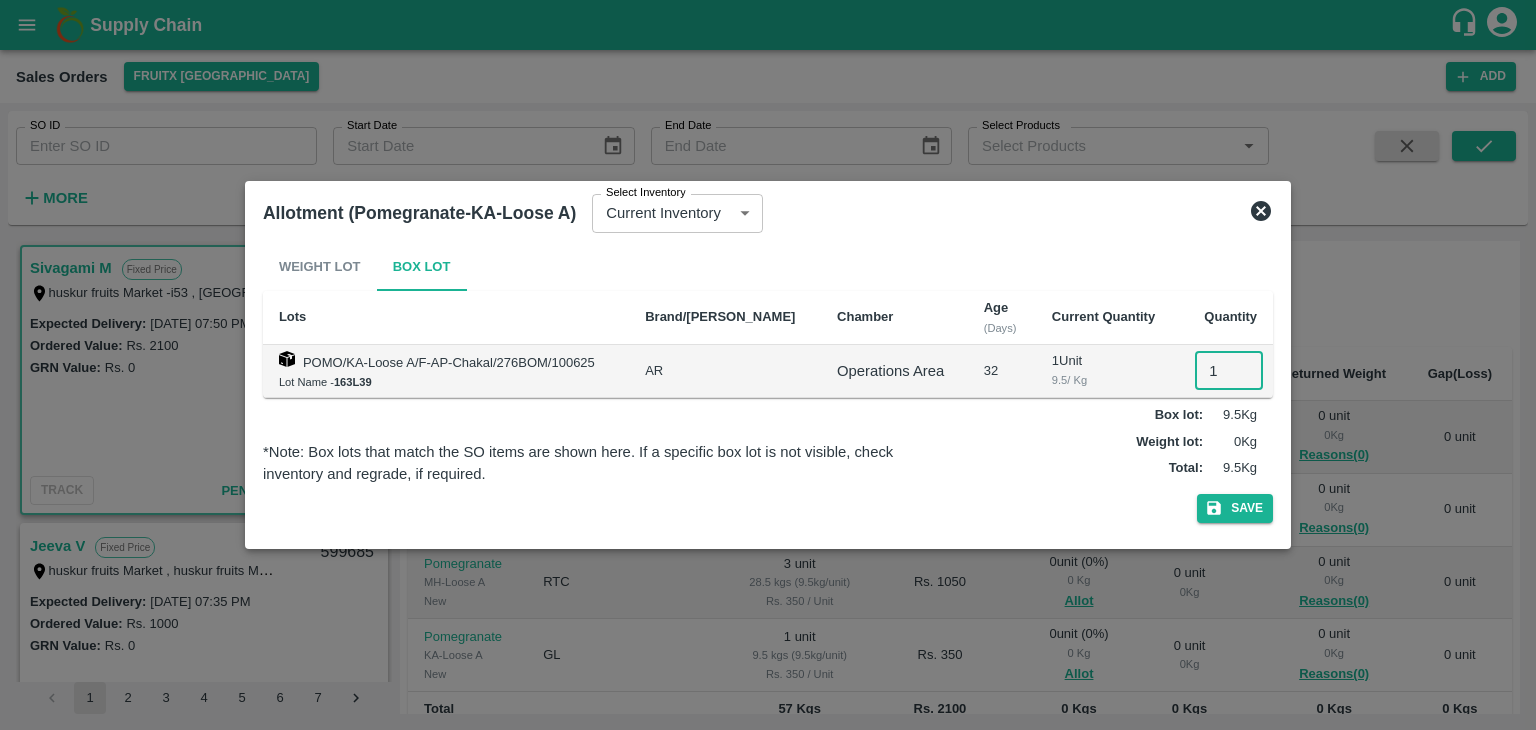 type on "1" 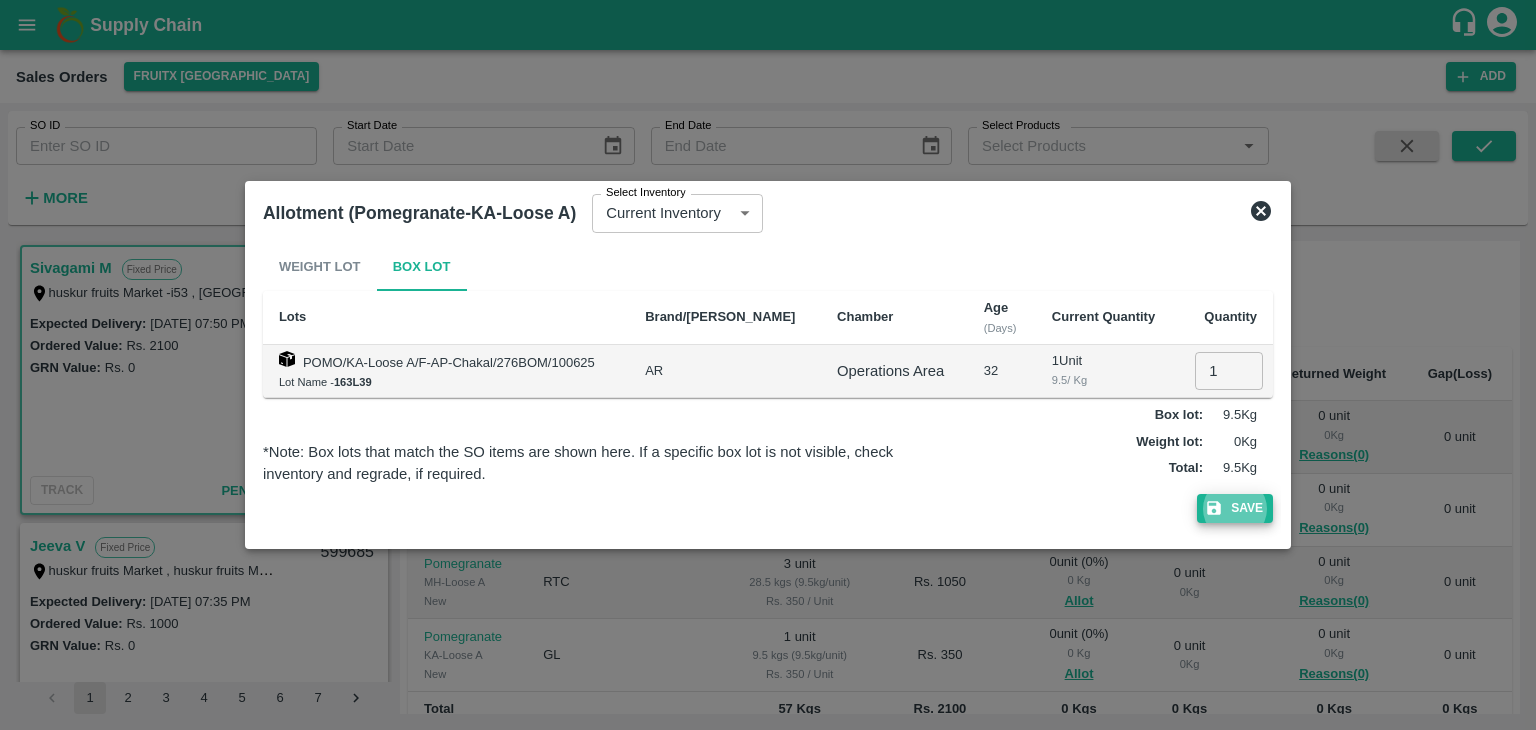 type 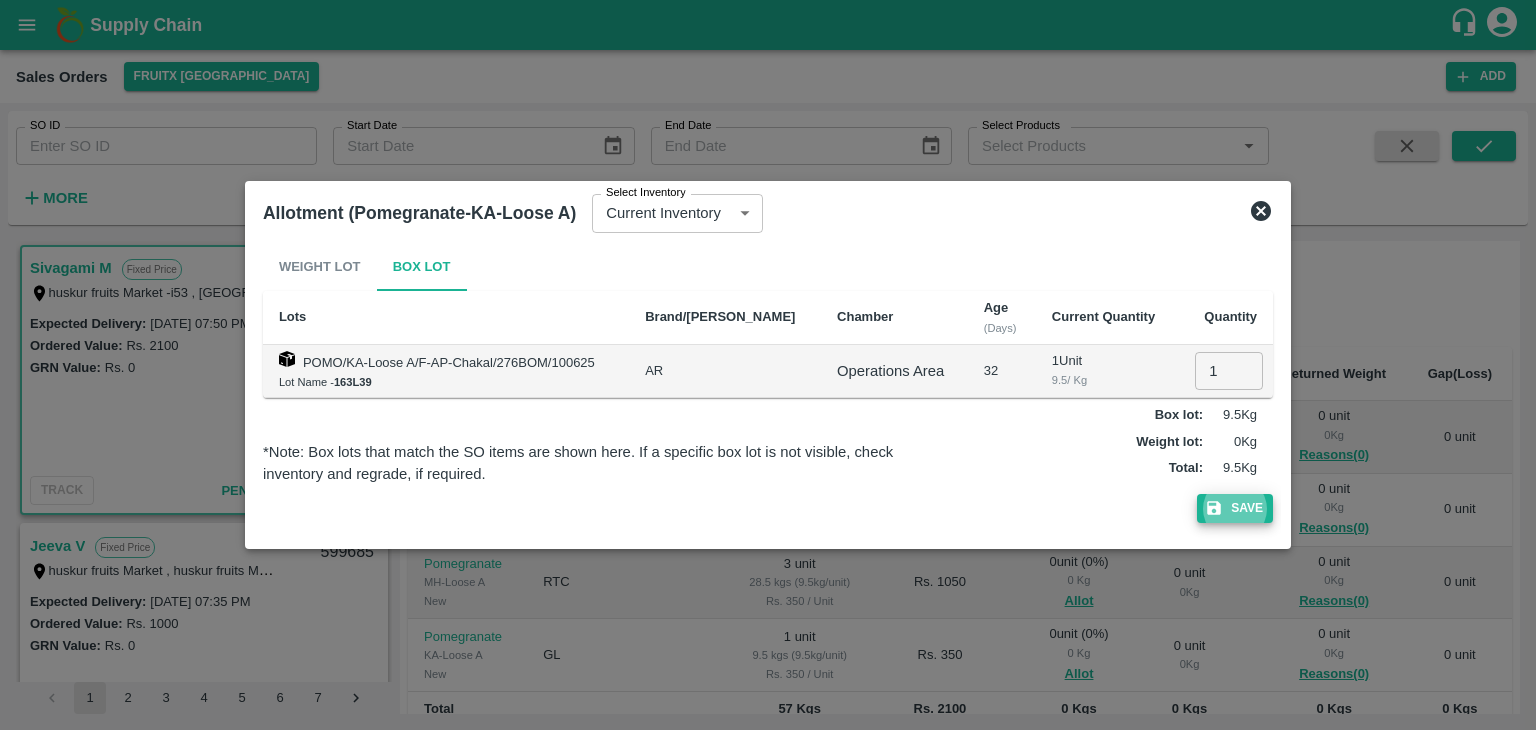 click on "Save" at bounding box center [1235, 508] 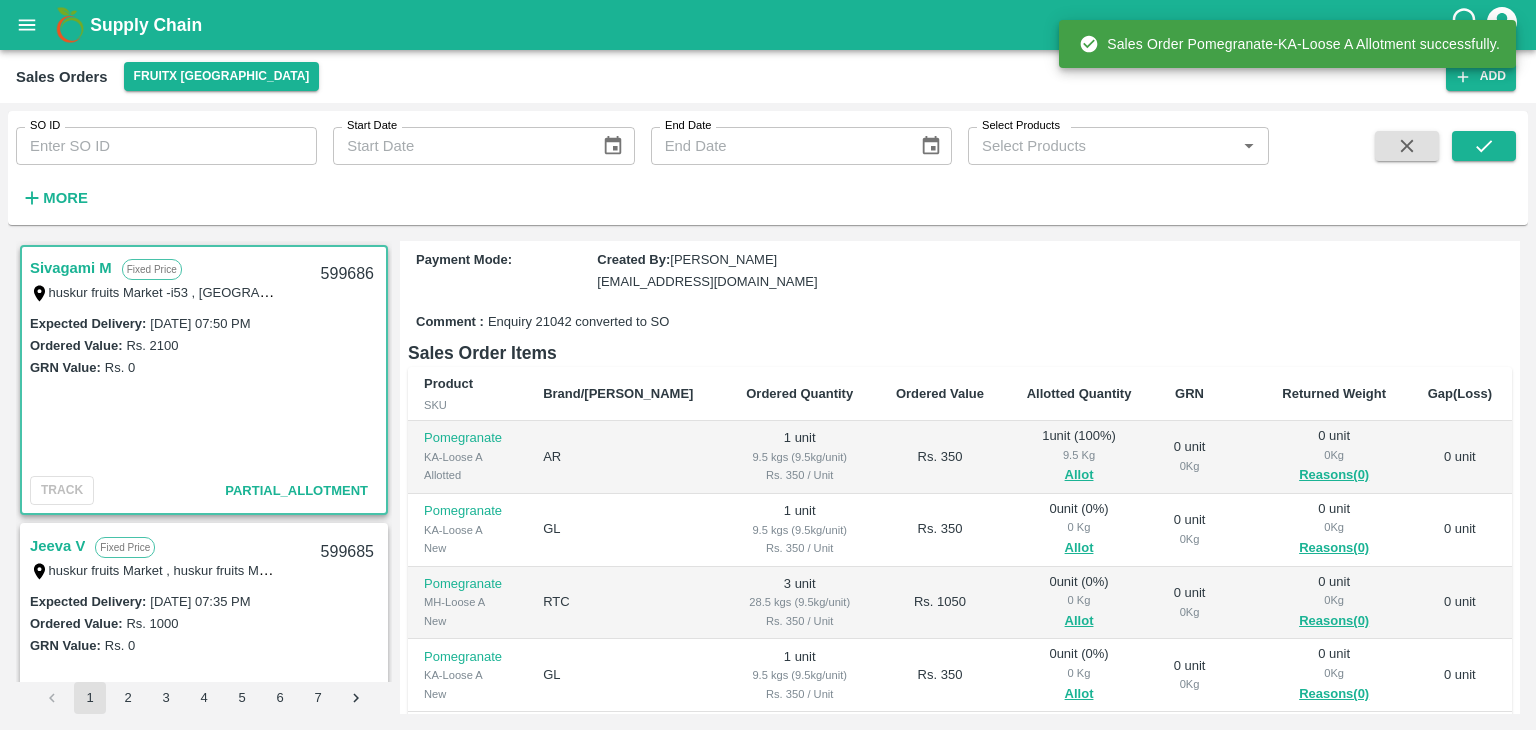scroll, scrollTop: 247, scrollLeft: 0, axis: vertical 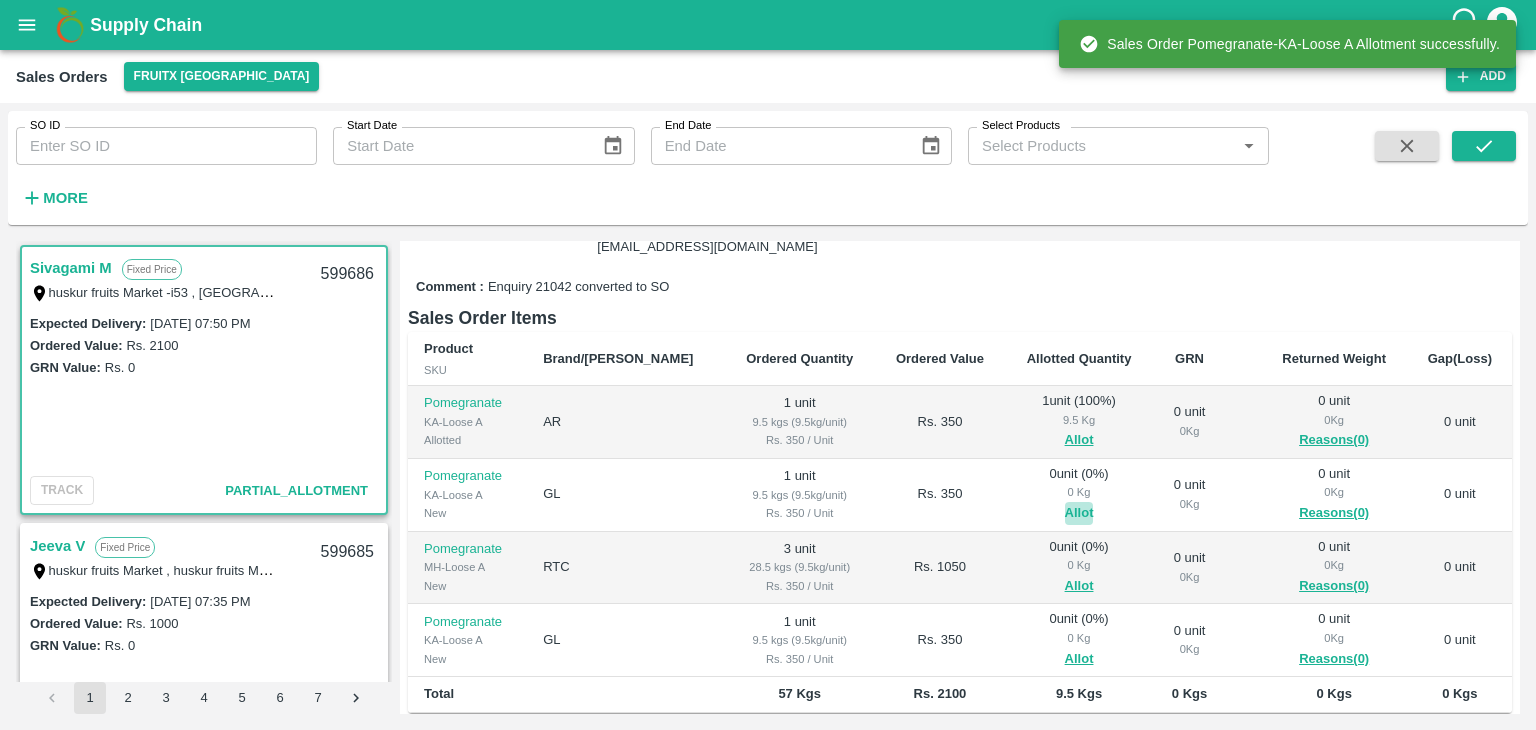 click on "Allot" at bounding box center (1079, 513) 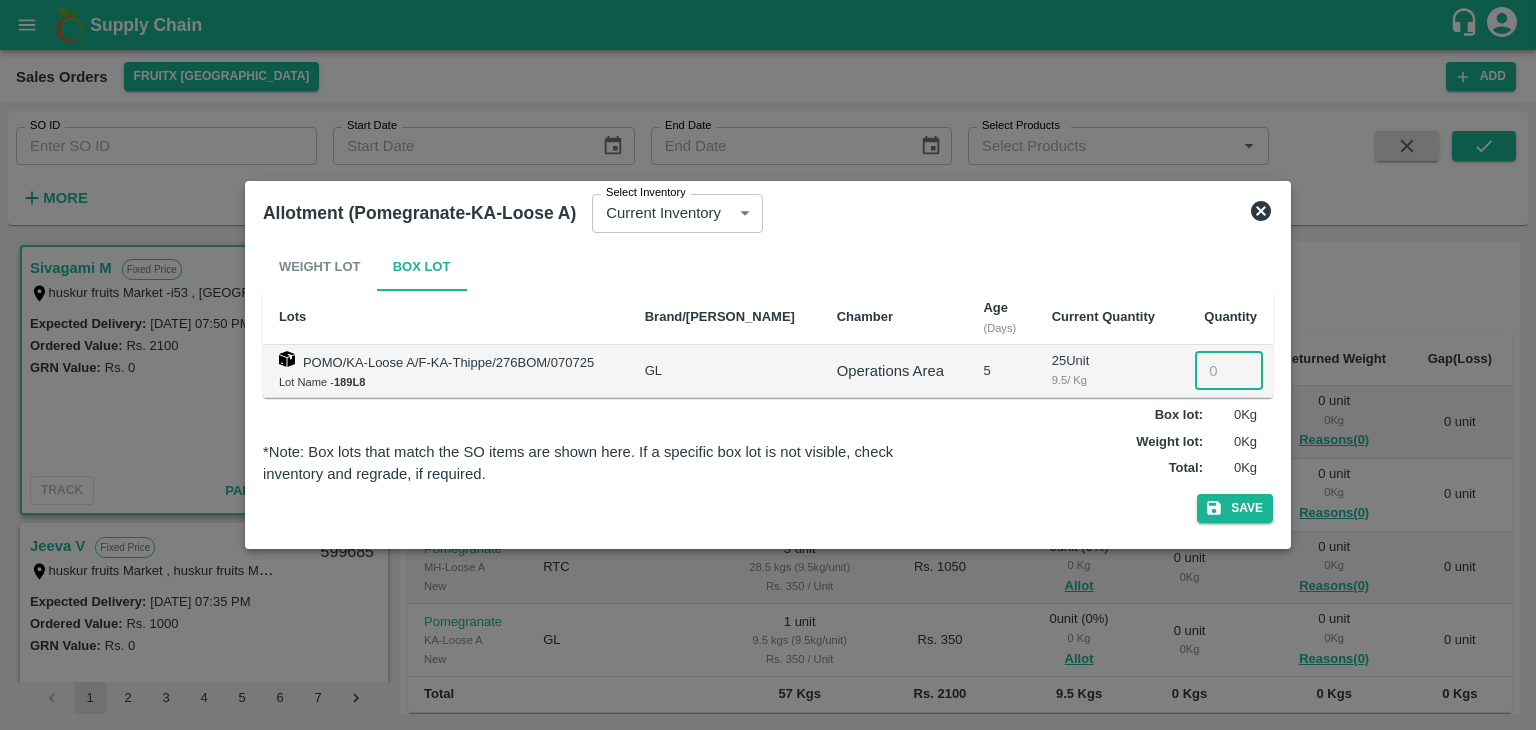 click at bounding box center [1229, 371] 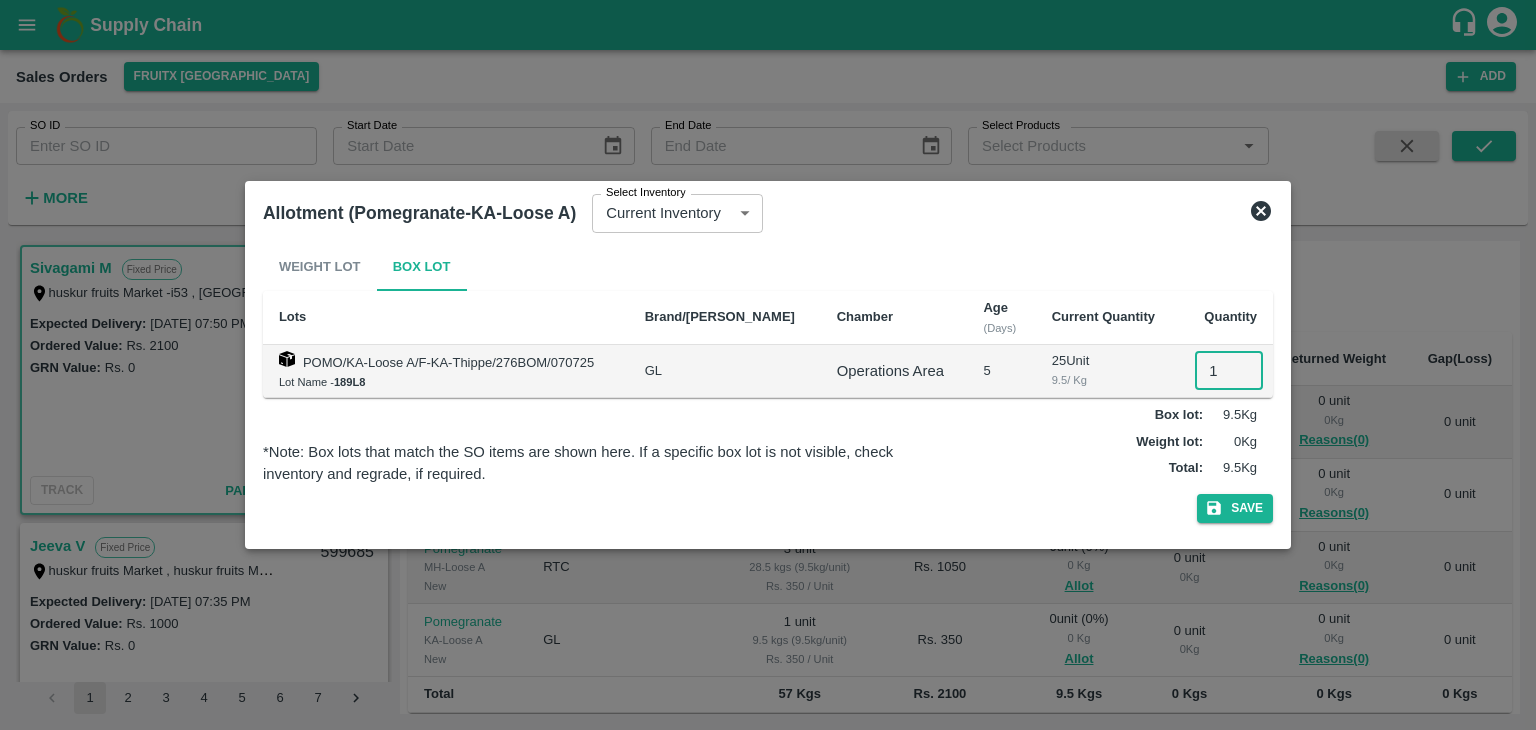 type on "1" 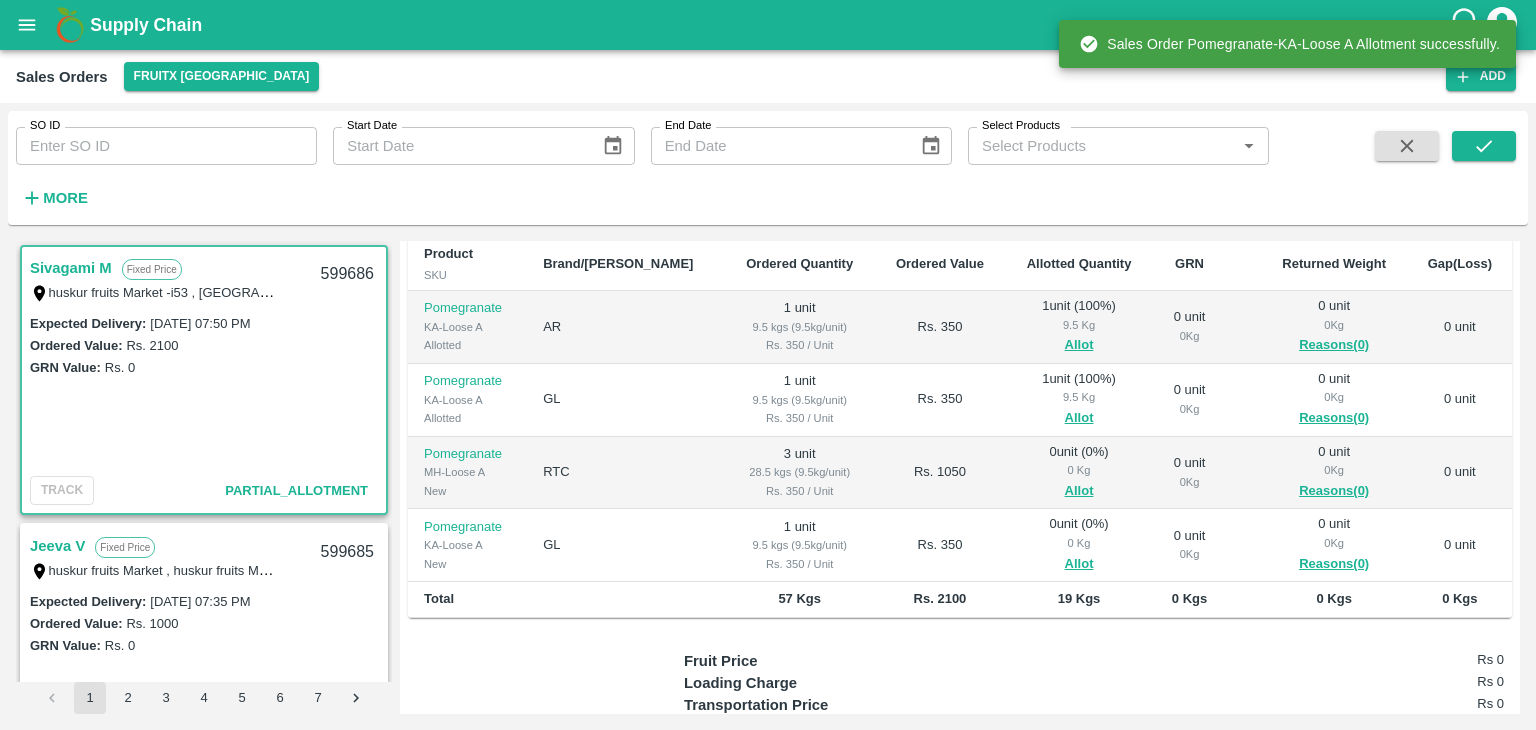 scroll, scrollTop: 343, scrollLeft: 0, axis: vertical 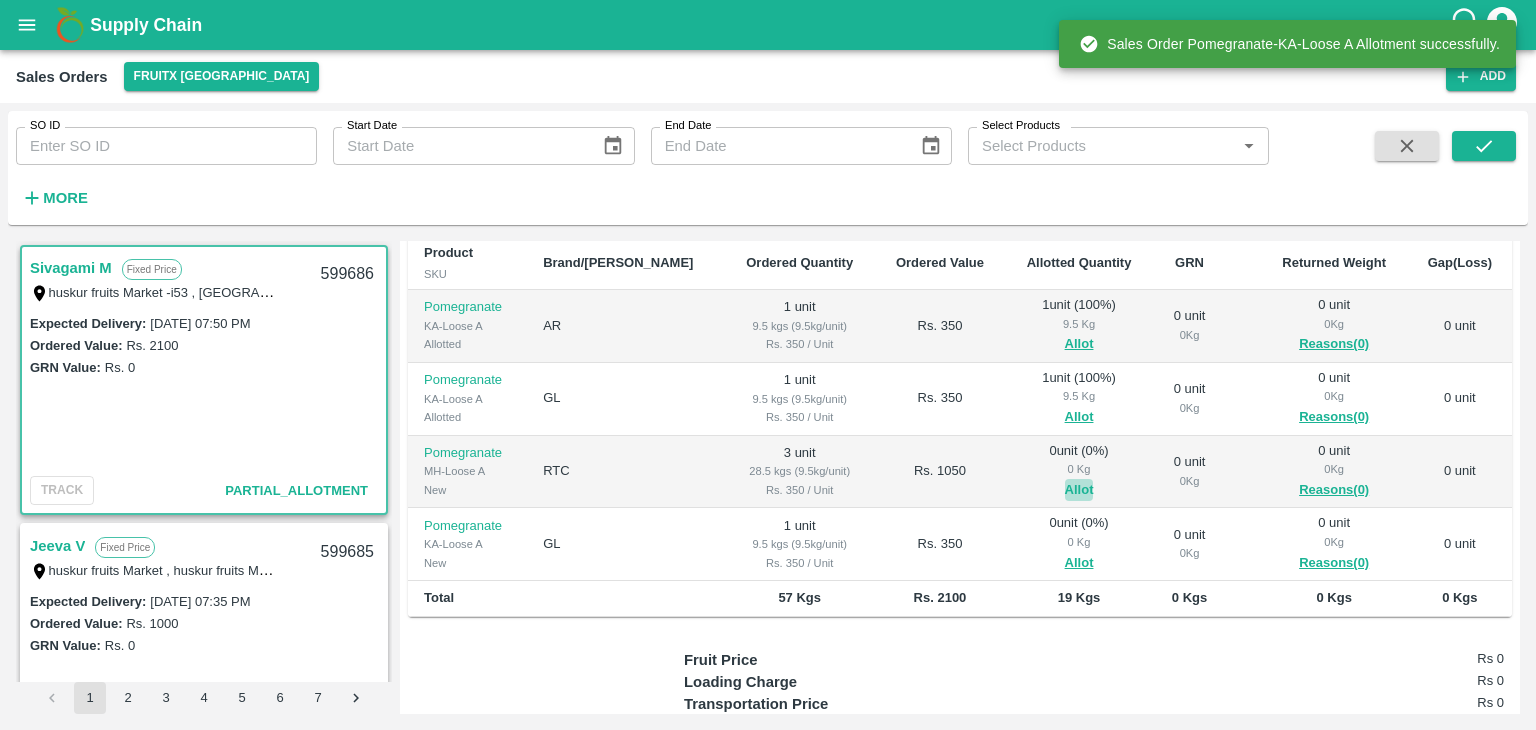 click on "Allot" at bounding box center (1079, 490) 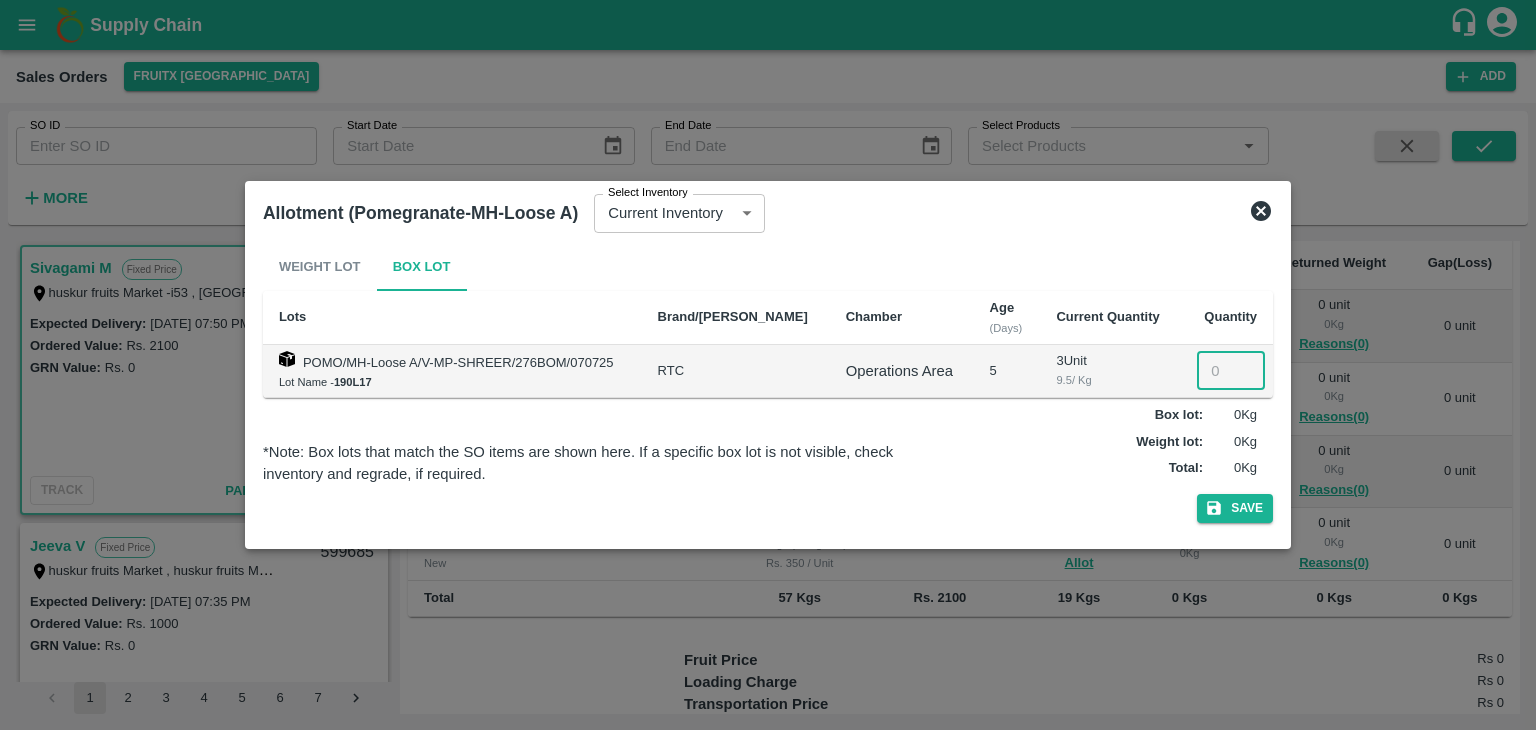 click at bounding box center [1231, 371] 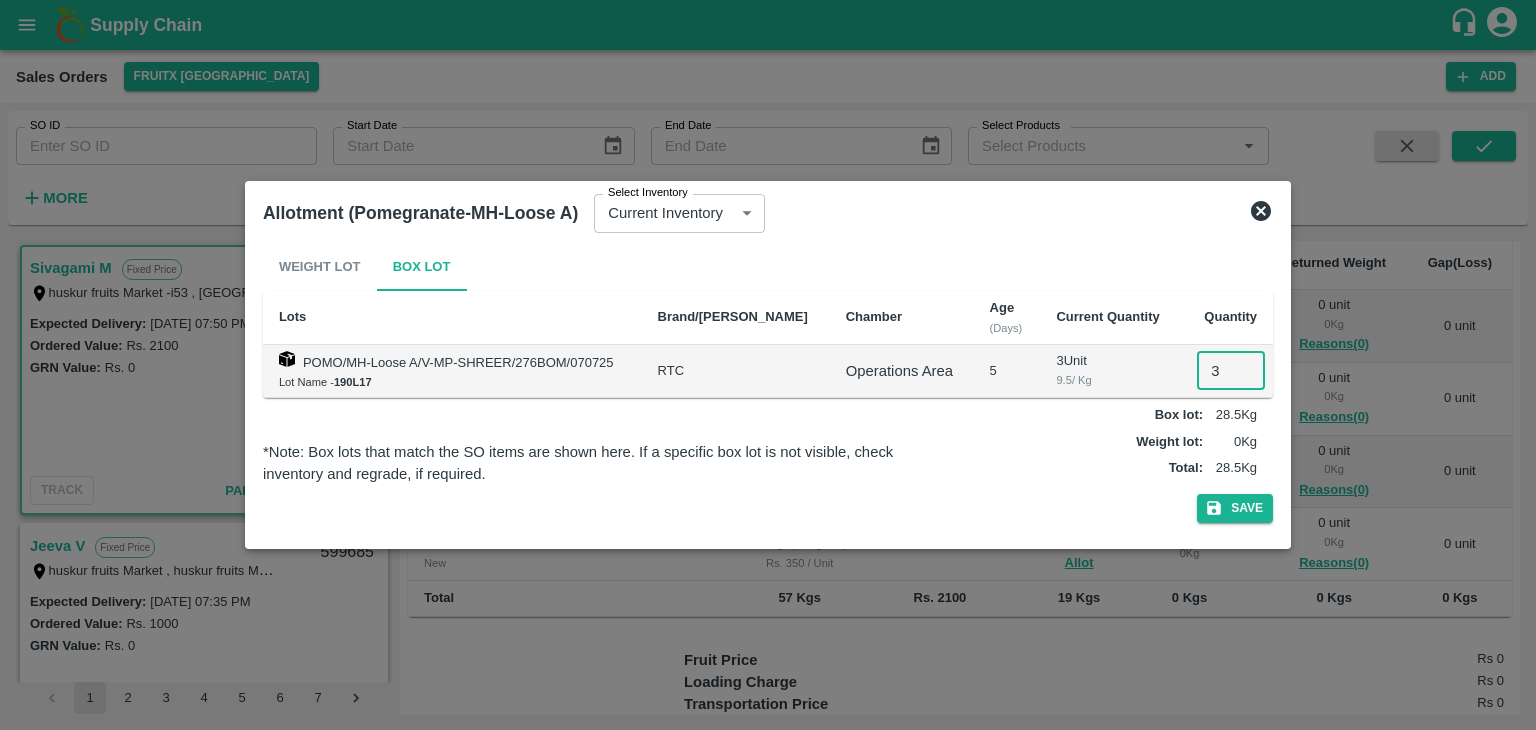 type on "3" 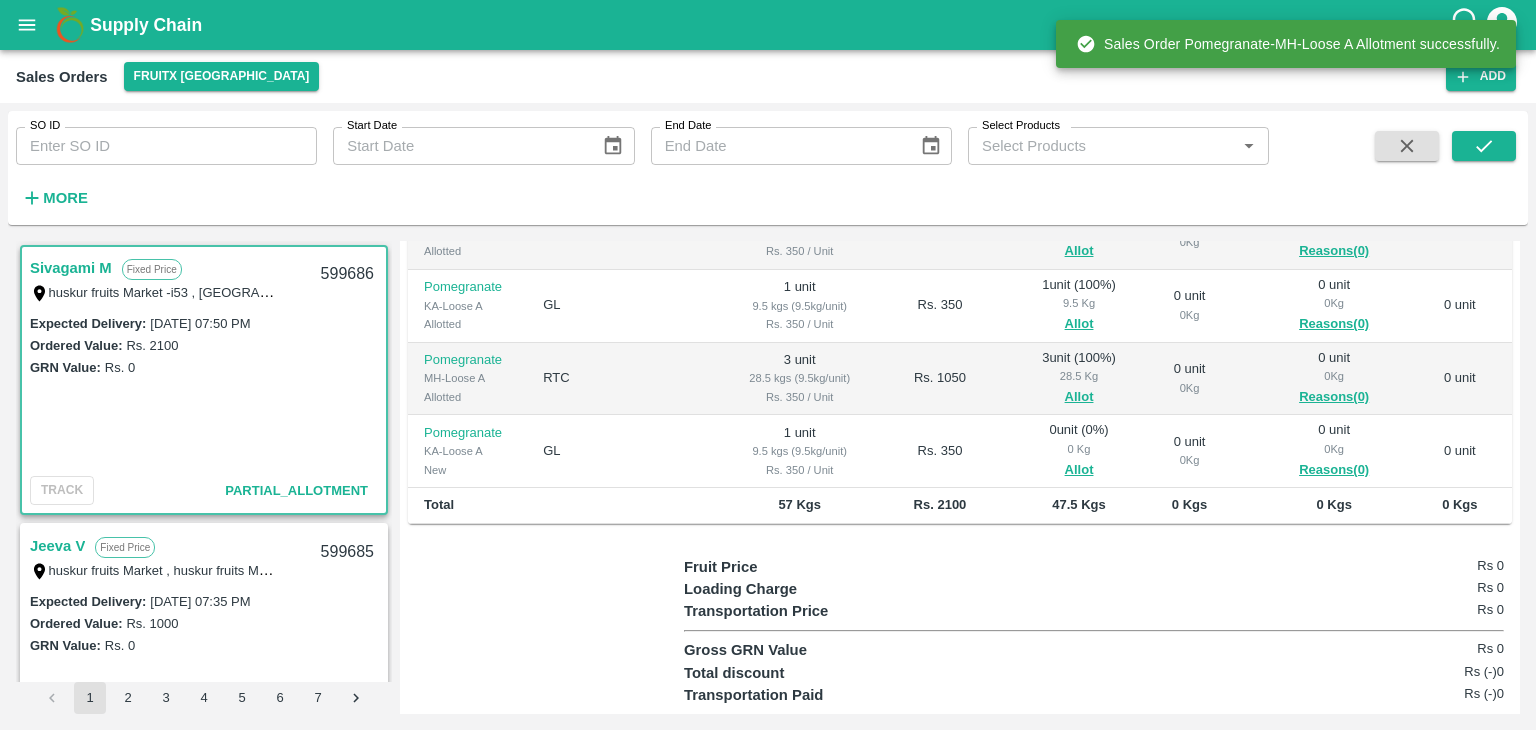 scroll, scrollTop: 436, scrollLeft: 0, axis: vertical 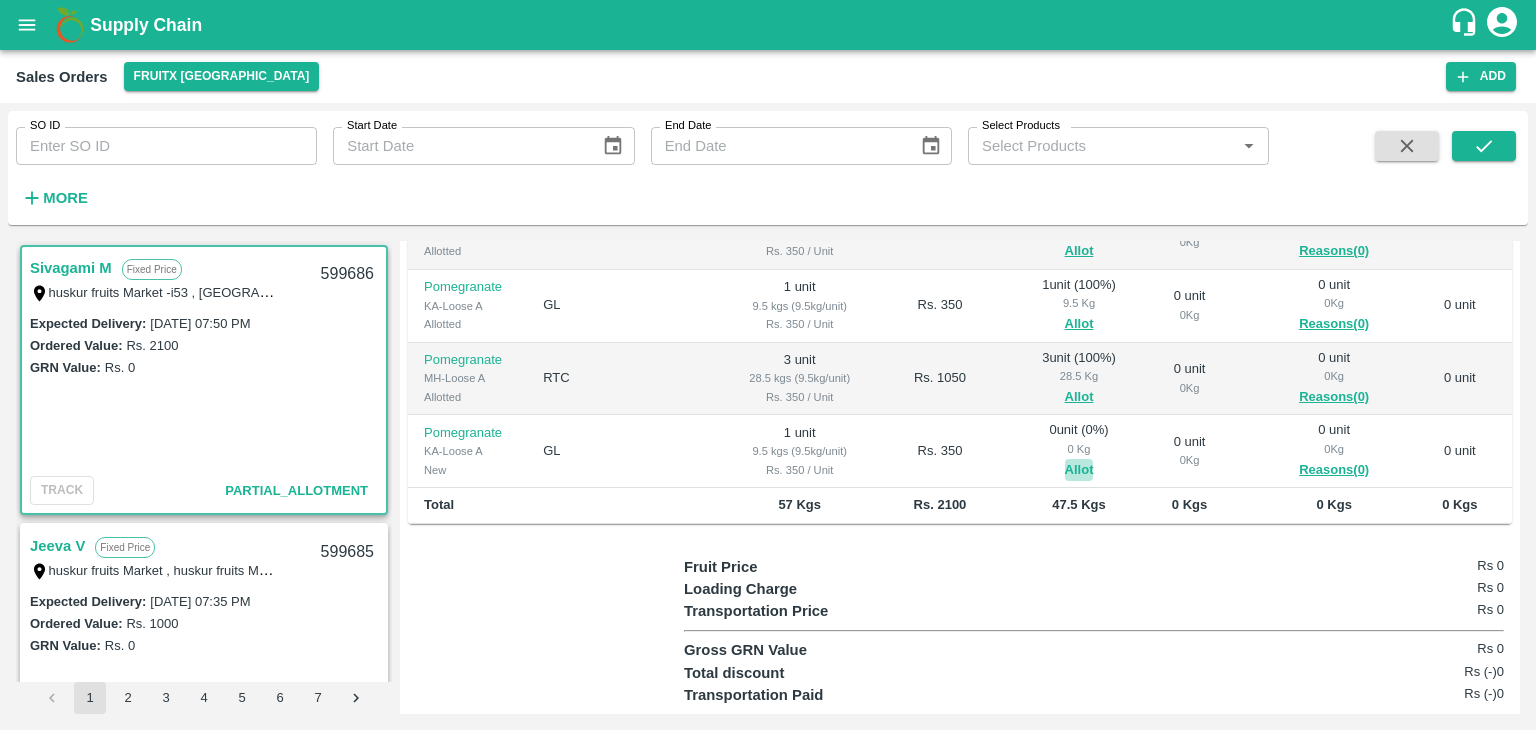 click on "Allot" at bounding box center [1079, 470] 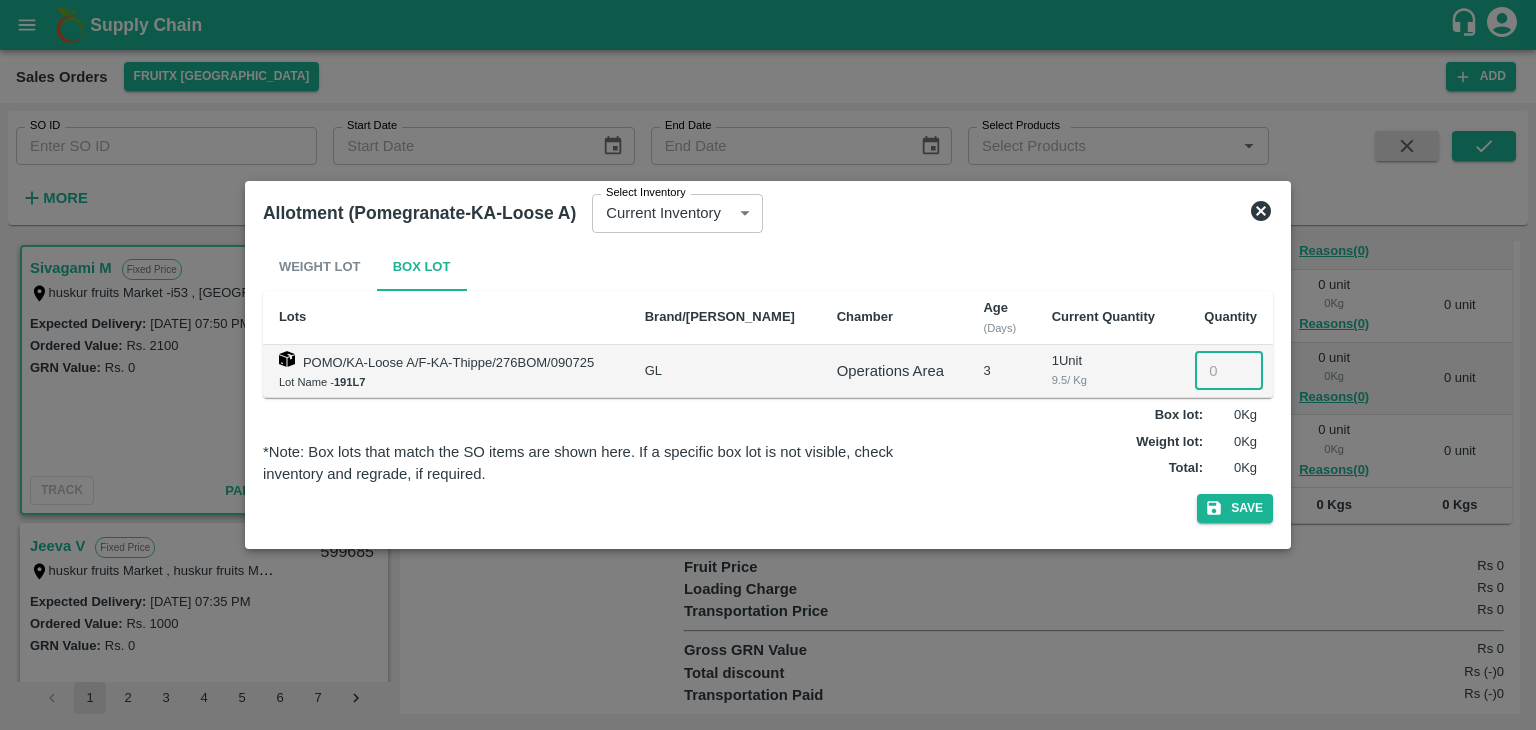 click at bounding box center (1229, 371) 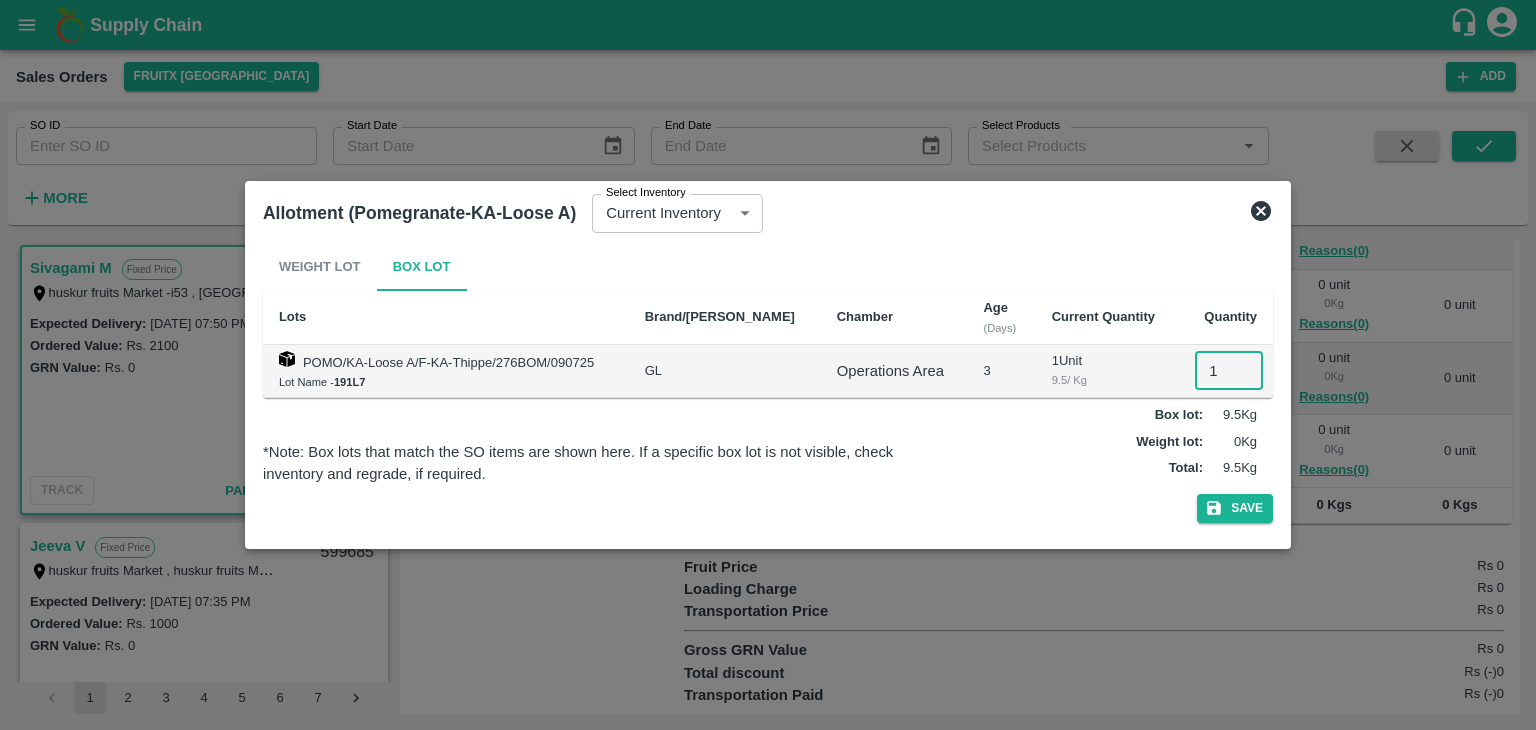 type on "1" 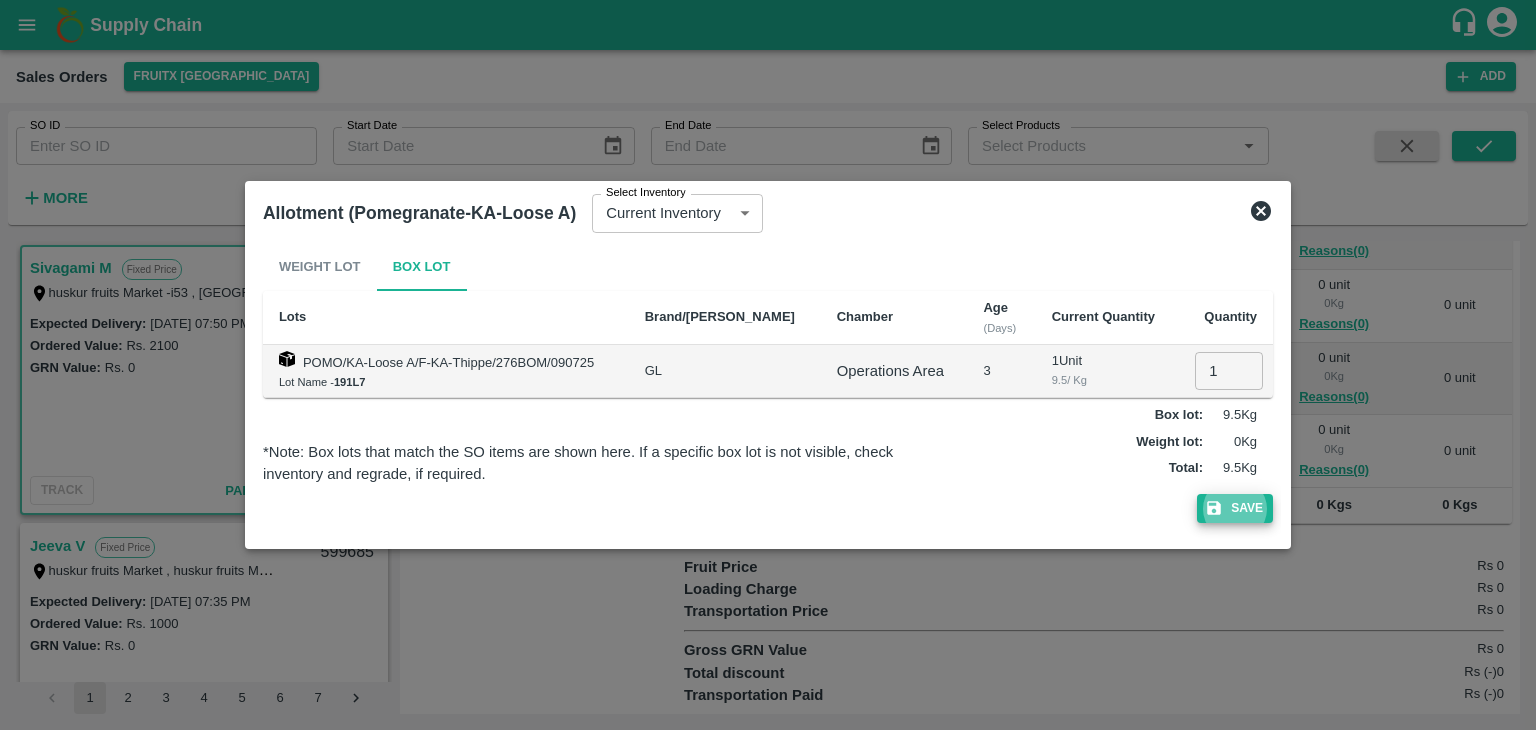 type 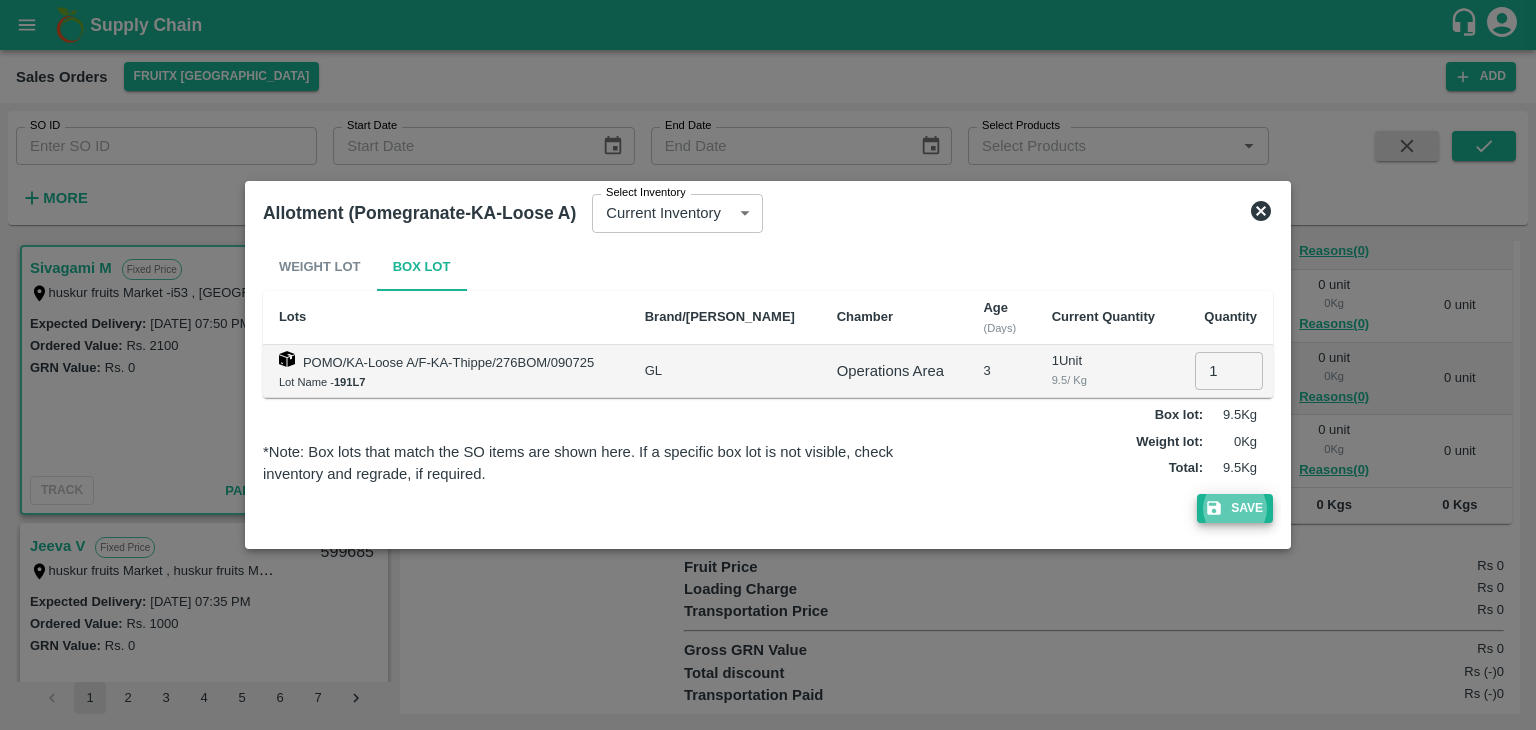 click on "Save" at bounding box center (1235, 508) 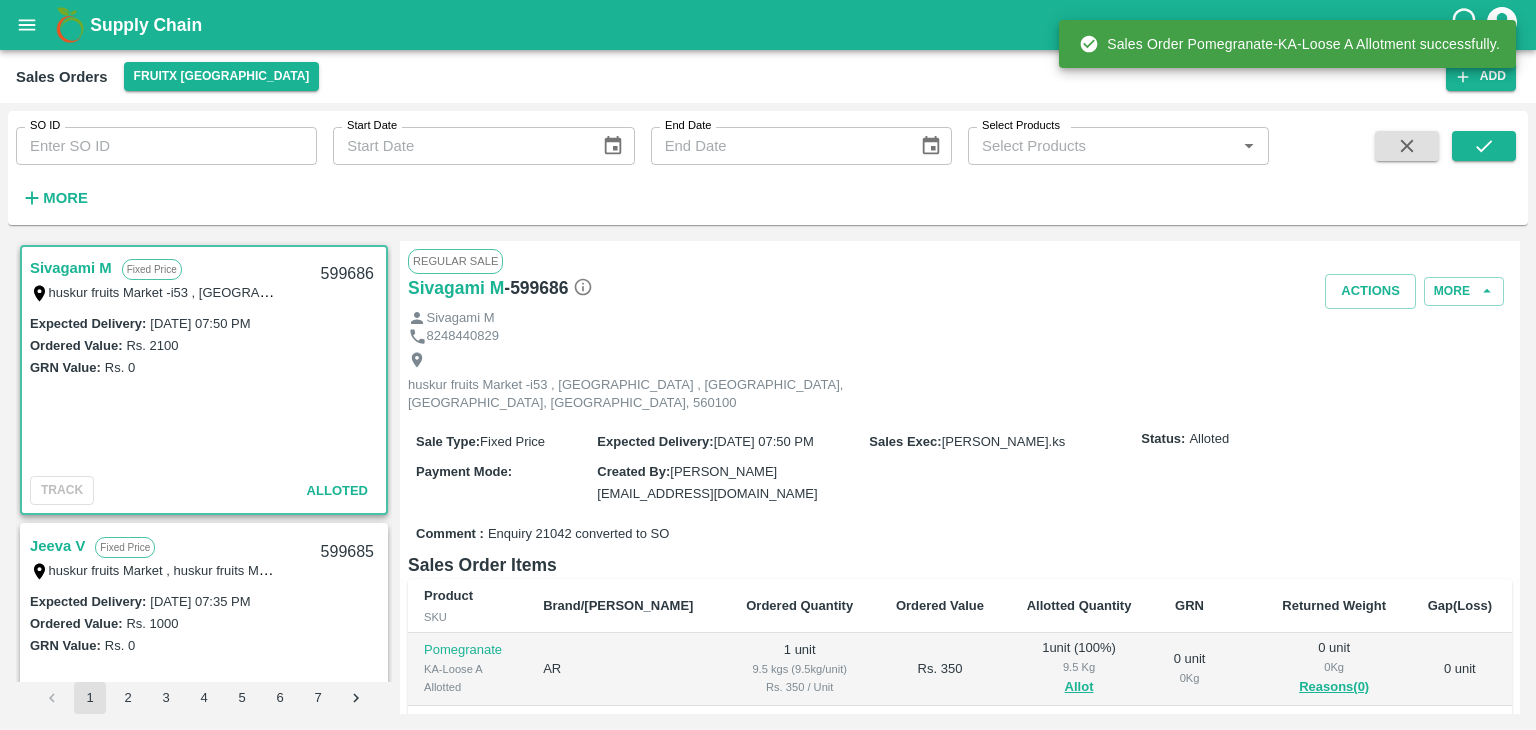 click on "599686" at bounding box center (347, 274) 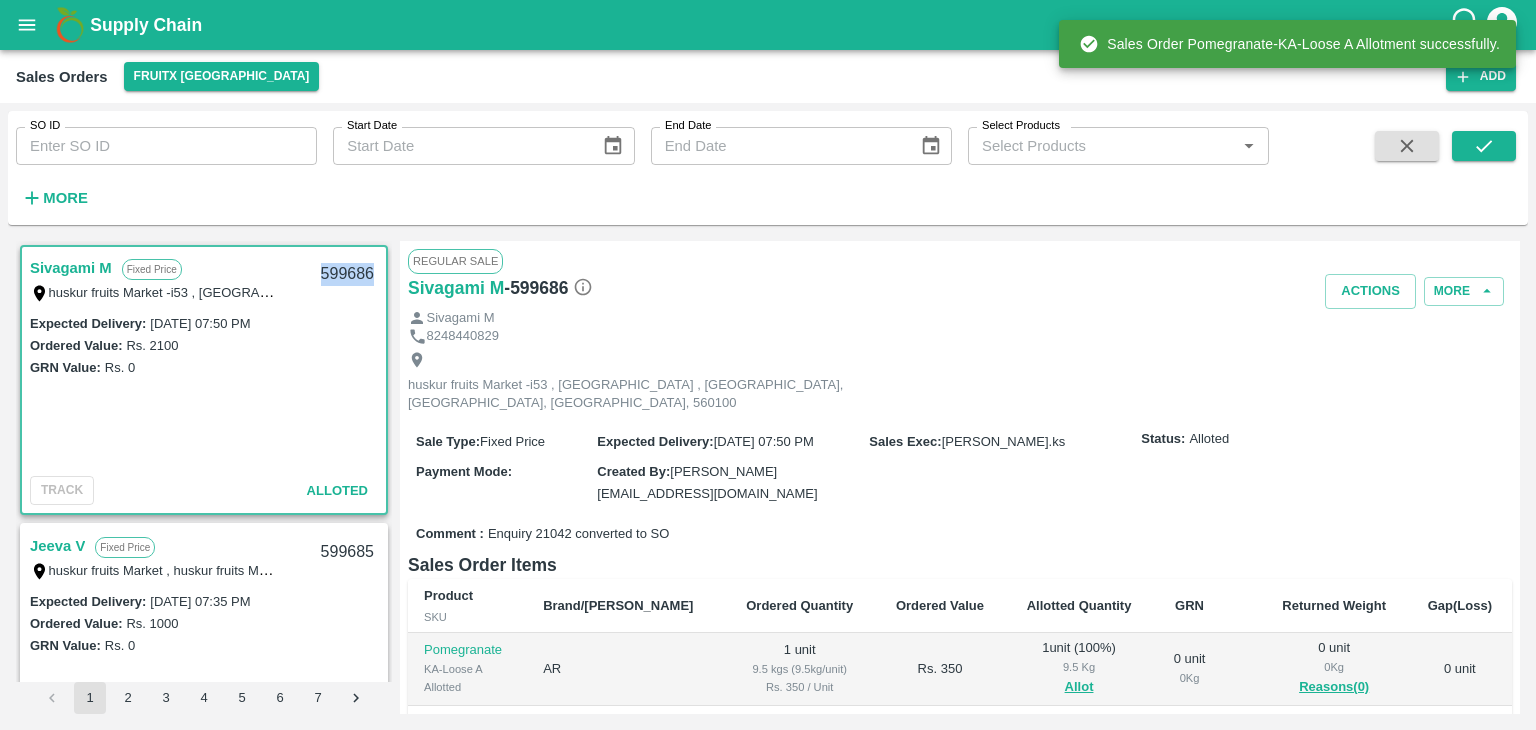 click on "599686" at bounding box center (347, 274) 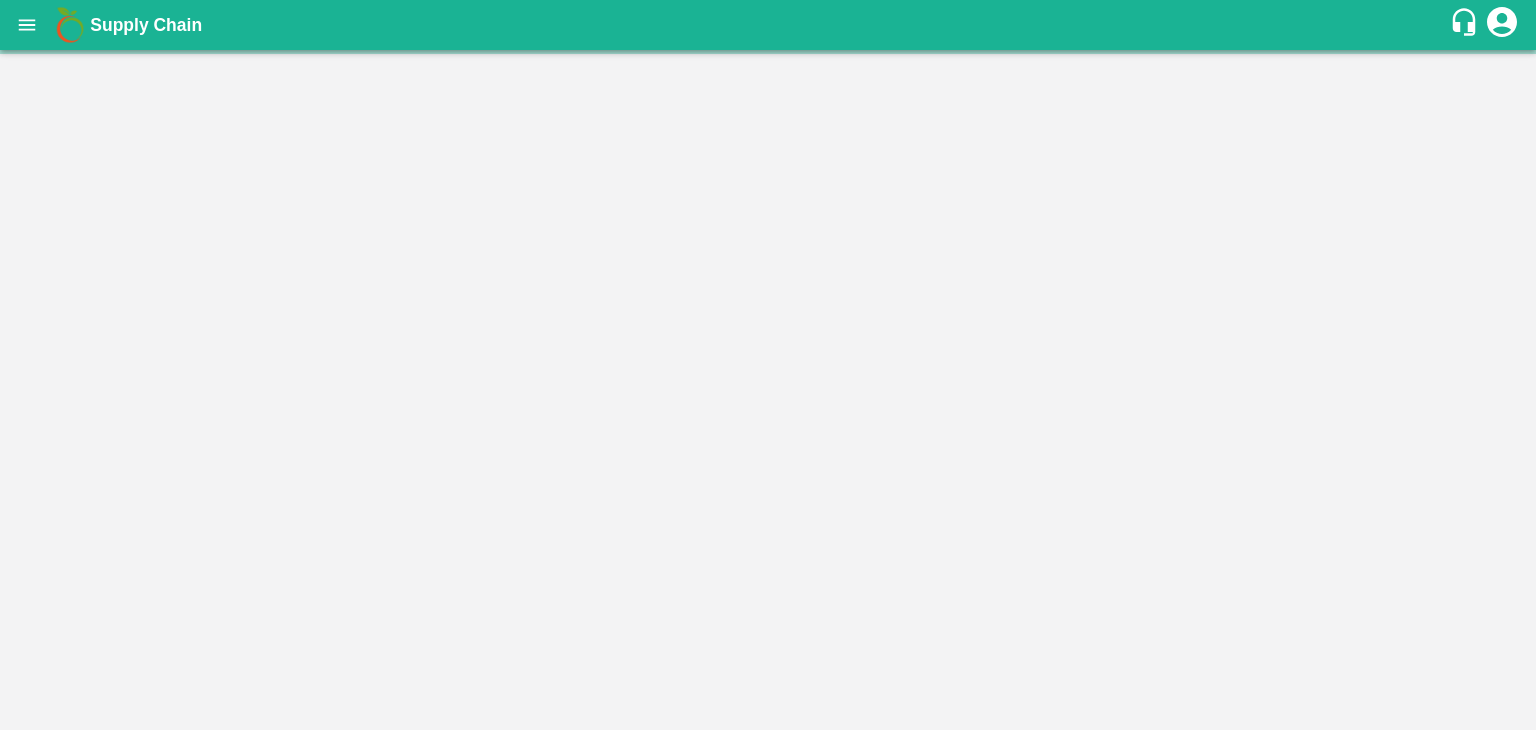 scroll, scrollTop: 0, scrollLeft: 0, axis: both 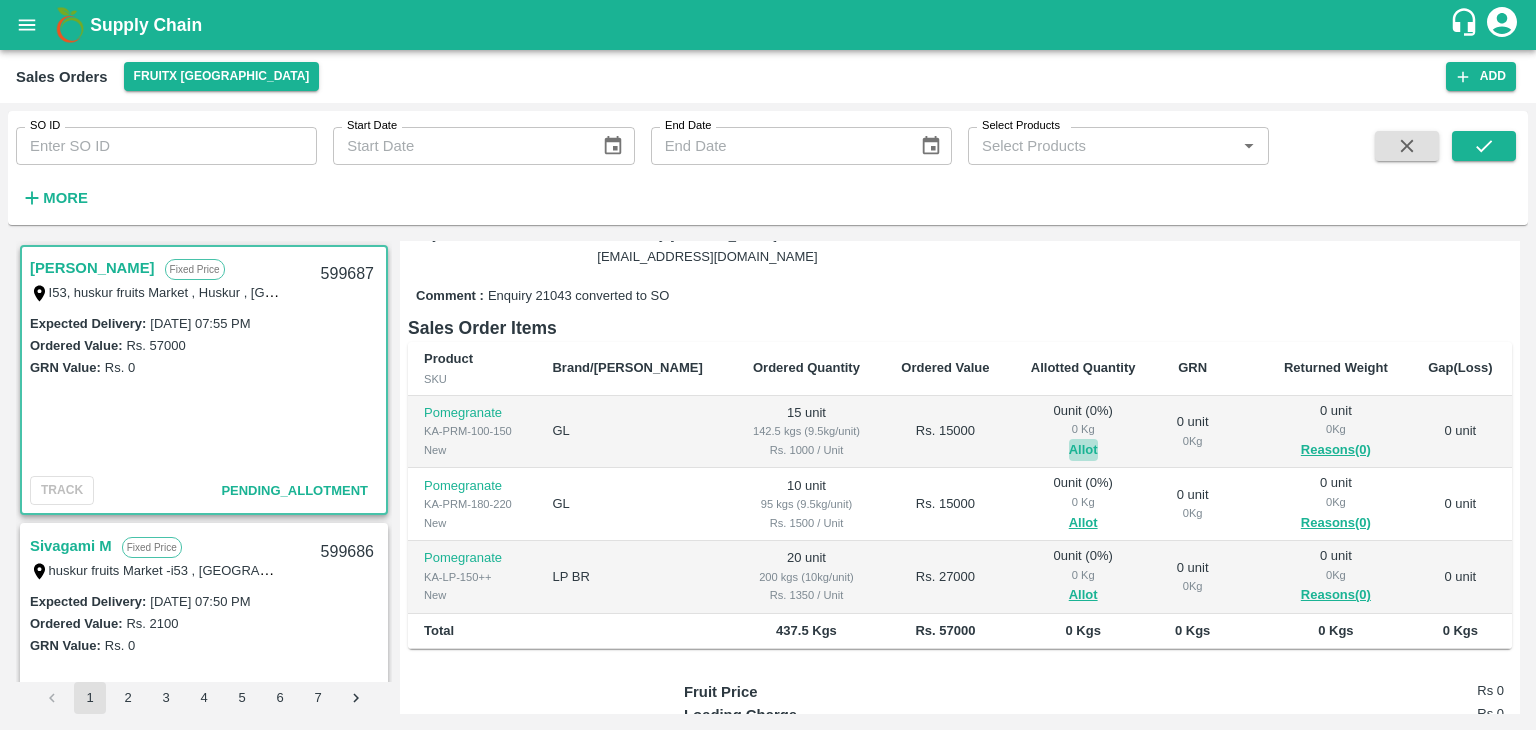 click on "Allot" at bounding box center [1083, 450] 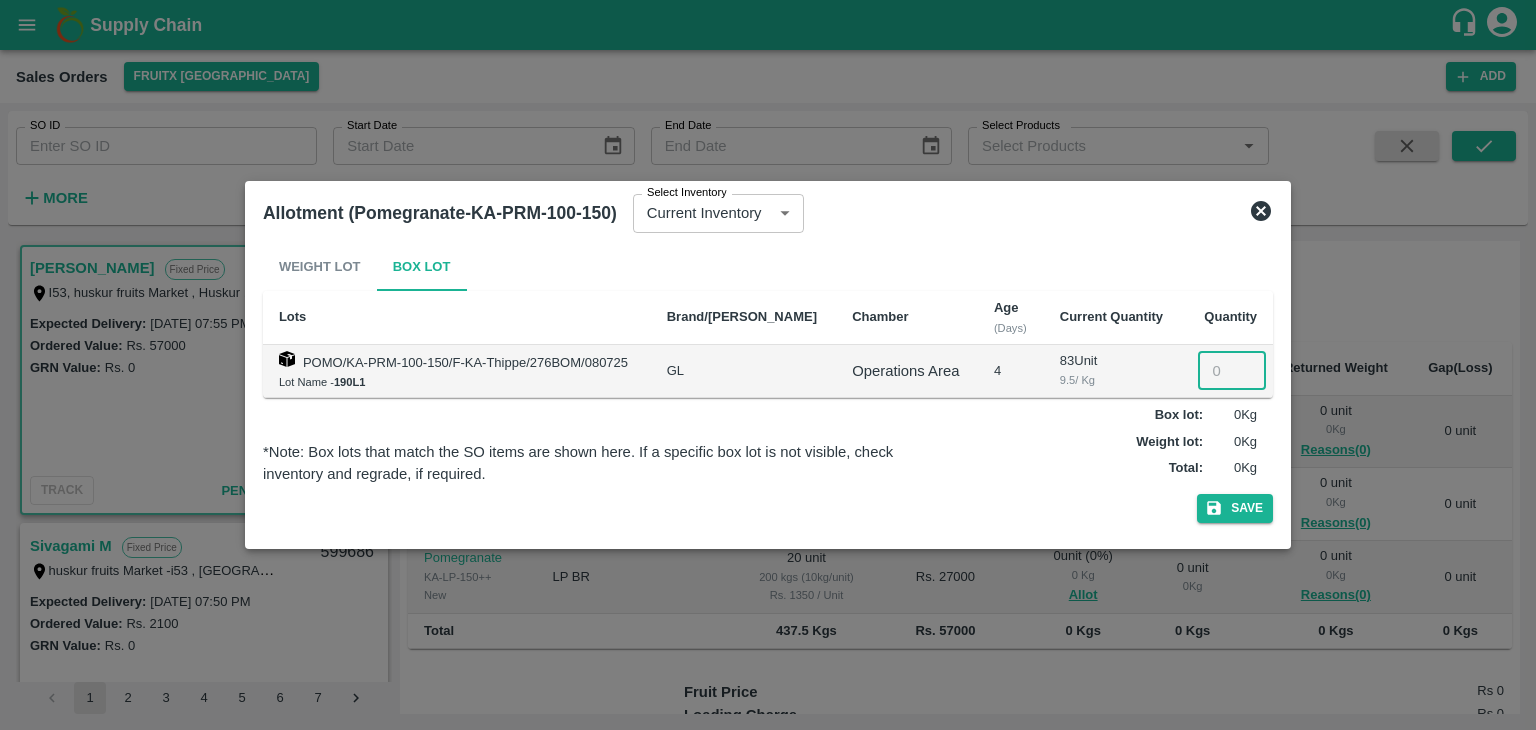click at bounding box center (1232, 371) 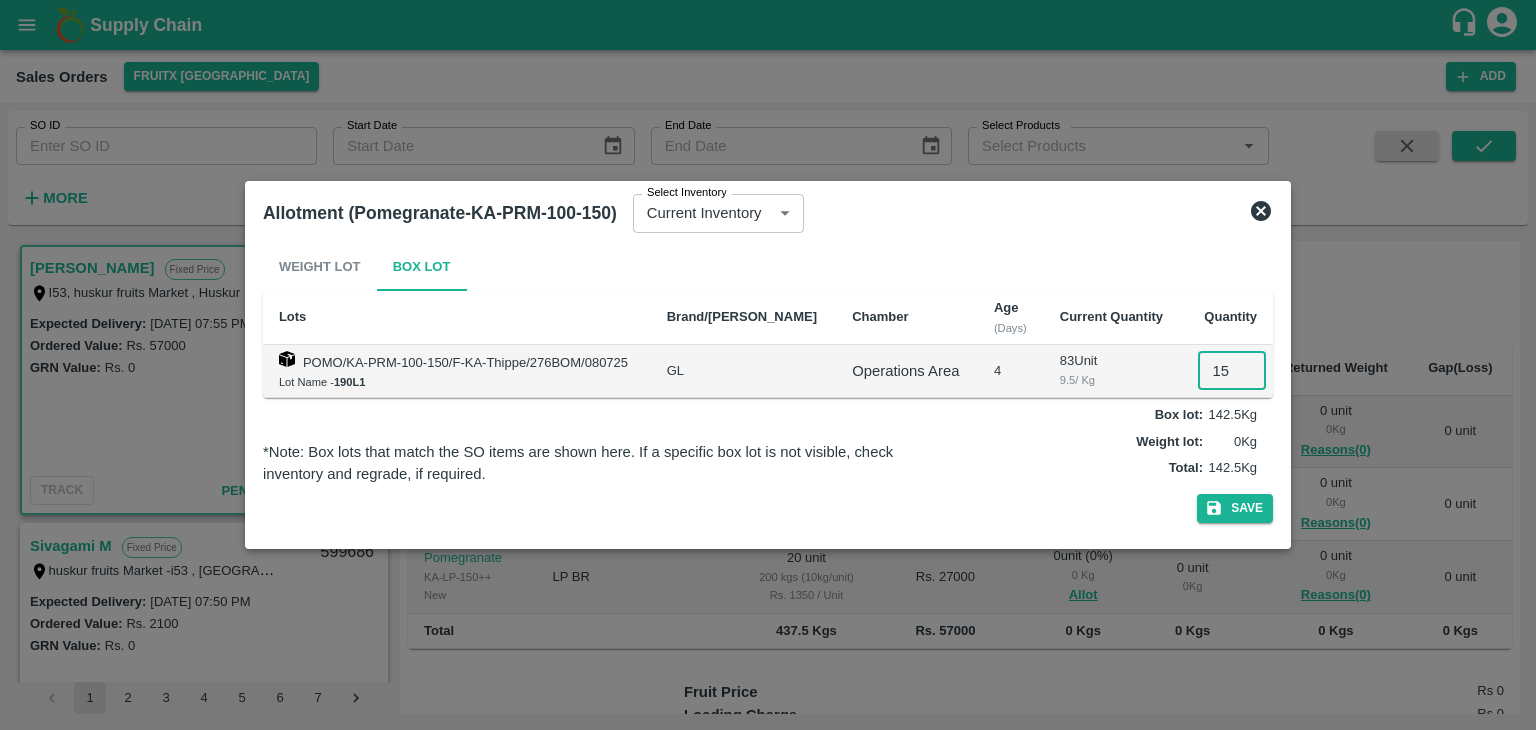 type on "15" 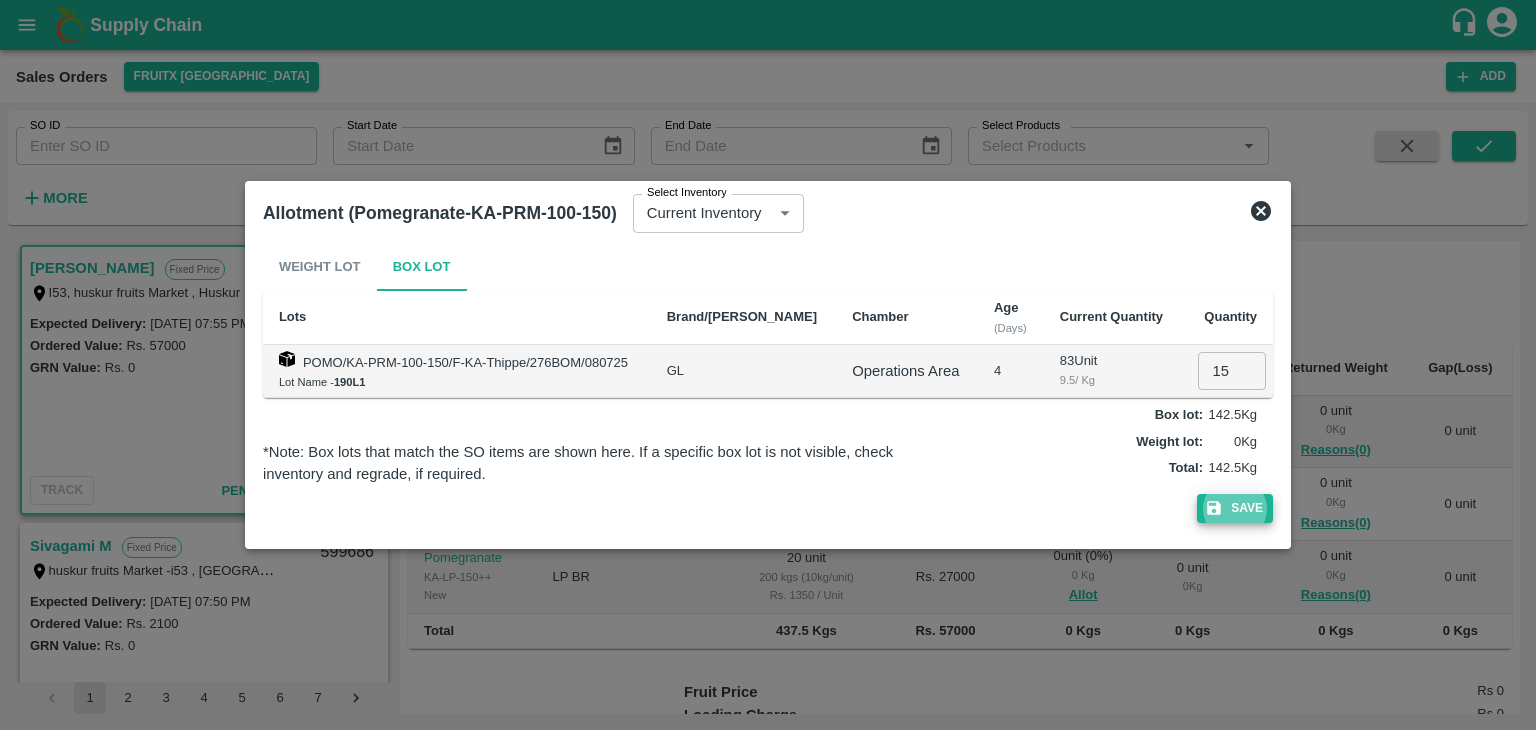 type 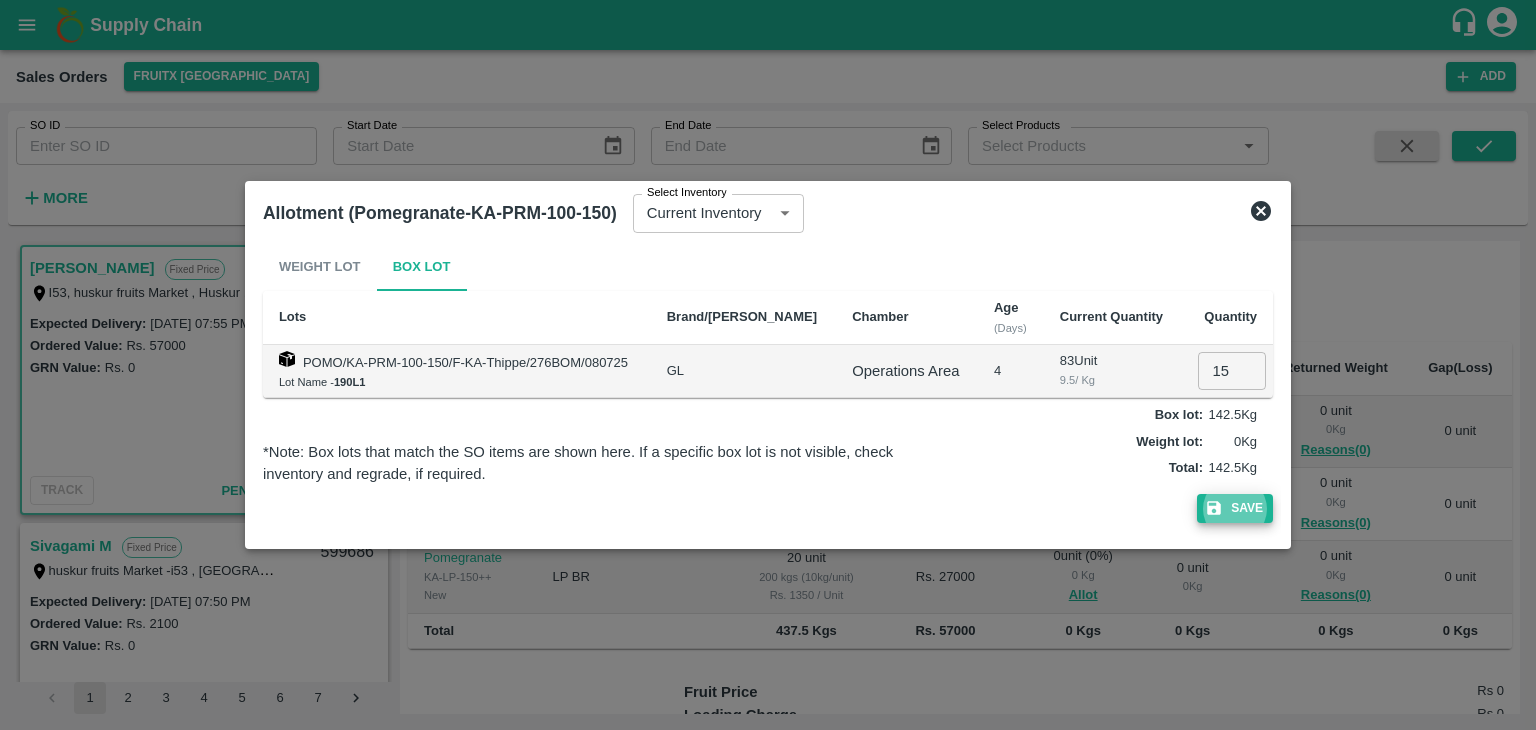 click on "Save" at bounding box center (1235, 508) 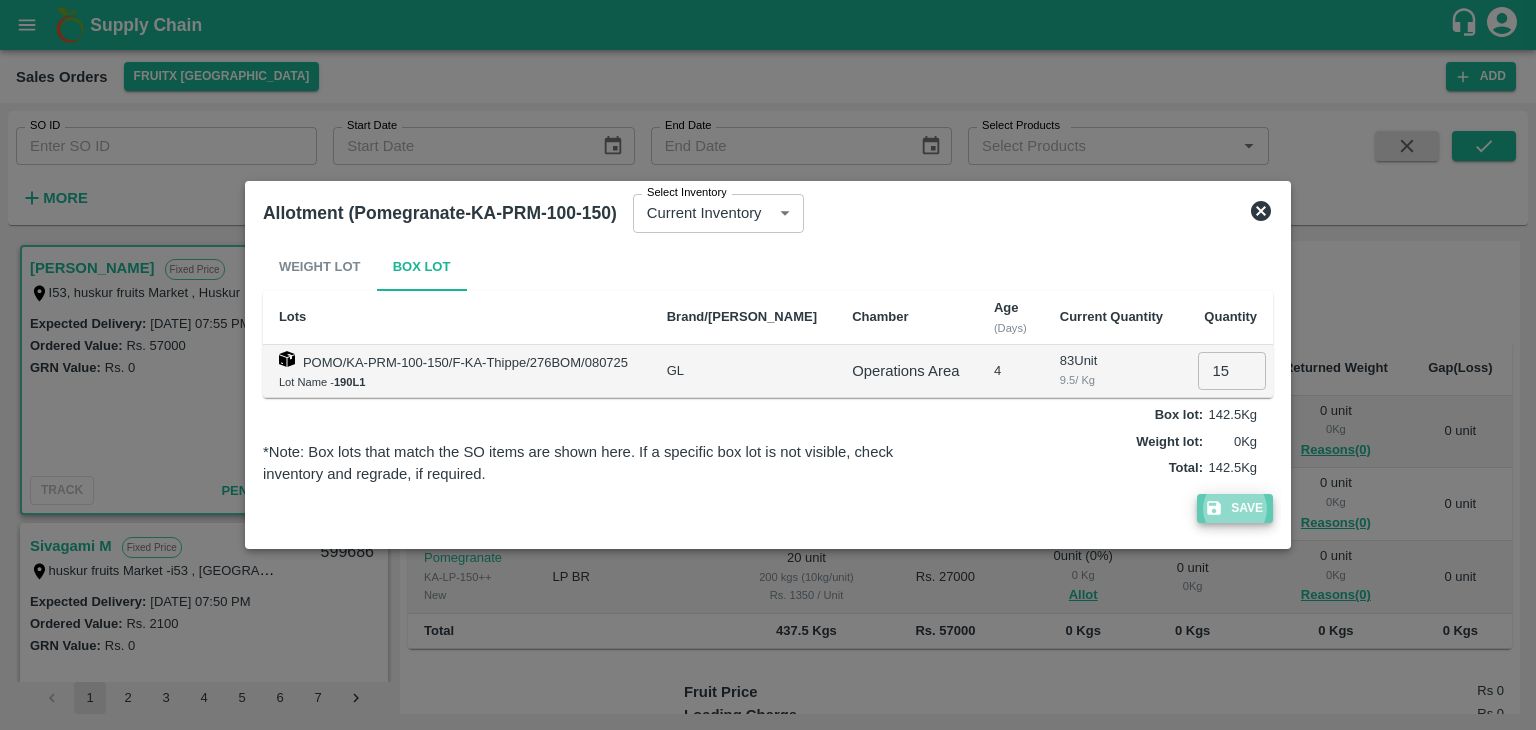 click on "Save" at bounding box center (1235, 508) 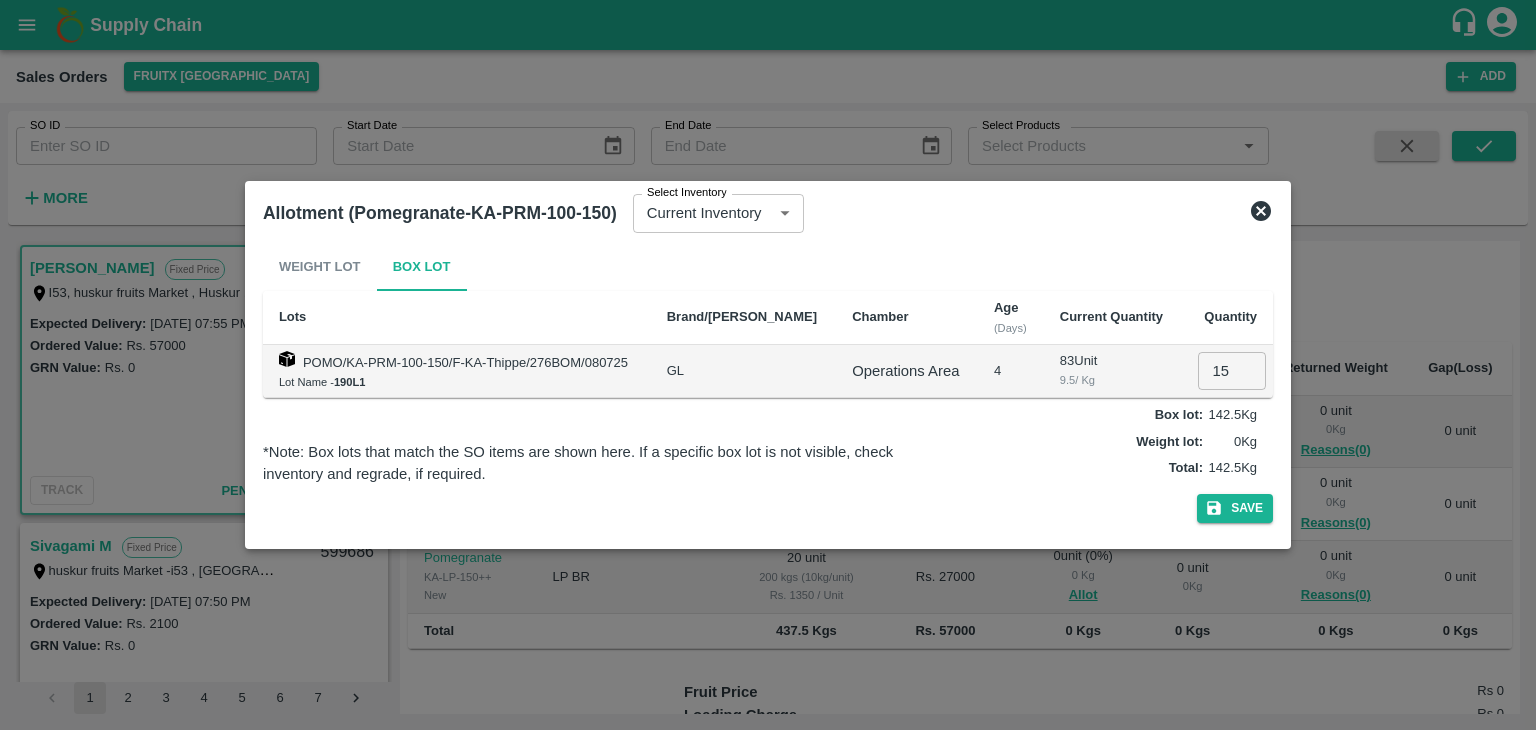 click 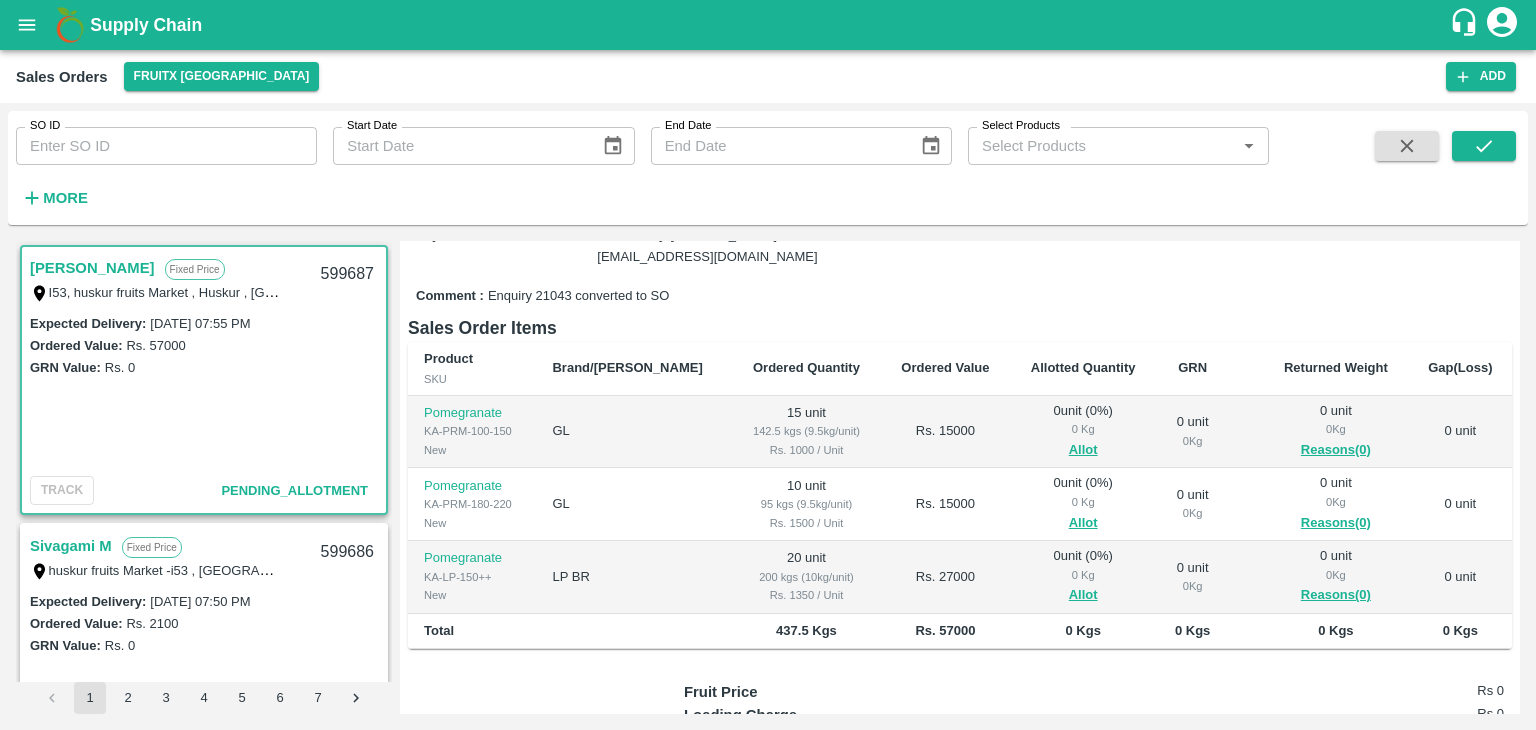 scroll, scrollTop: 0, scrollLeft: 0, axis: both 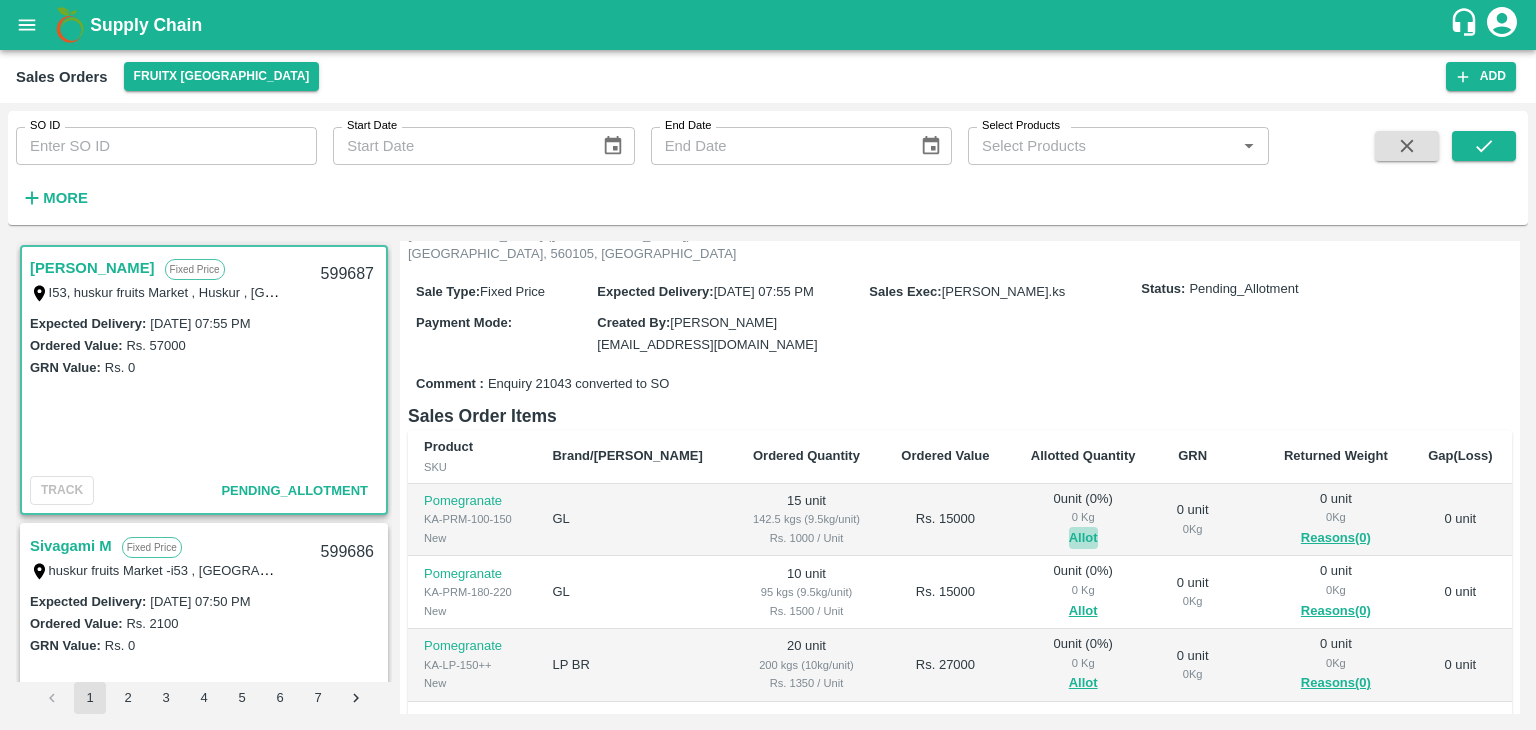 click on "Allot" at bounding box center (1083, 538) 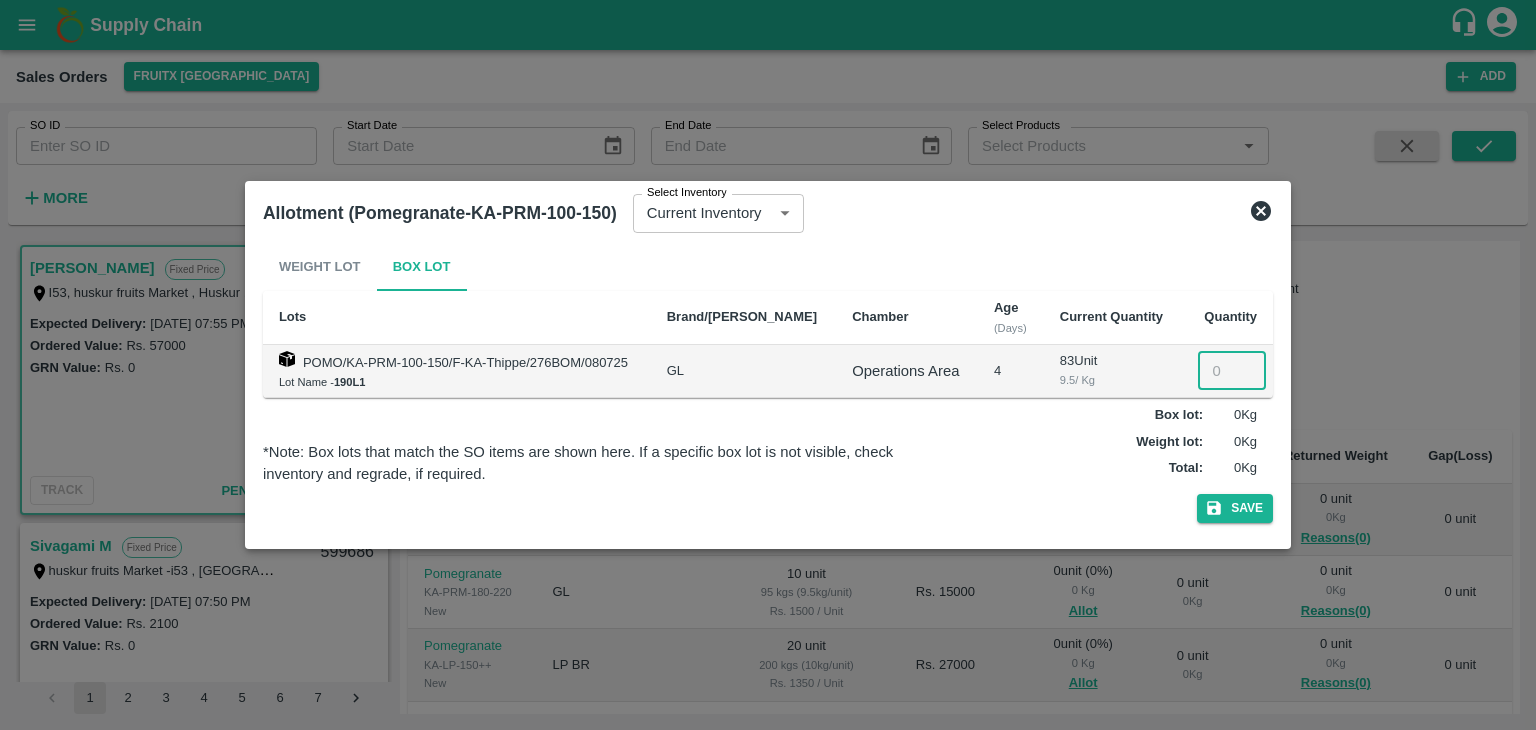 click at bounding box center [1232, 371] 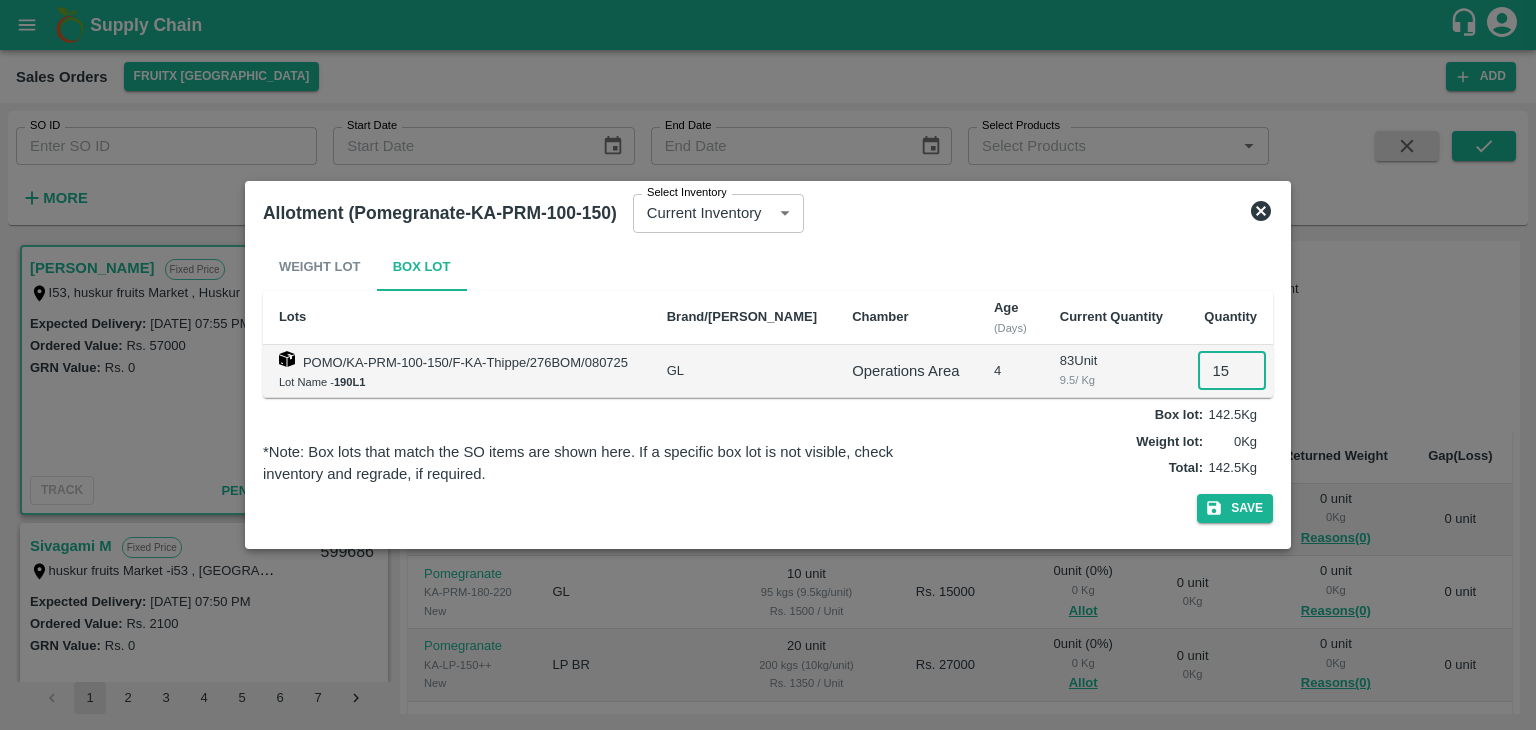 type on "15" 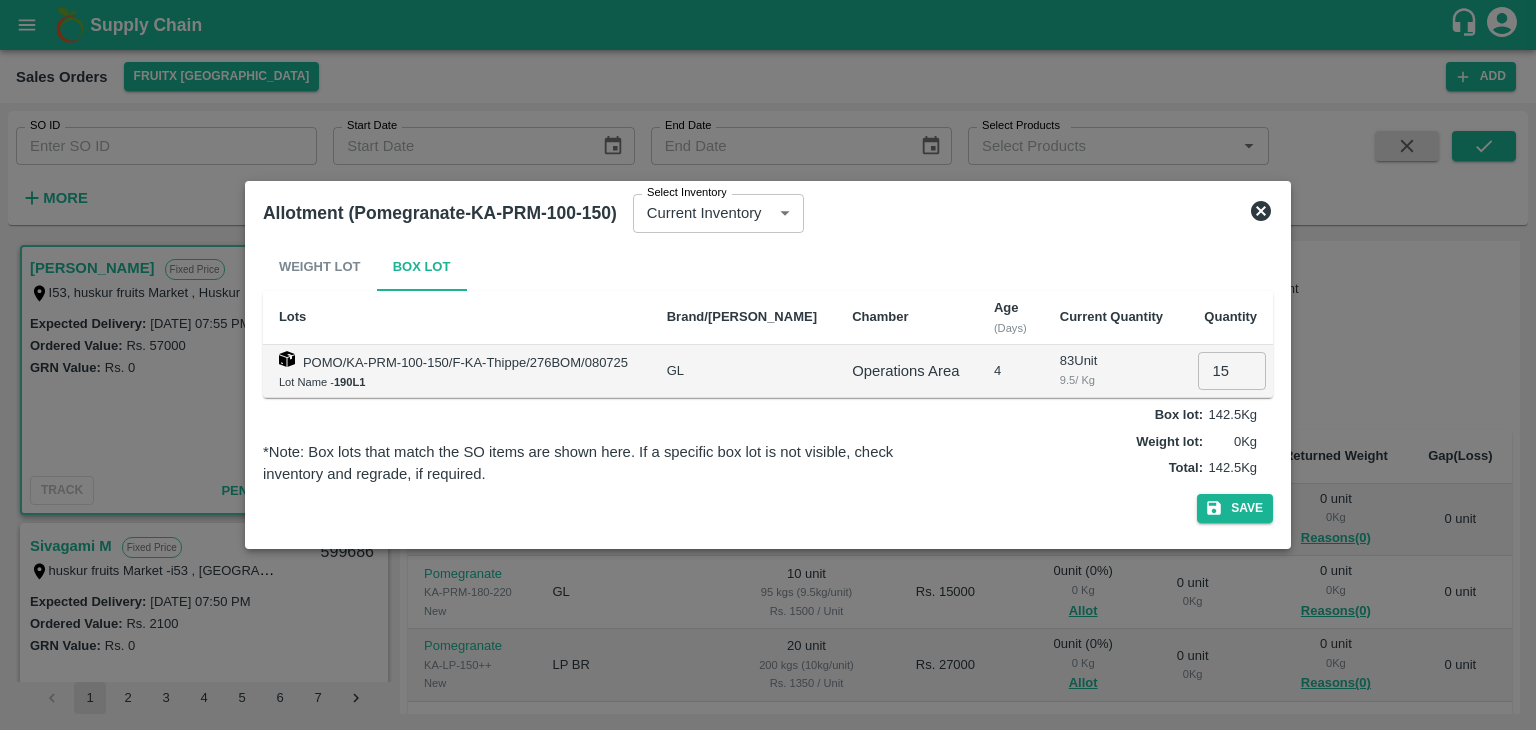 click 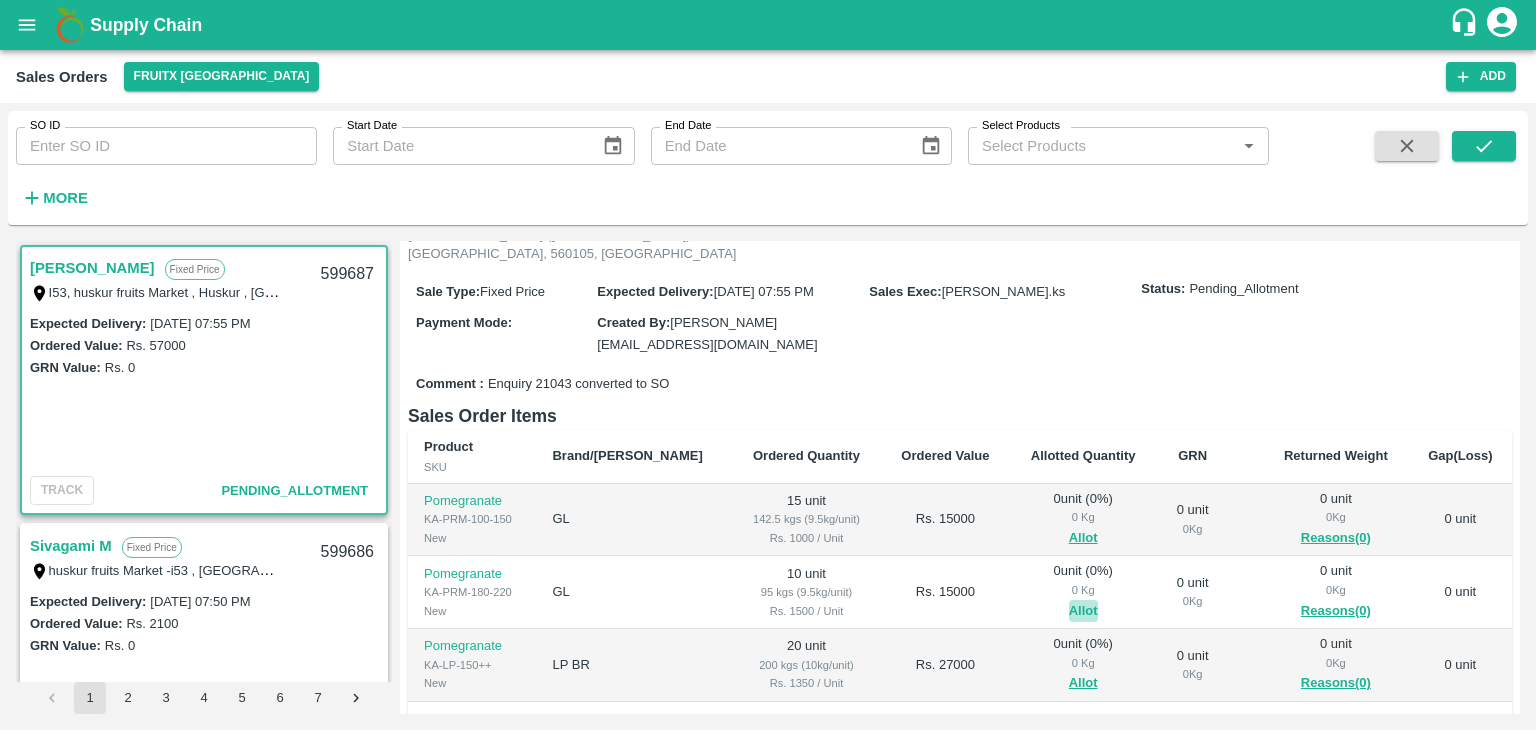 click on "Allot" at bounding box center [1083, 611] 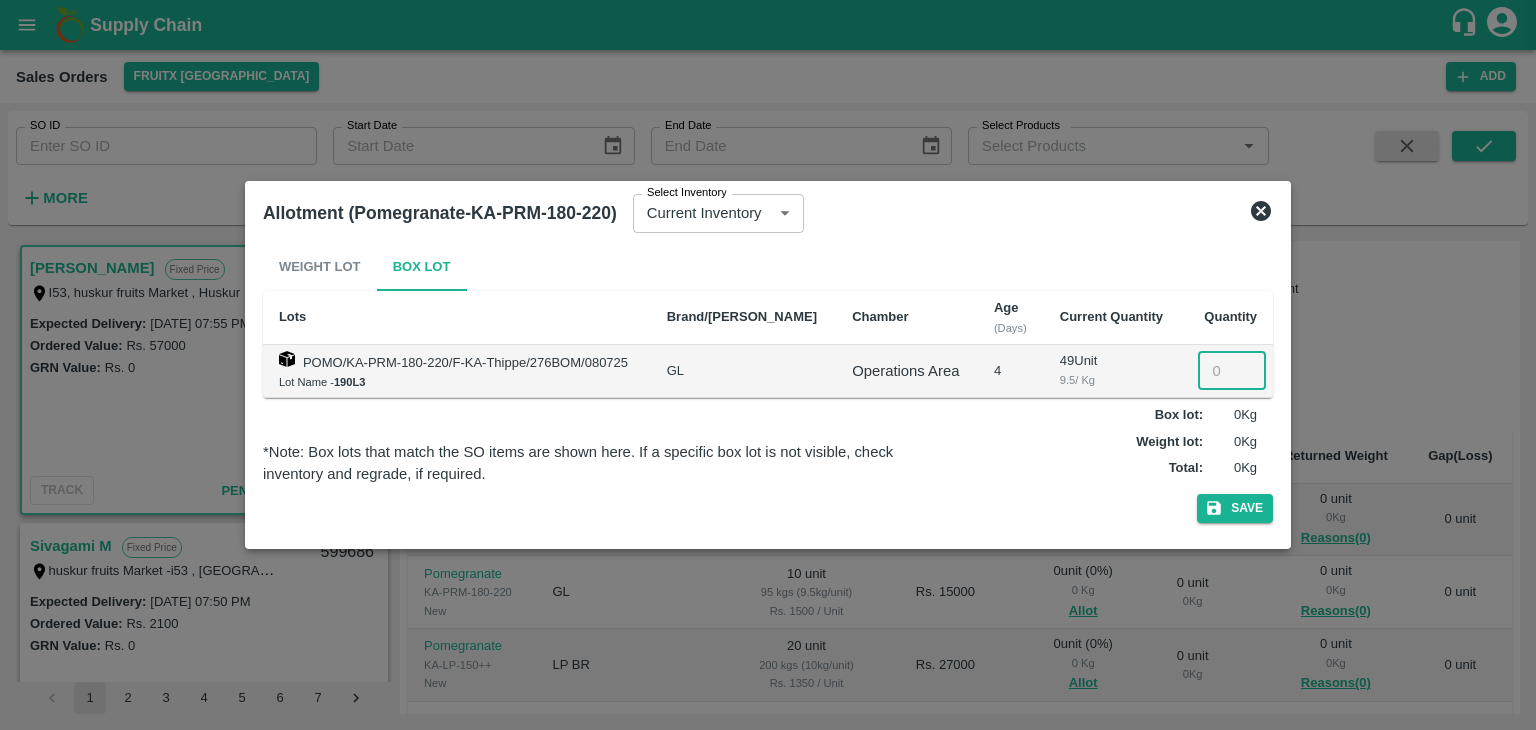 click at bounding box center (1232, 371) 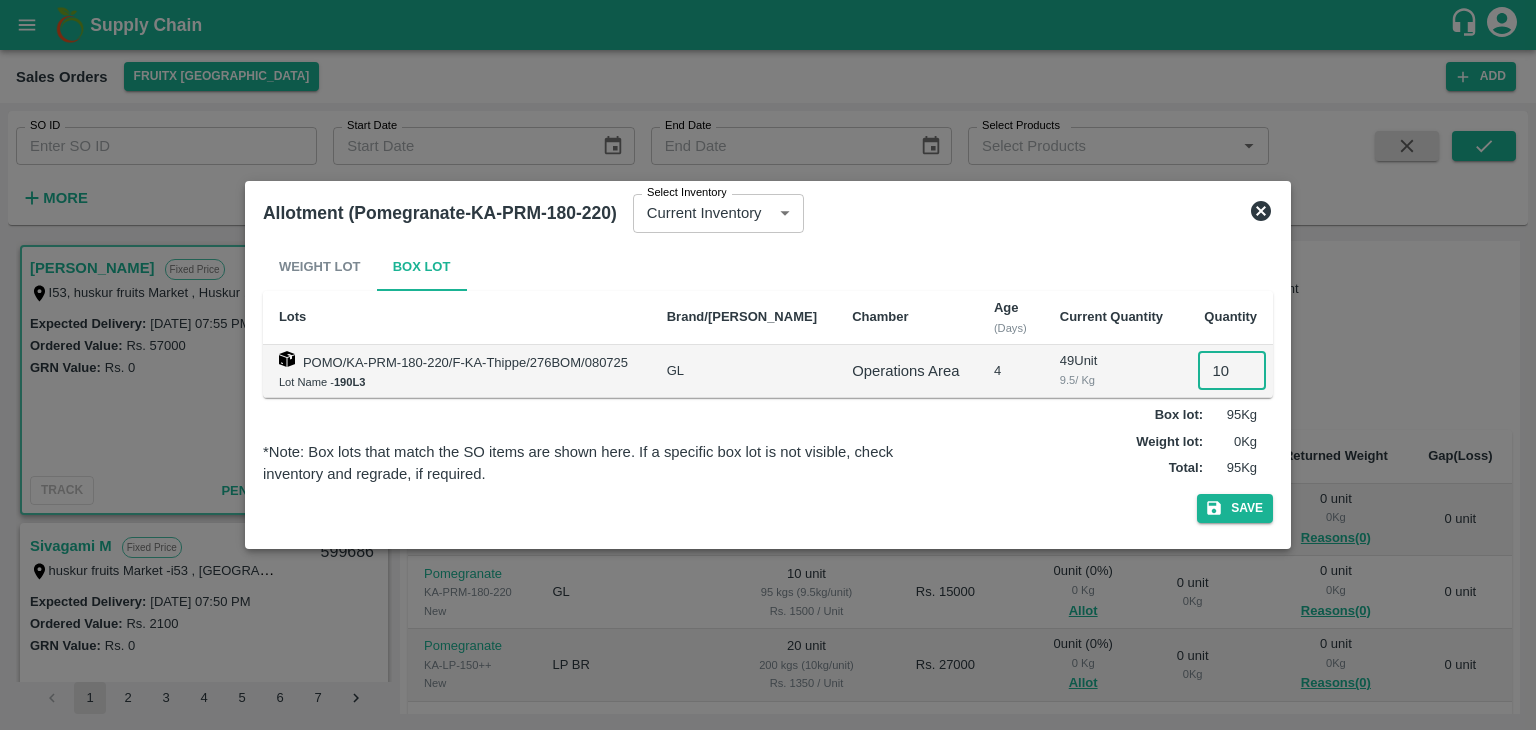 type on "10" 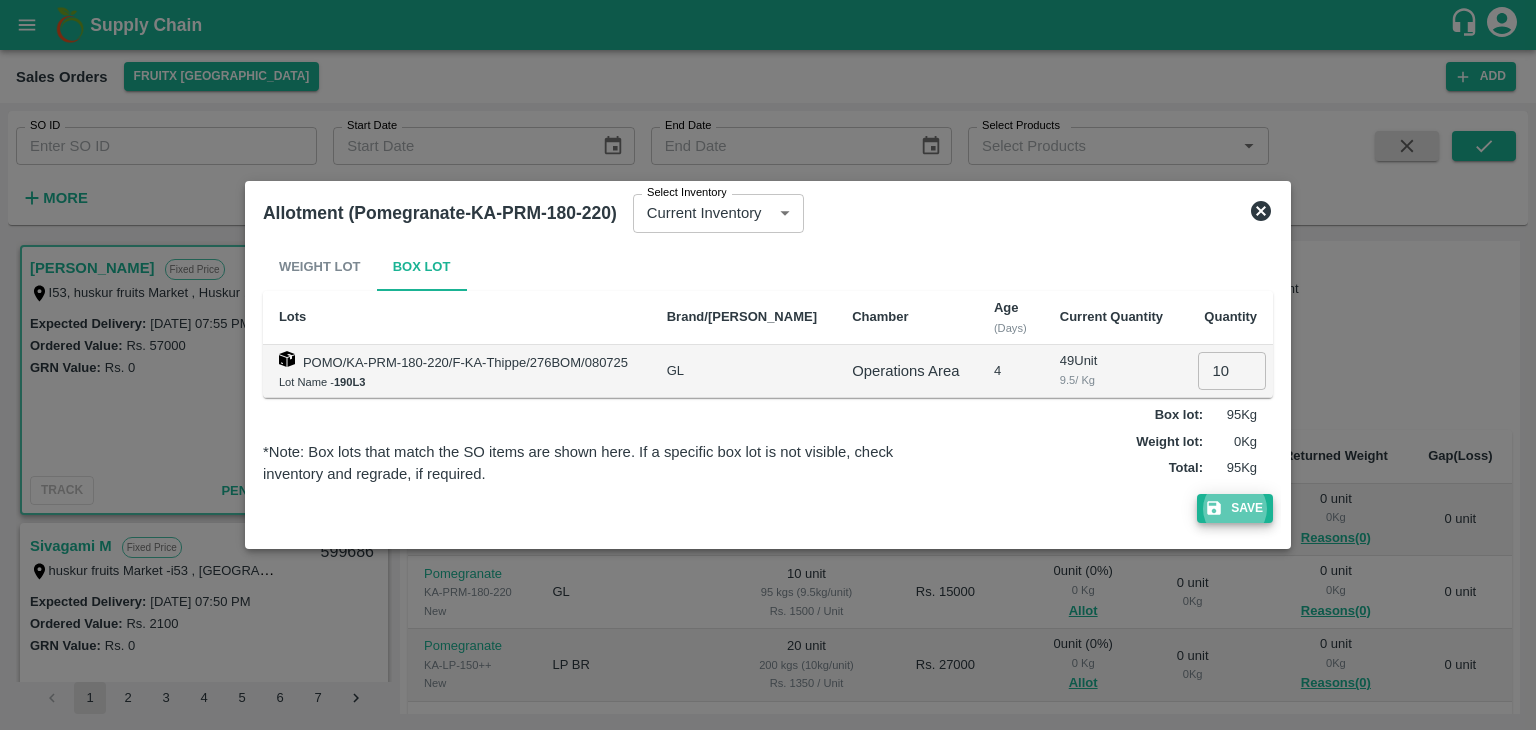 type 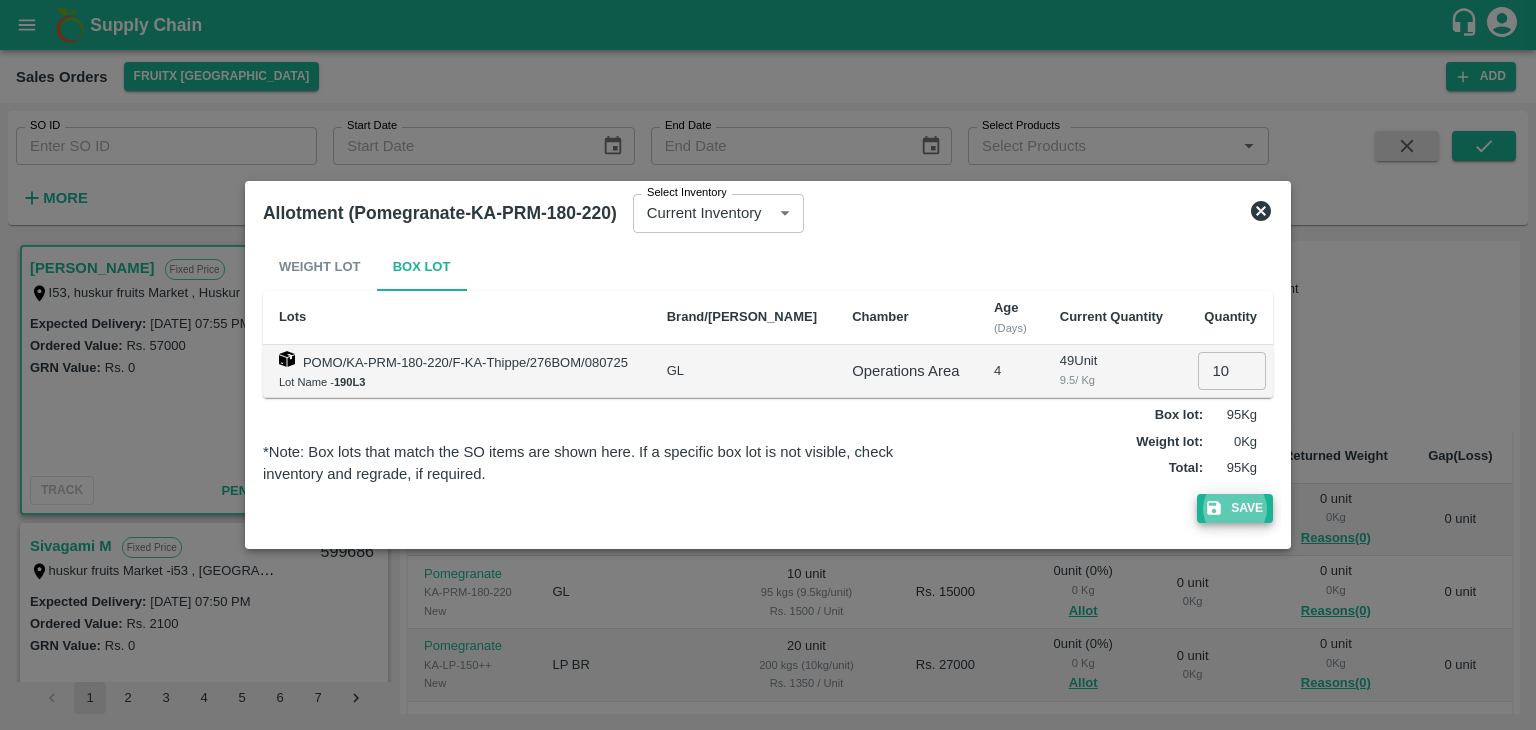click on "Save" at bounding box center [1235, 508] 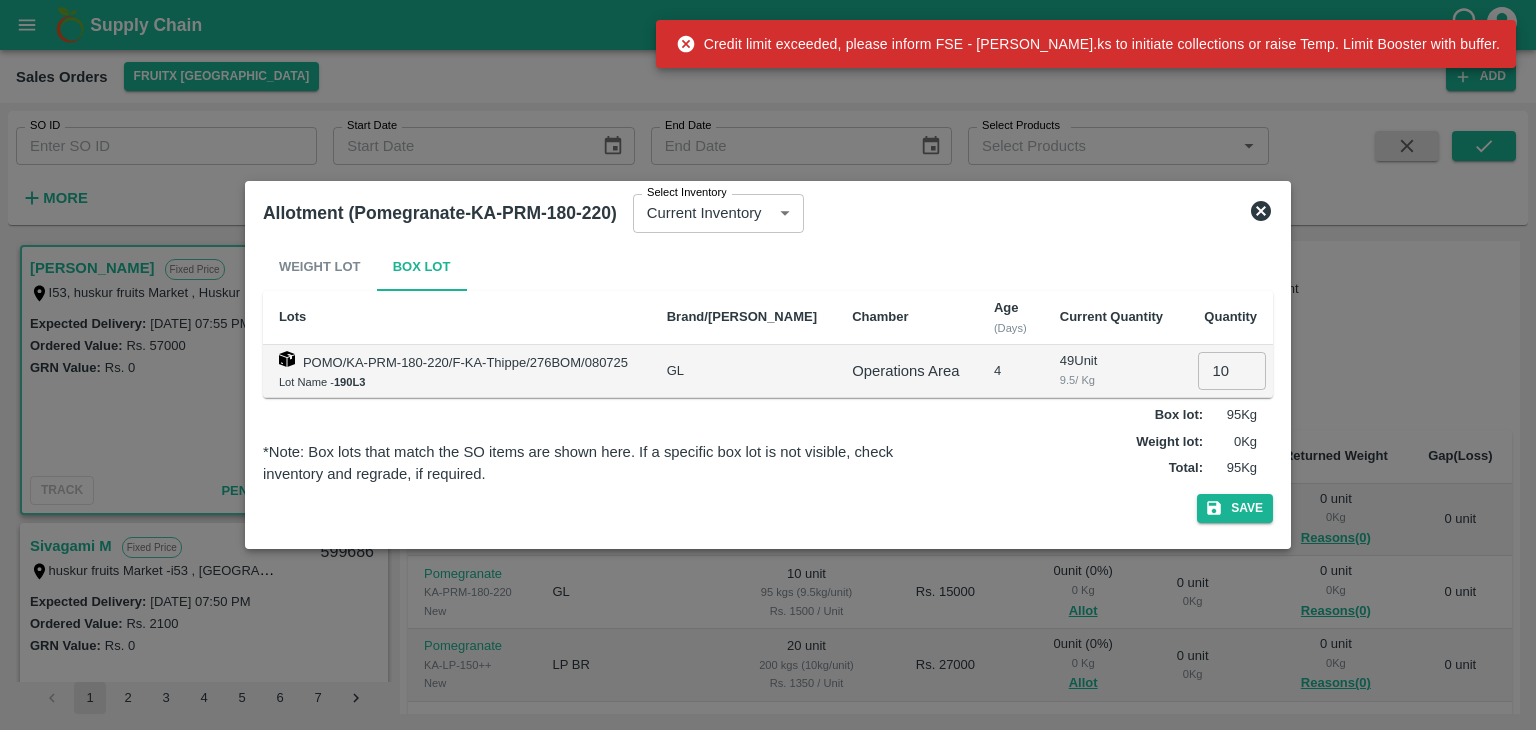 click at bounding box center (768, 365) 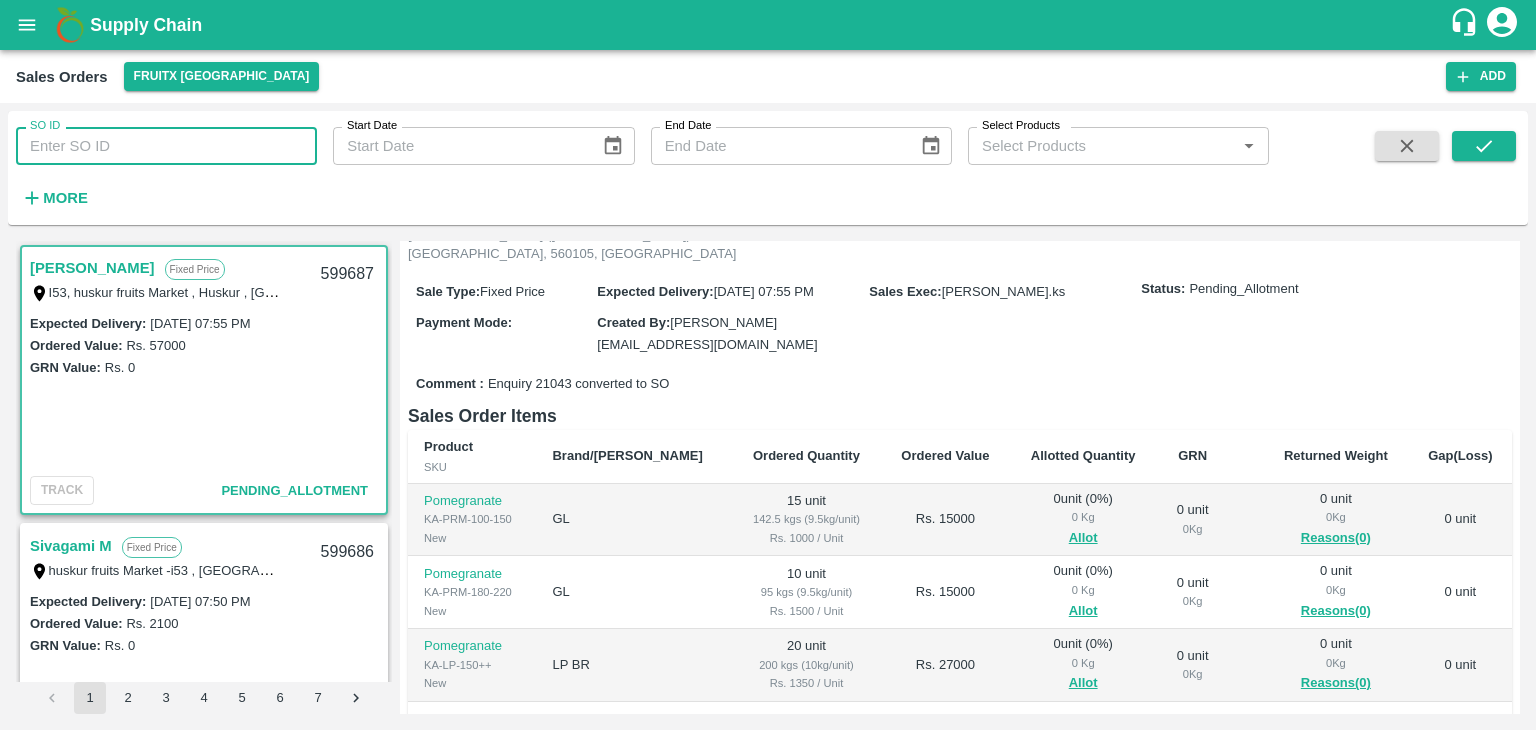 click on "SO ID" at bounding box center (166, 146) 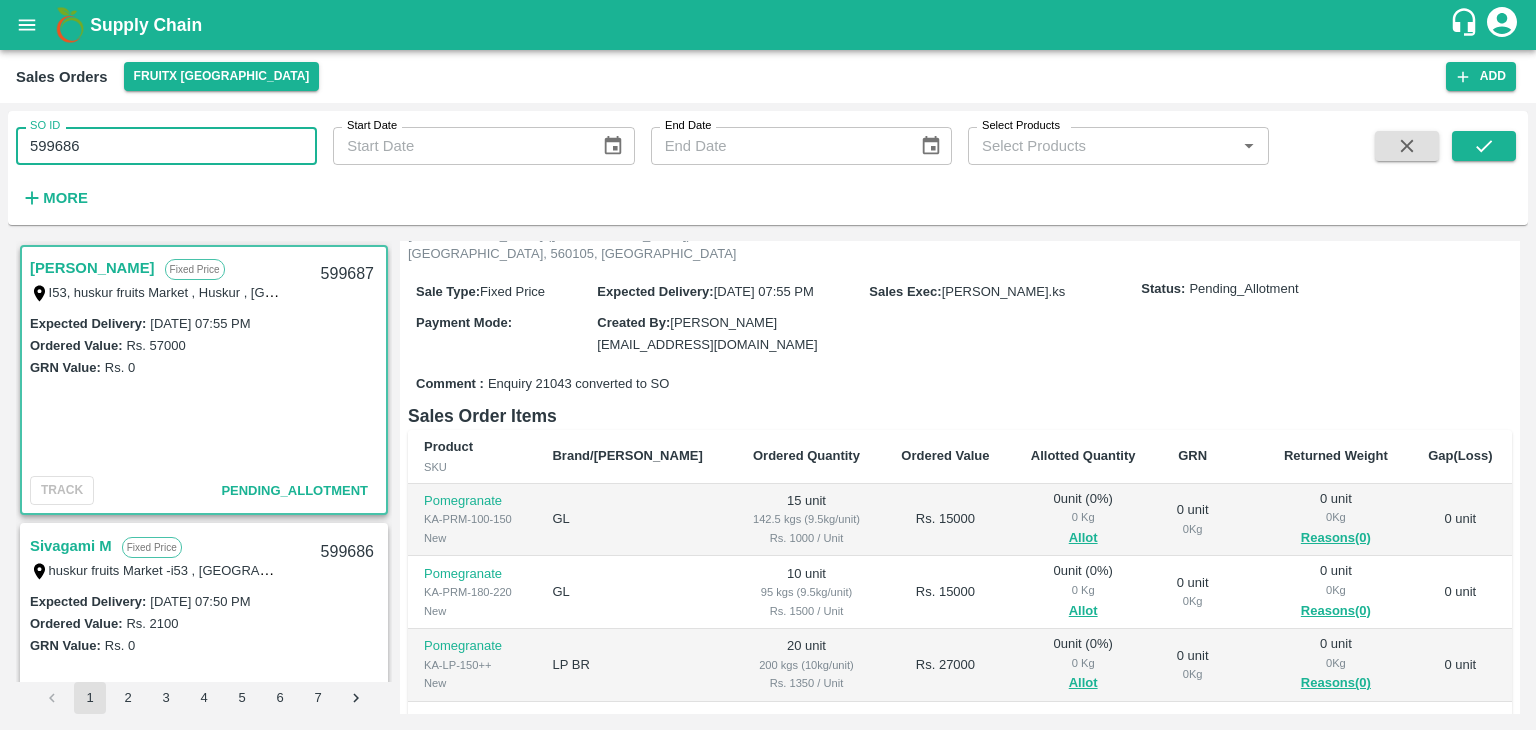 click on "599686" at bounding box center [166, 146] 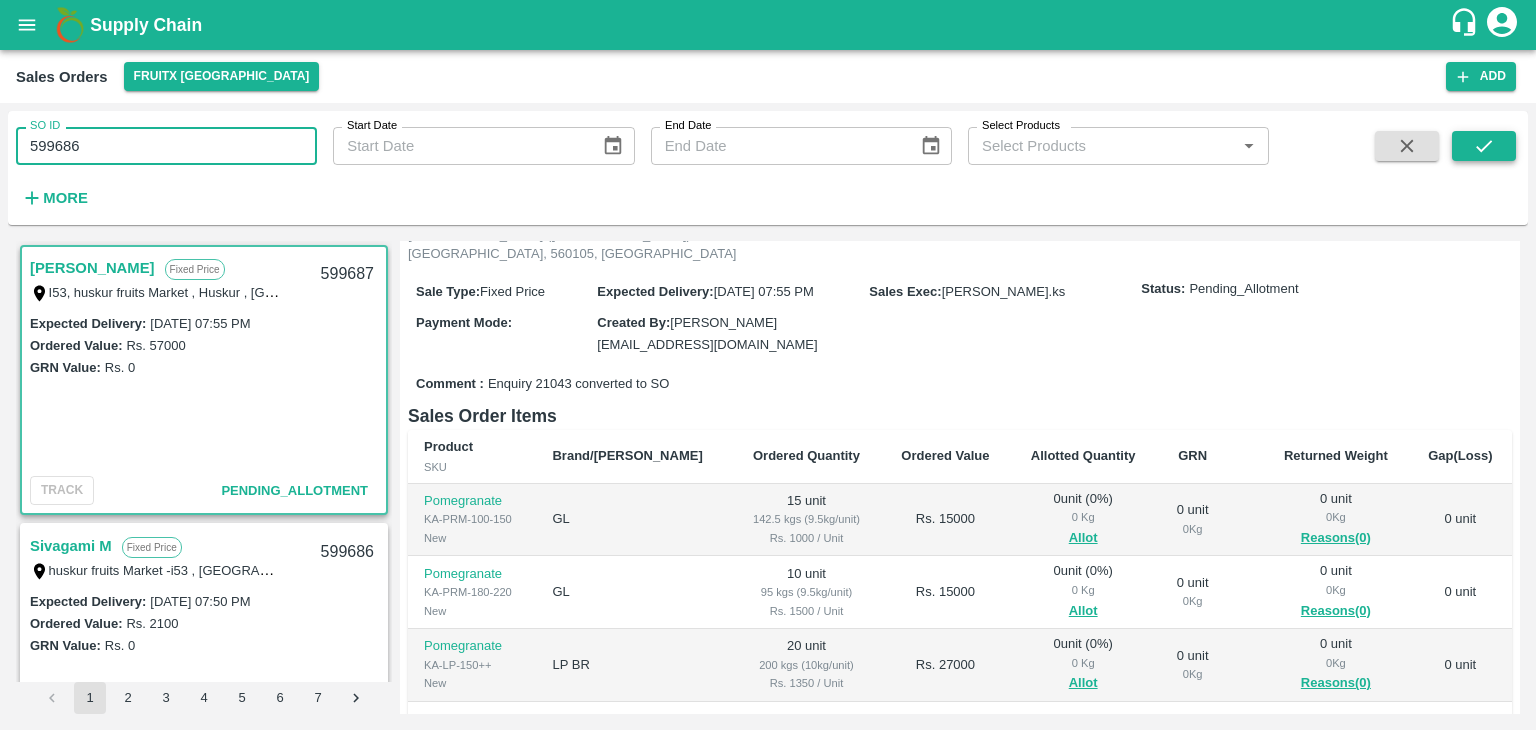 type on "599686" 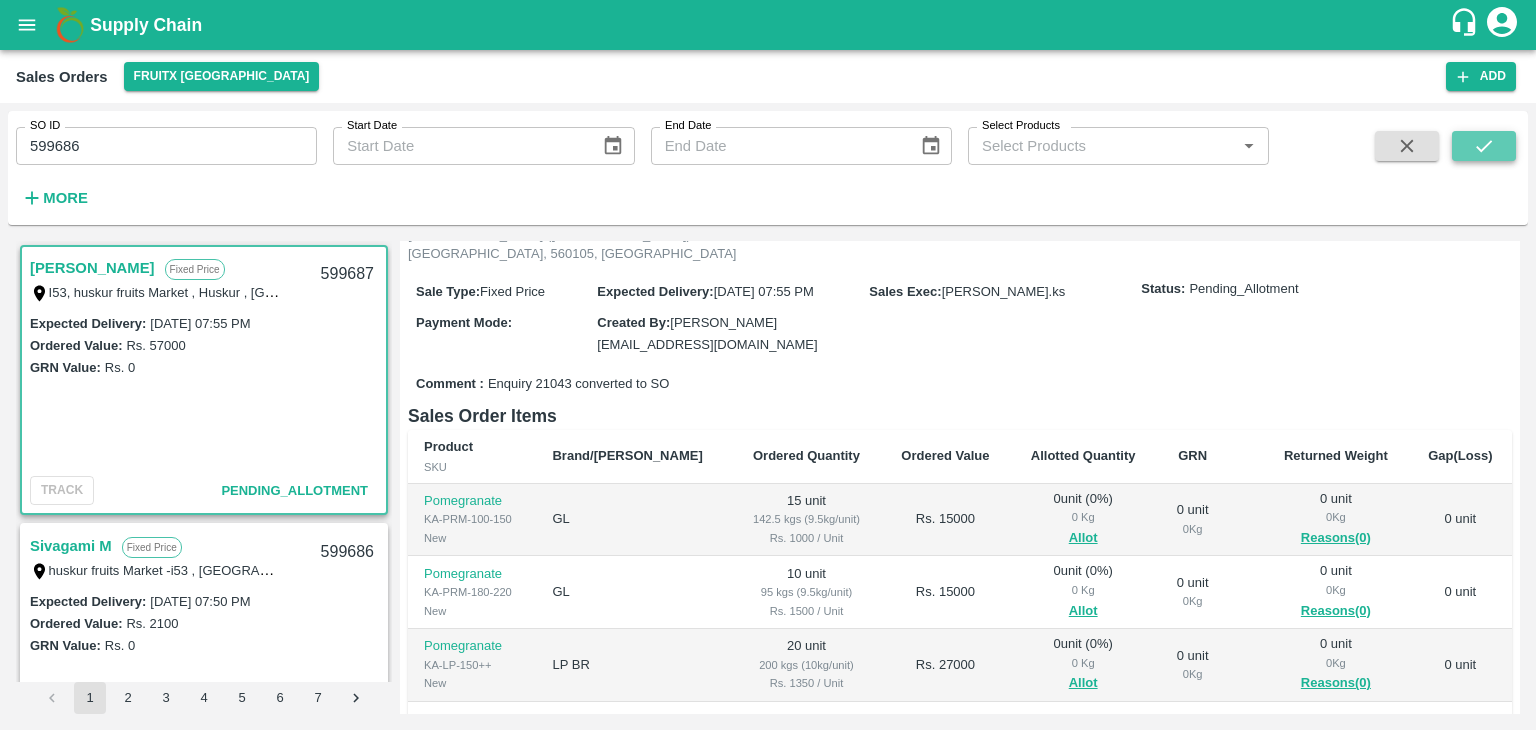 click at bounding box center (1484, 146) 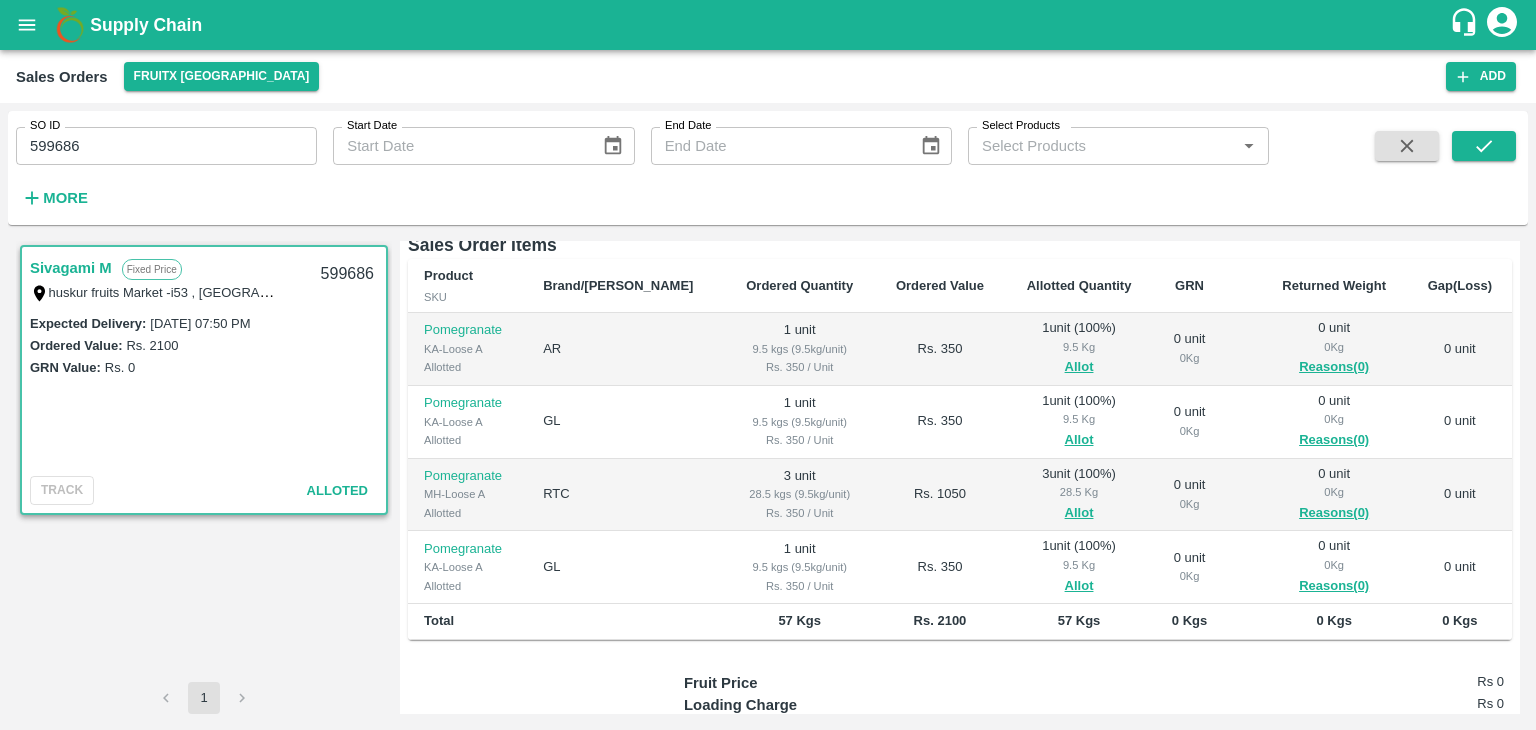 scroll, scrollTop: 318, scrollLeft: 0, axis: vertical 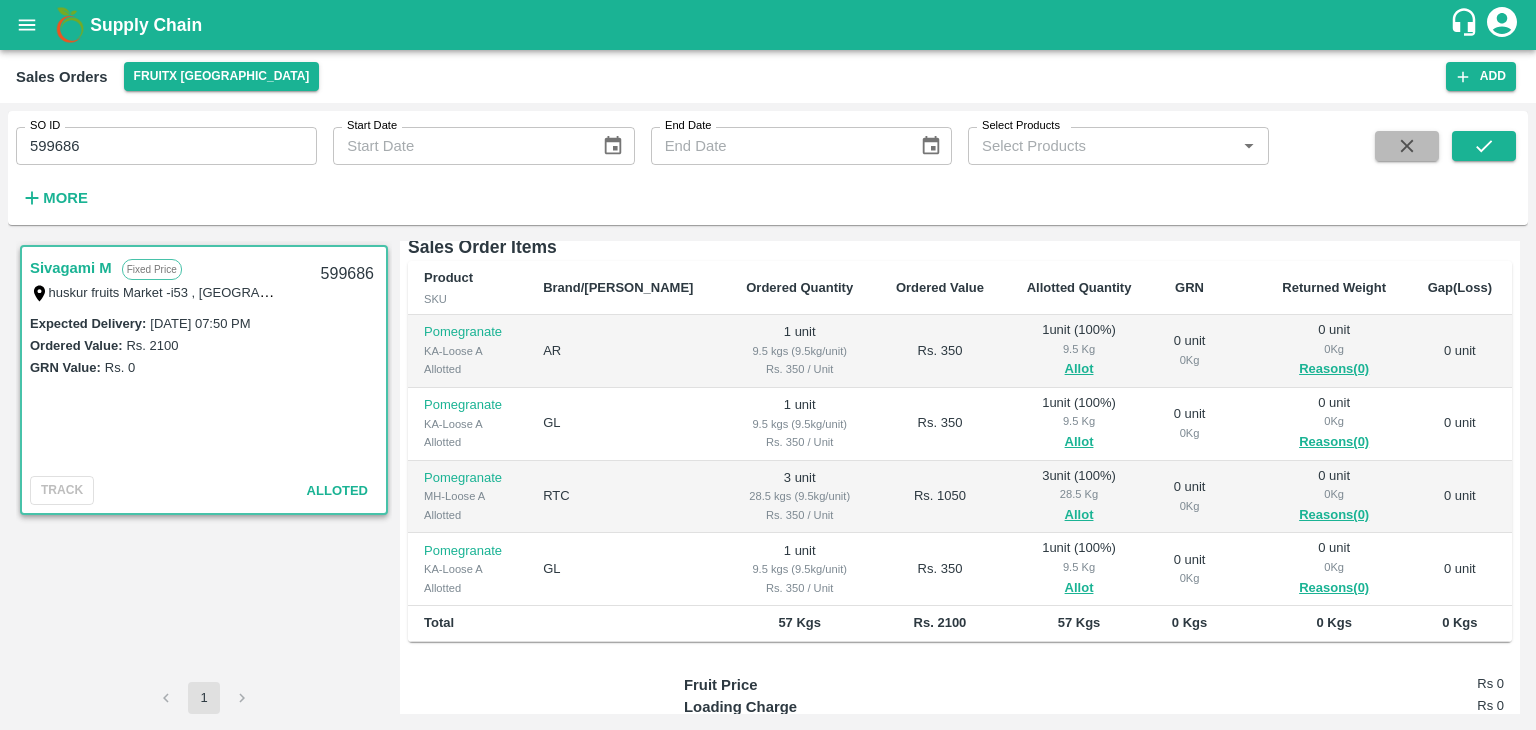 click at bounding box center (1407, 146) 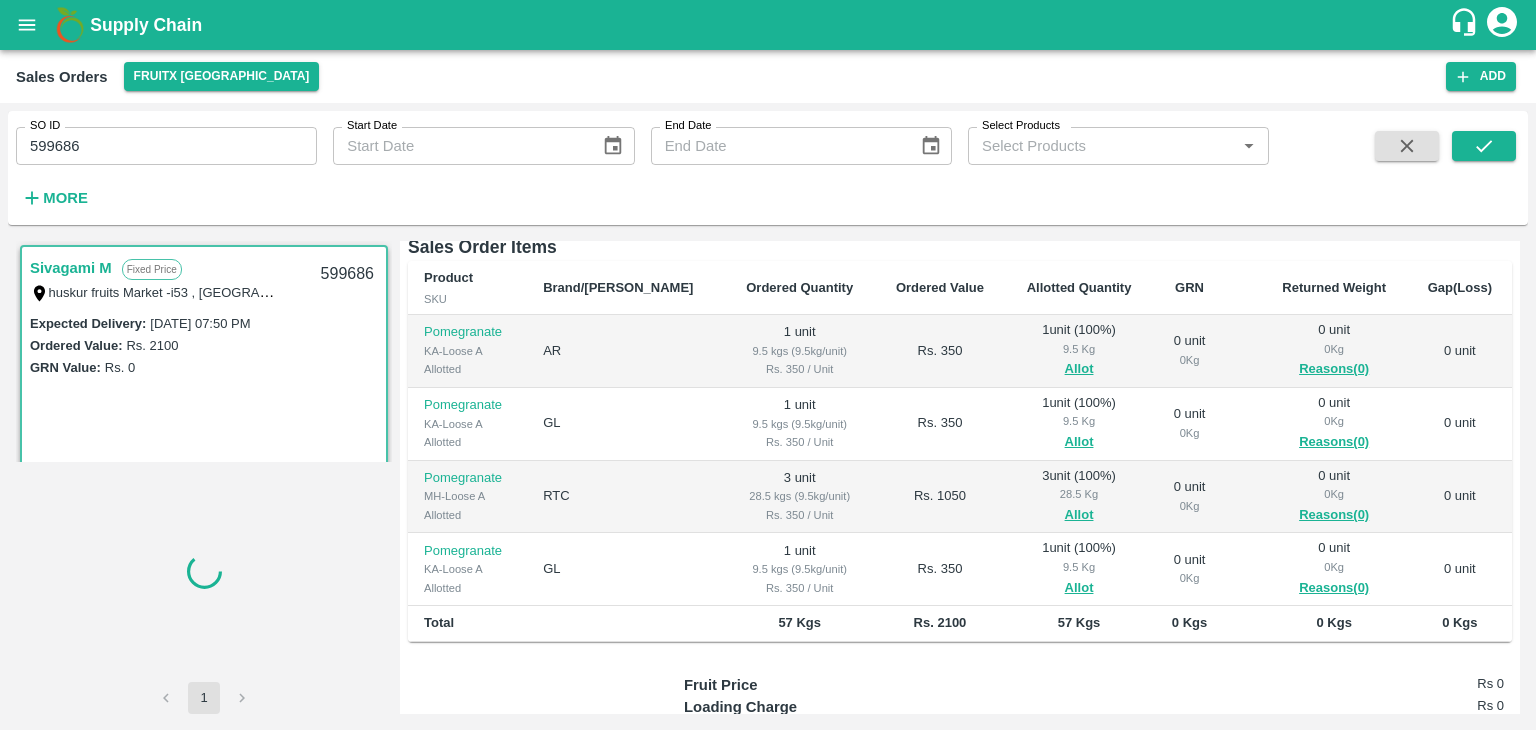 type 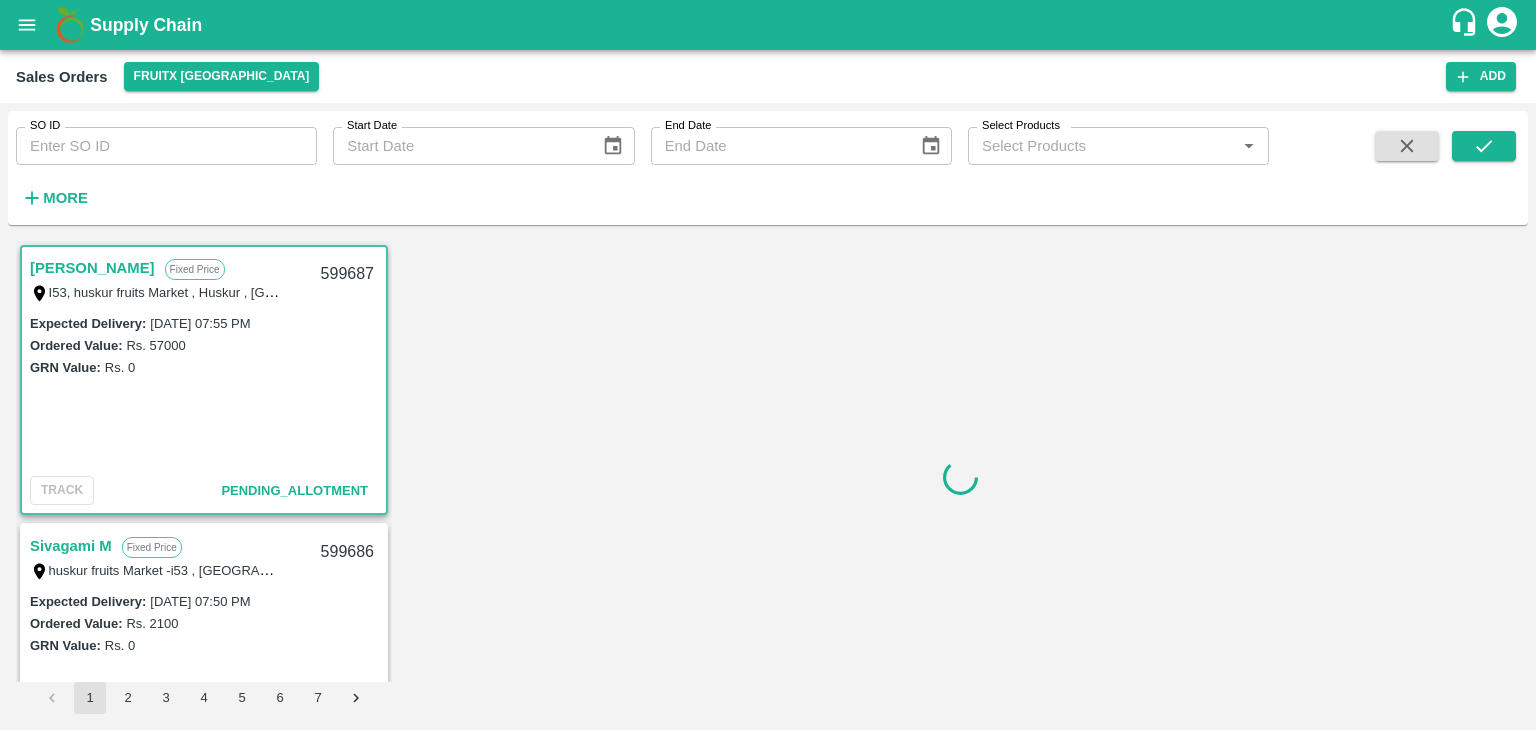 scroll, scrollTop: 5, scrollLeft: 0, axis: vertical 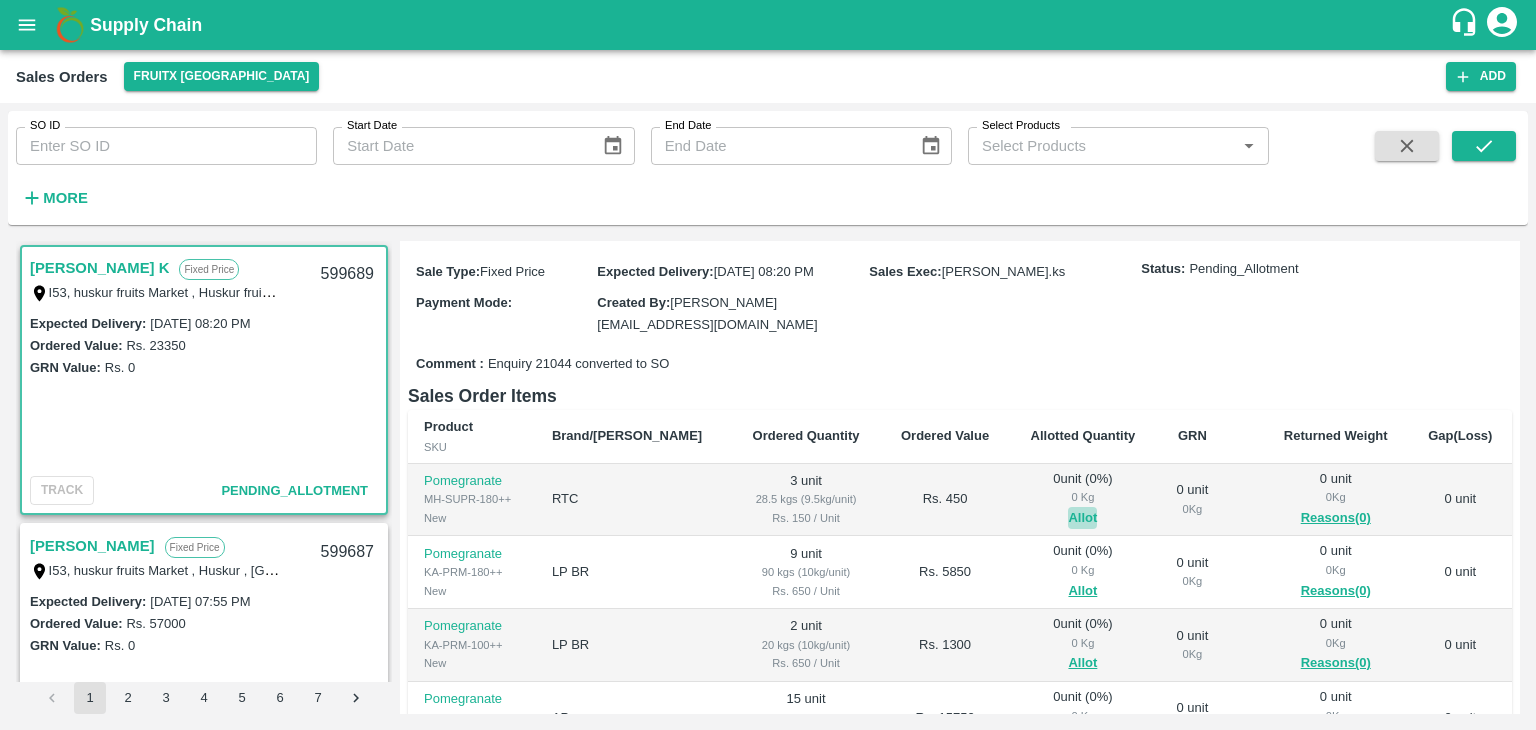 click on "Allot" at bounding box center (1082, 518) 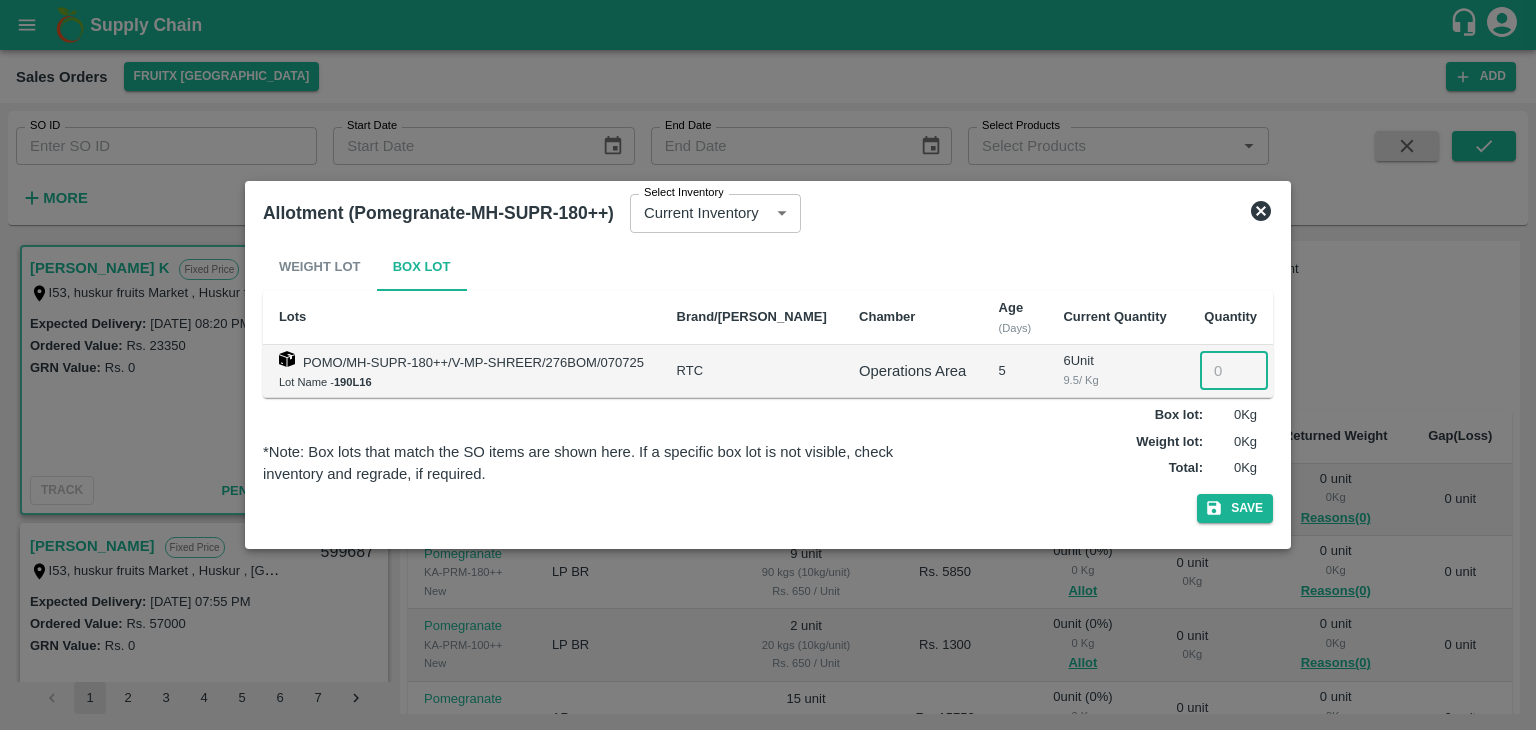 click at bounding box center [1234, 371] 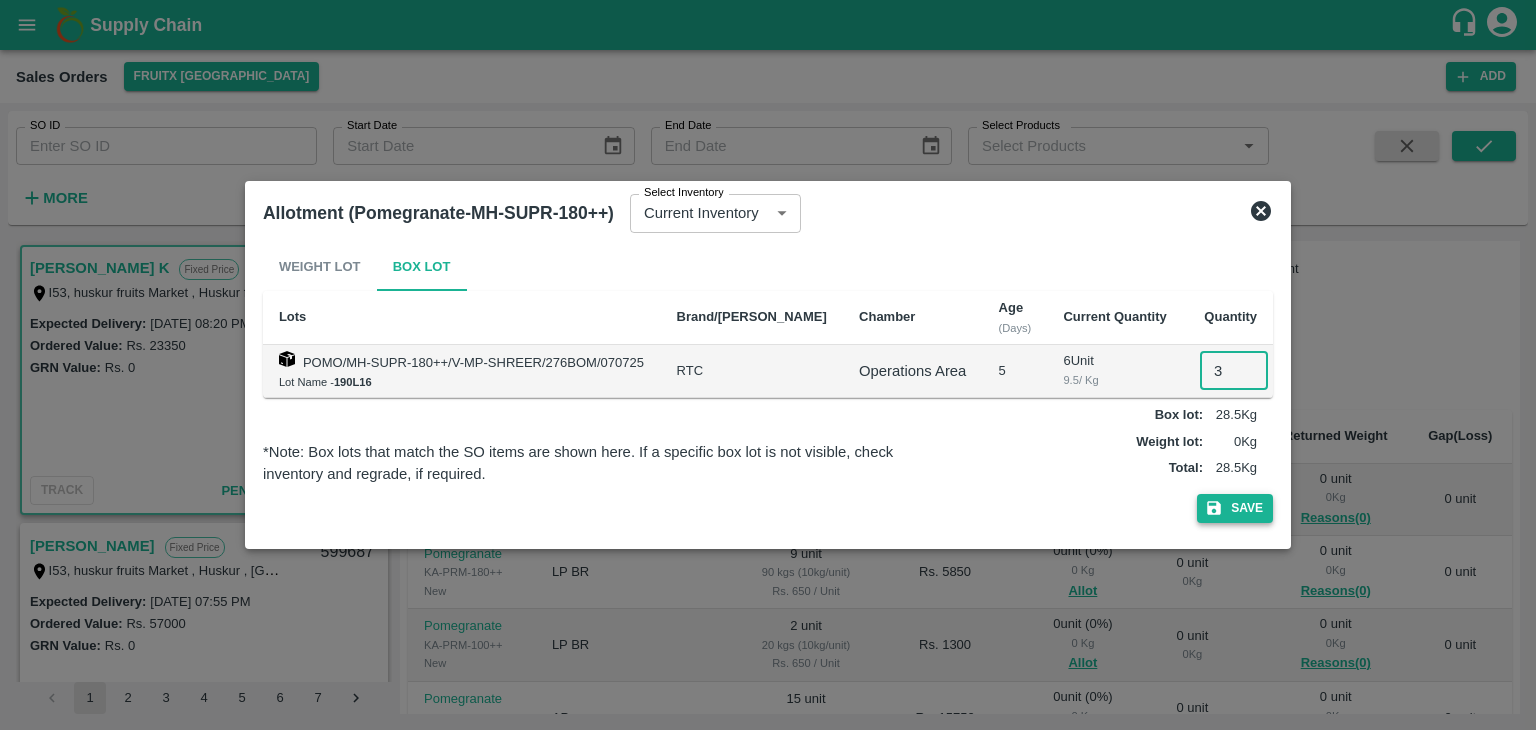 type on "3" 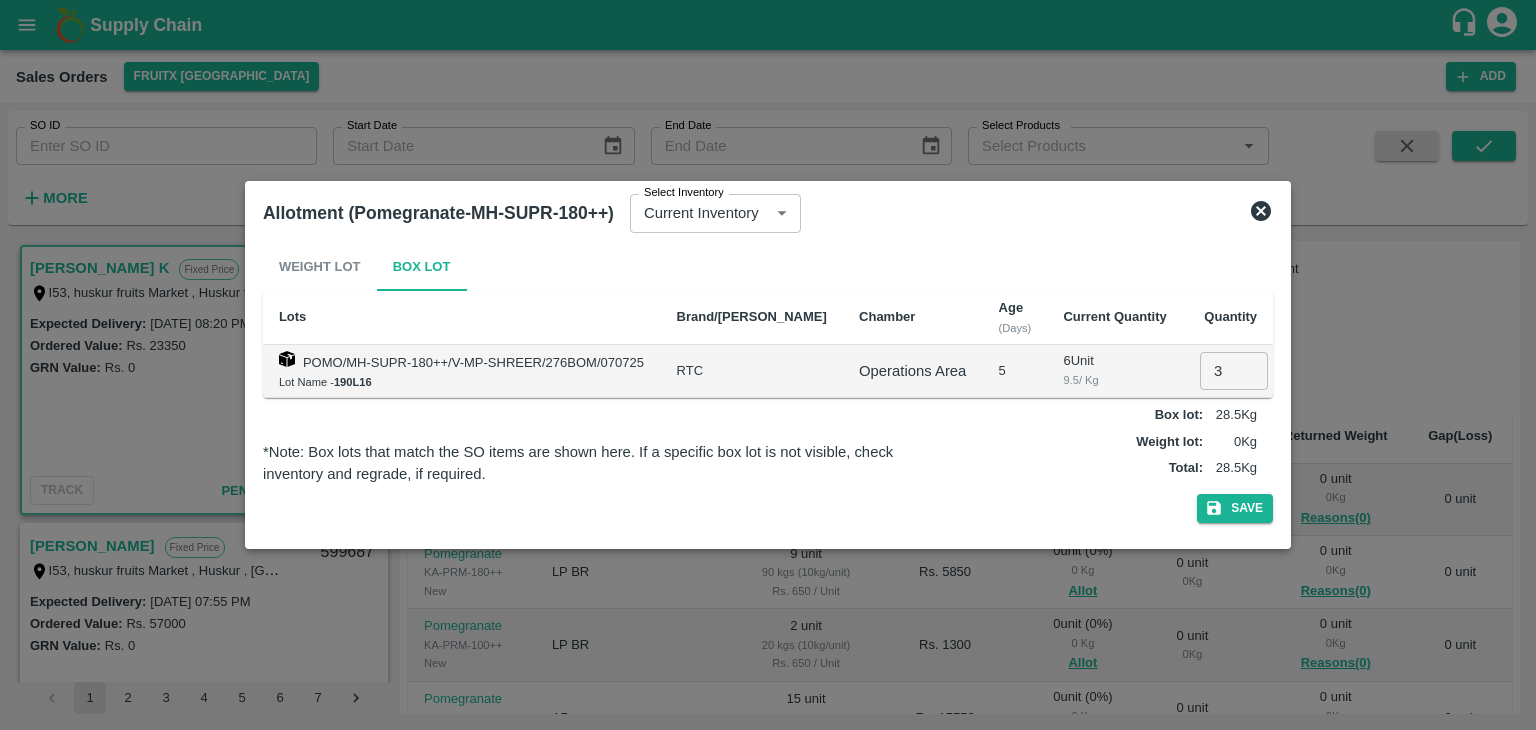 click 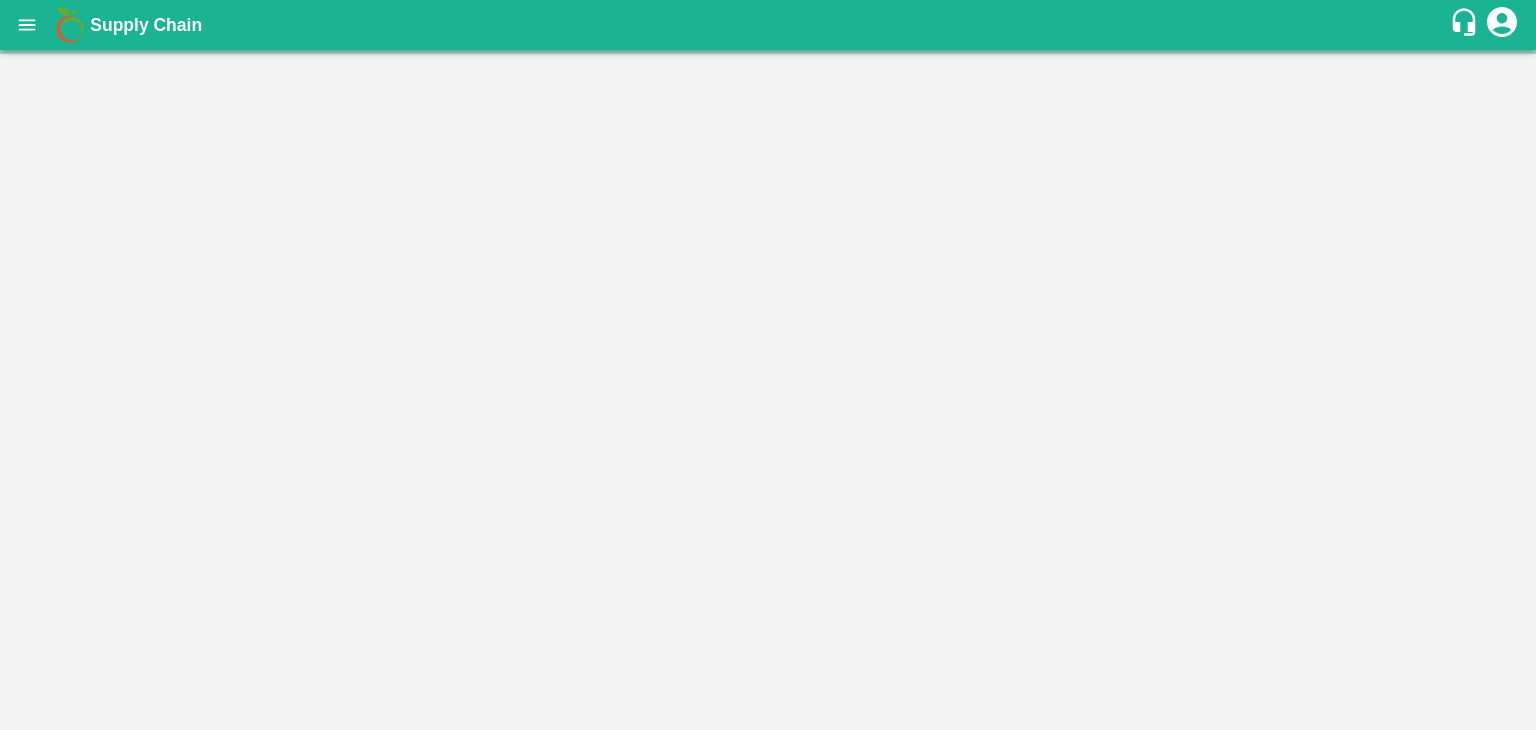 scroll, scrollTop: 0, scrollLeft: 0, axis: both 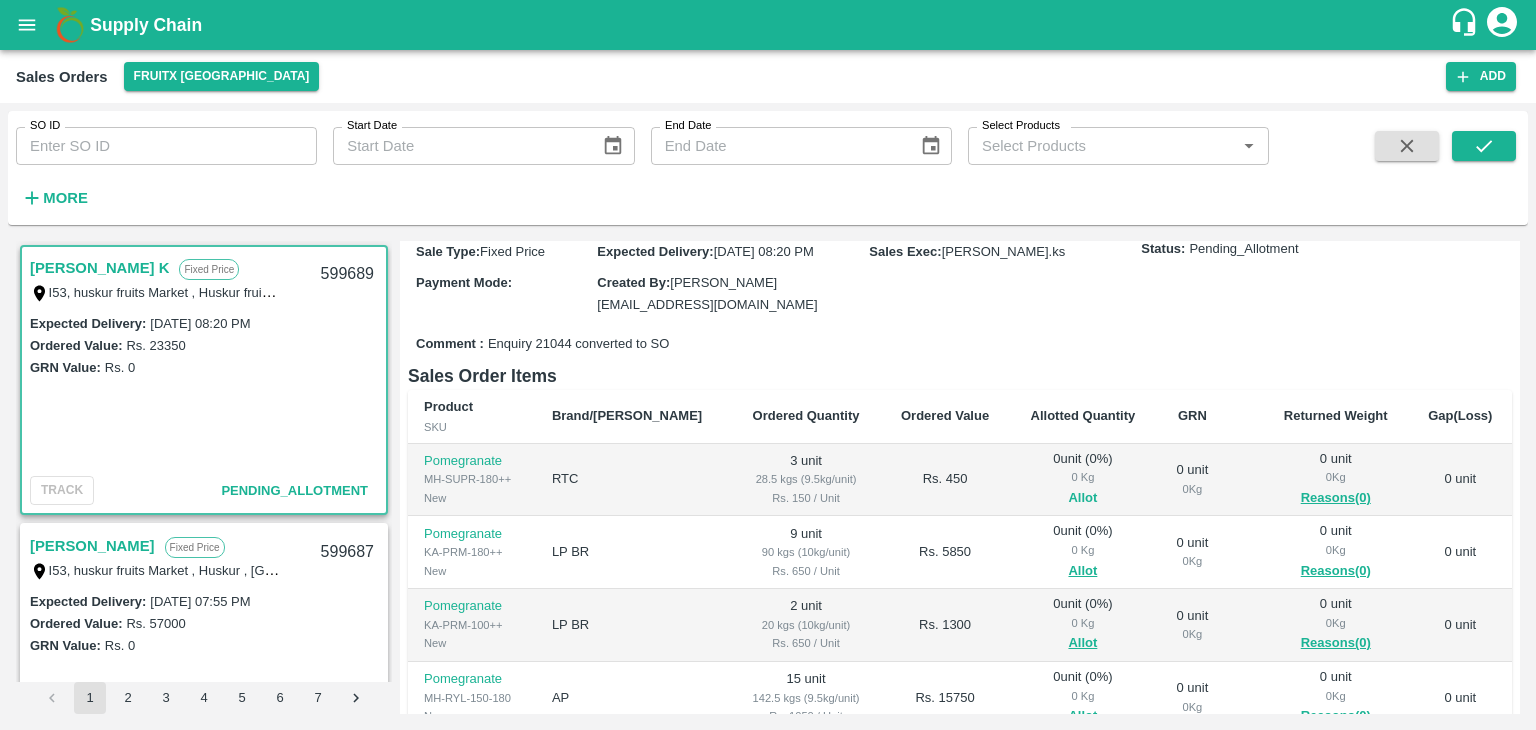 click on "Allot" at bounding box center [1082, 498] 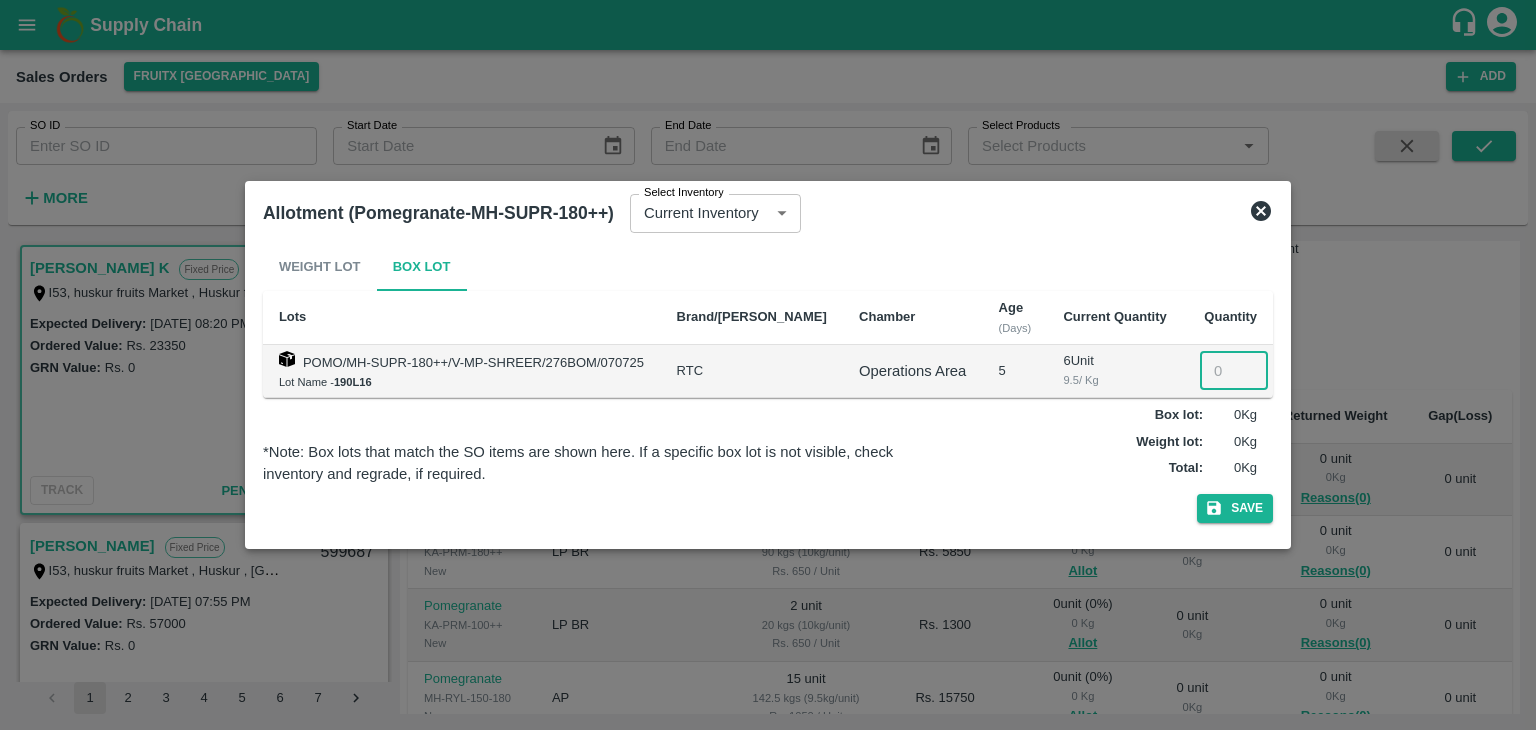 click at bounding box center [1234, 371] 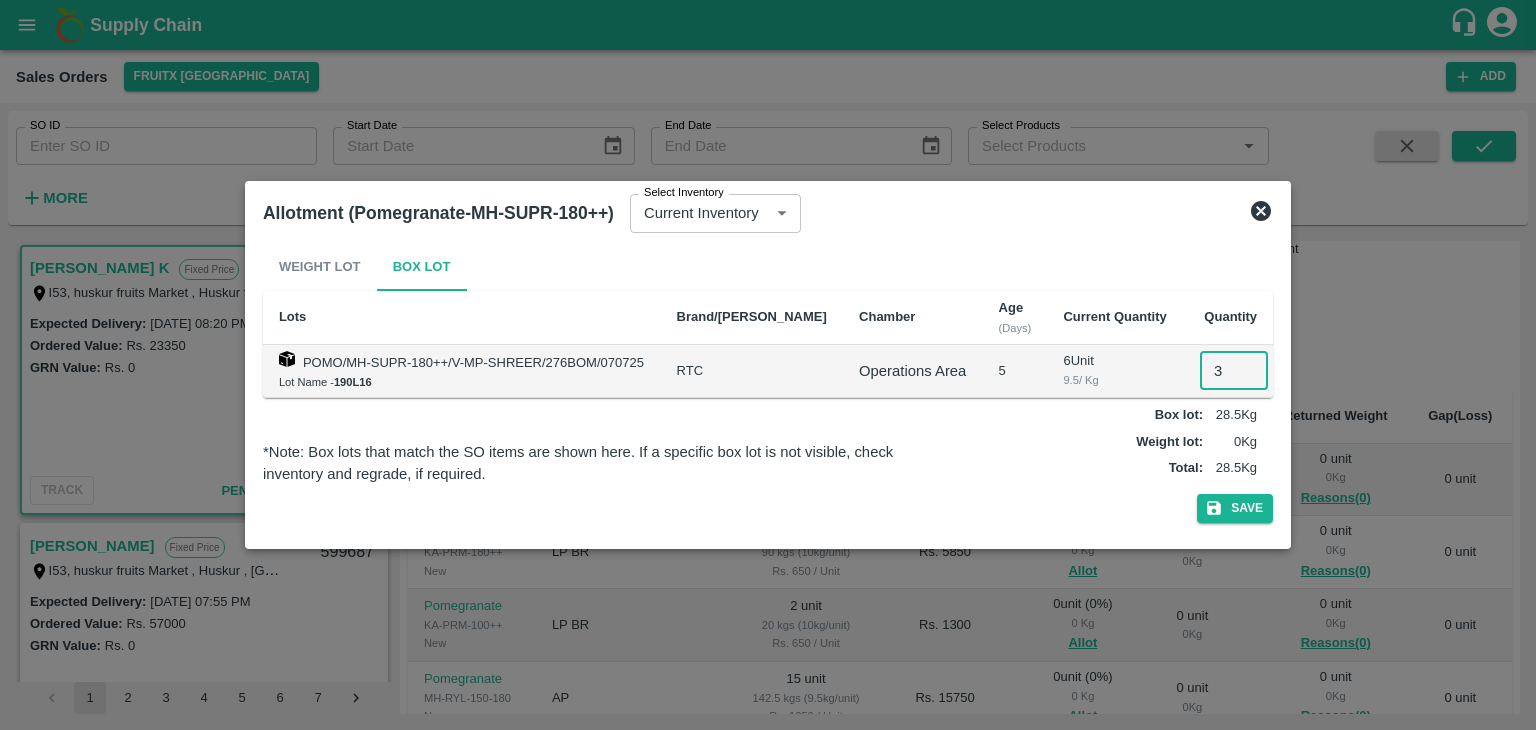 type on "3" 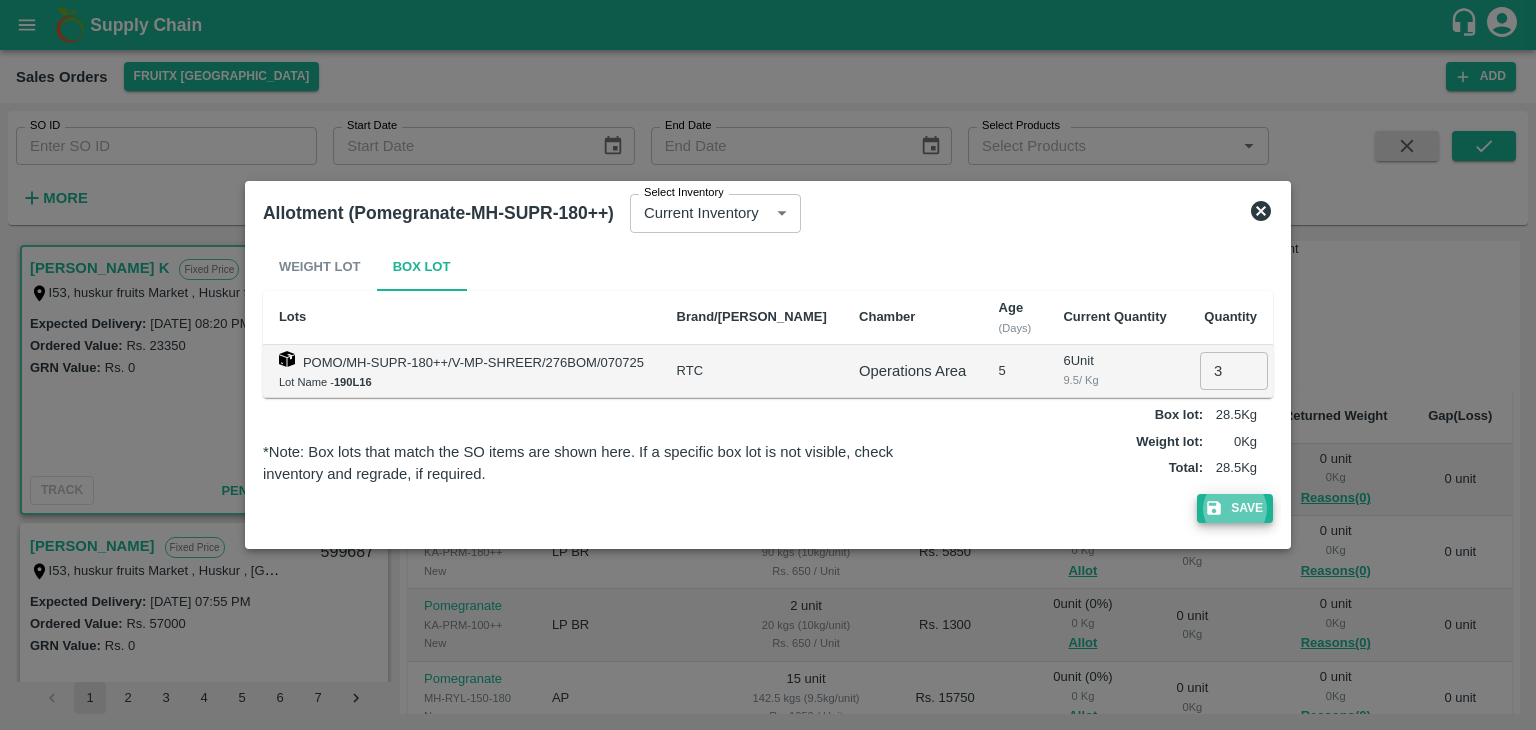 type 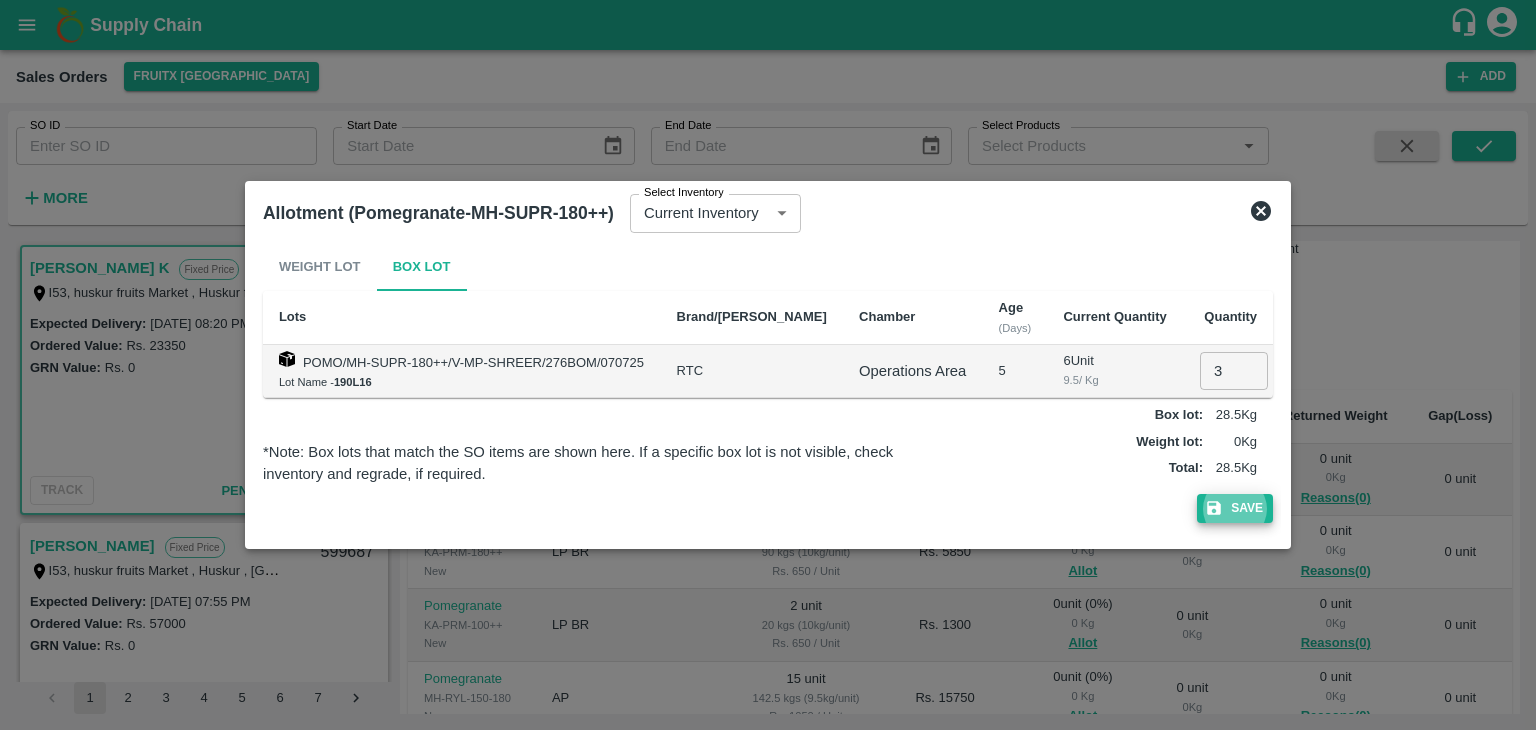 click on "Save" at bounding box center [1235, 508] 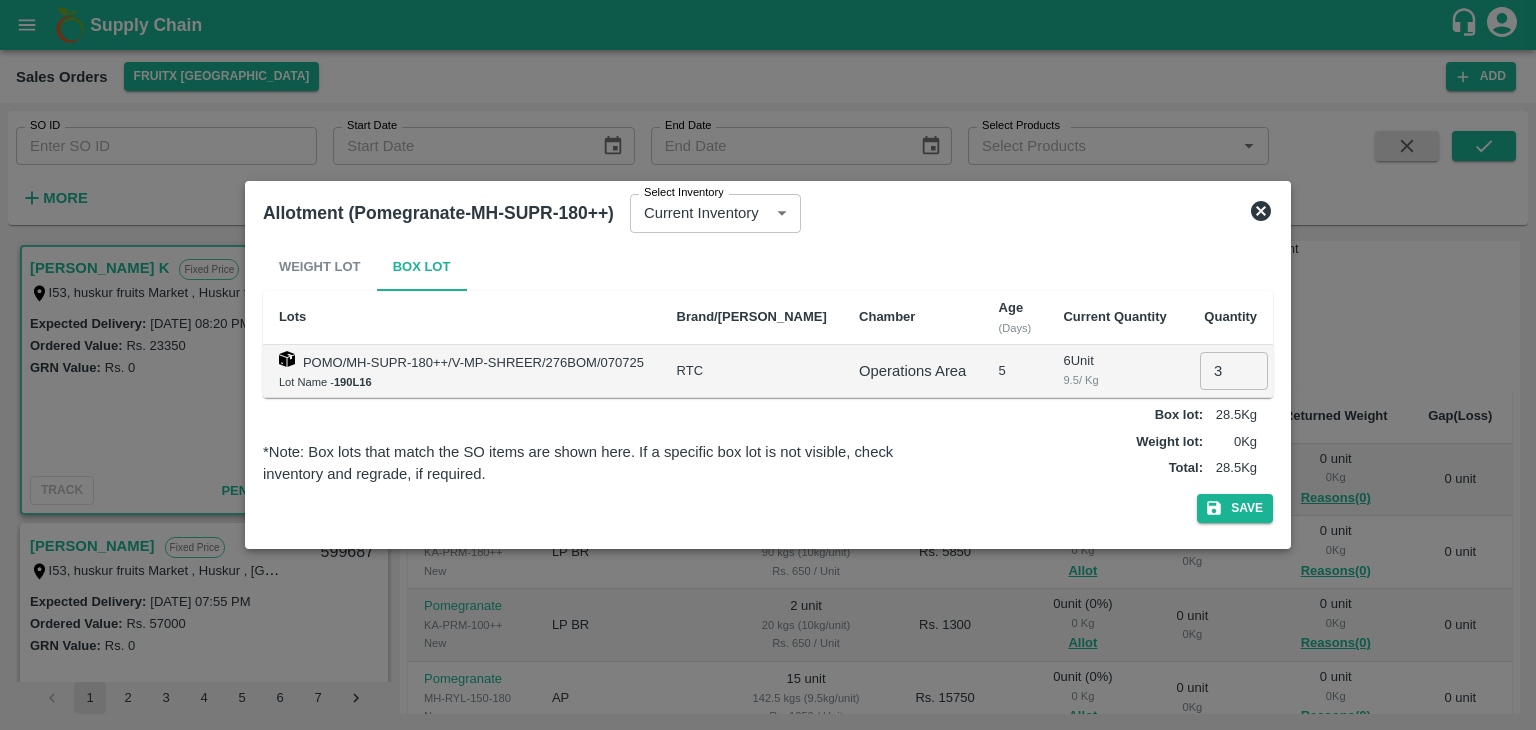 click at bounding box center (768, 365) 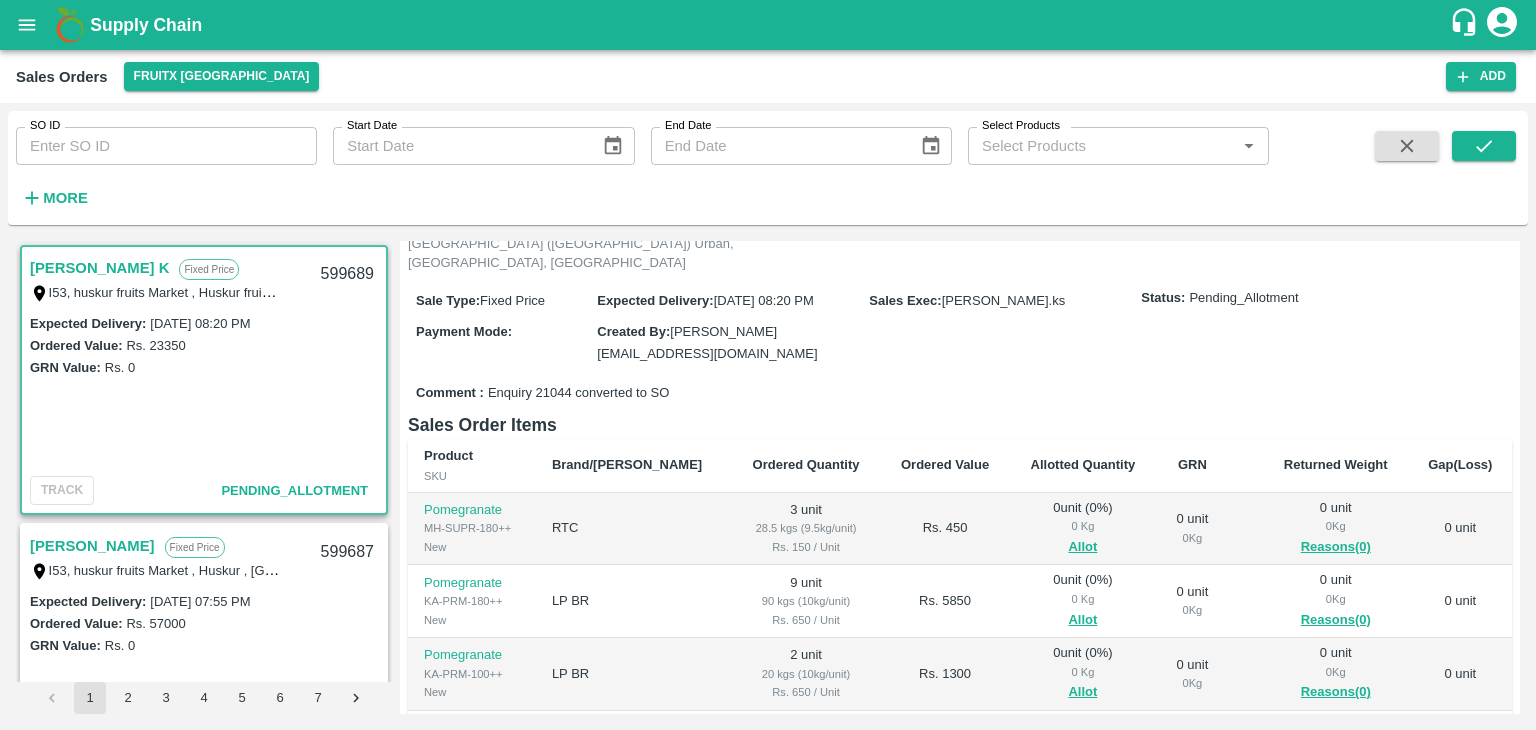 scroll, scrollTop: 156, scrollLeft: 0, axis: vertical 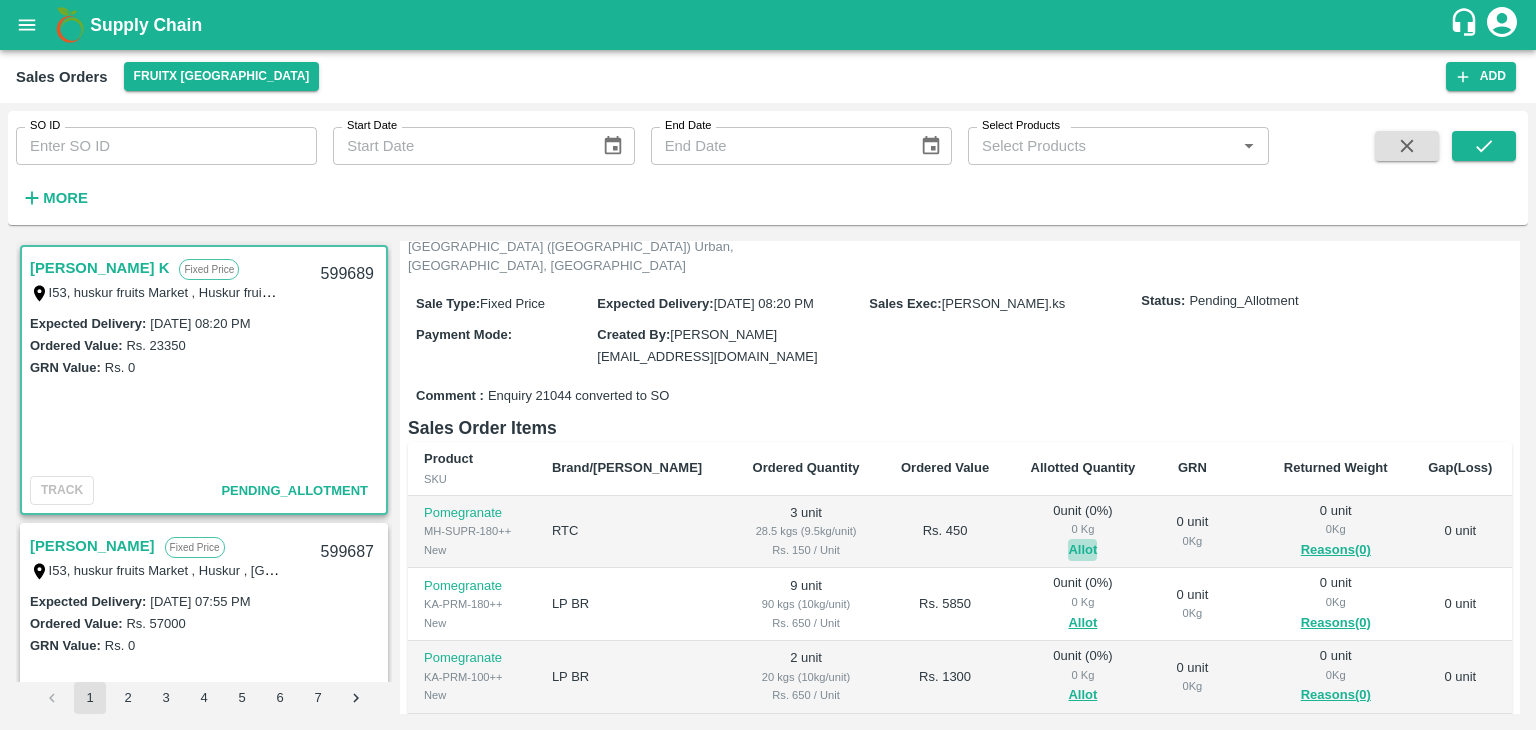 click on "Allot" at bounding box center (1082, 550) 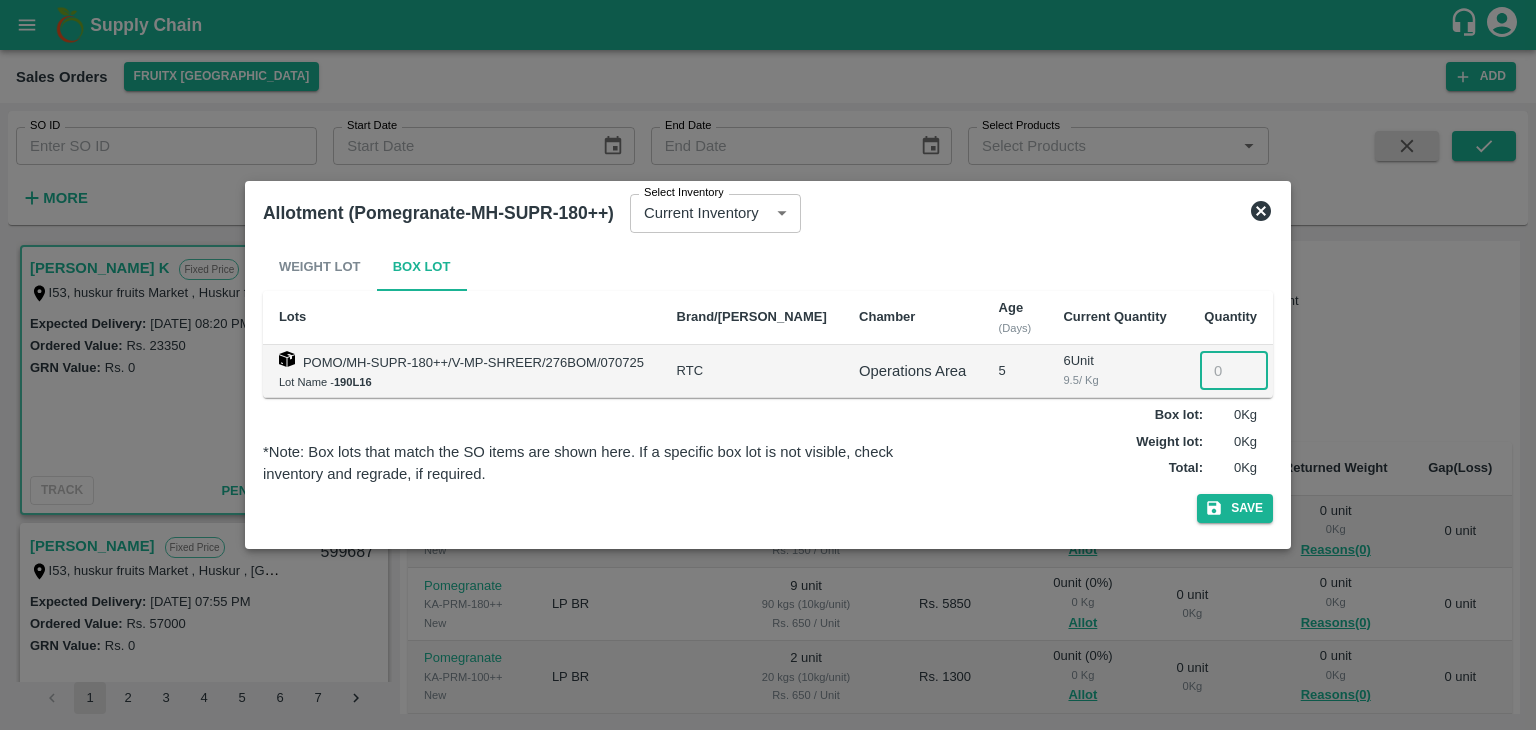 click at bounding box center [1234, 371] 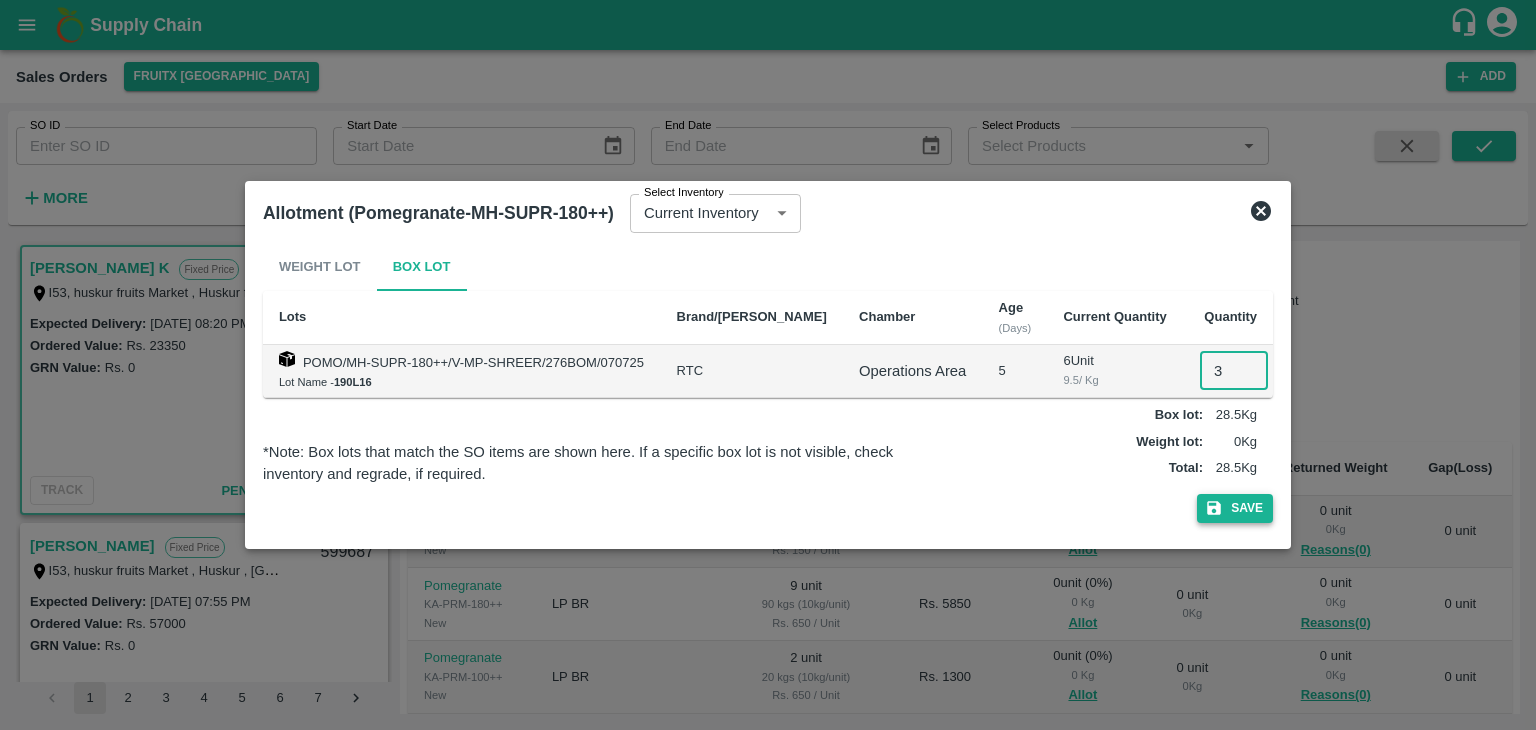 type on "3" 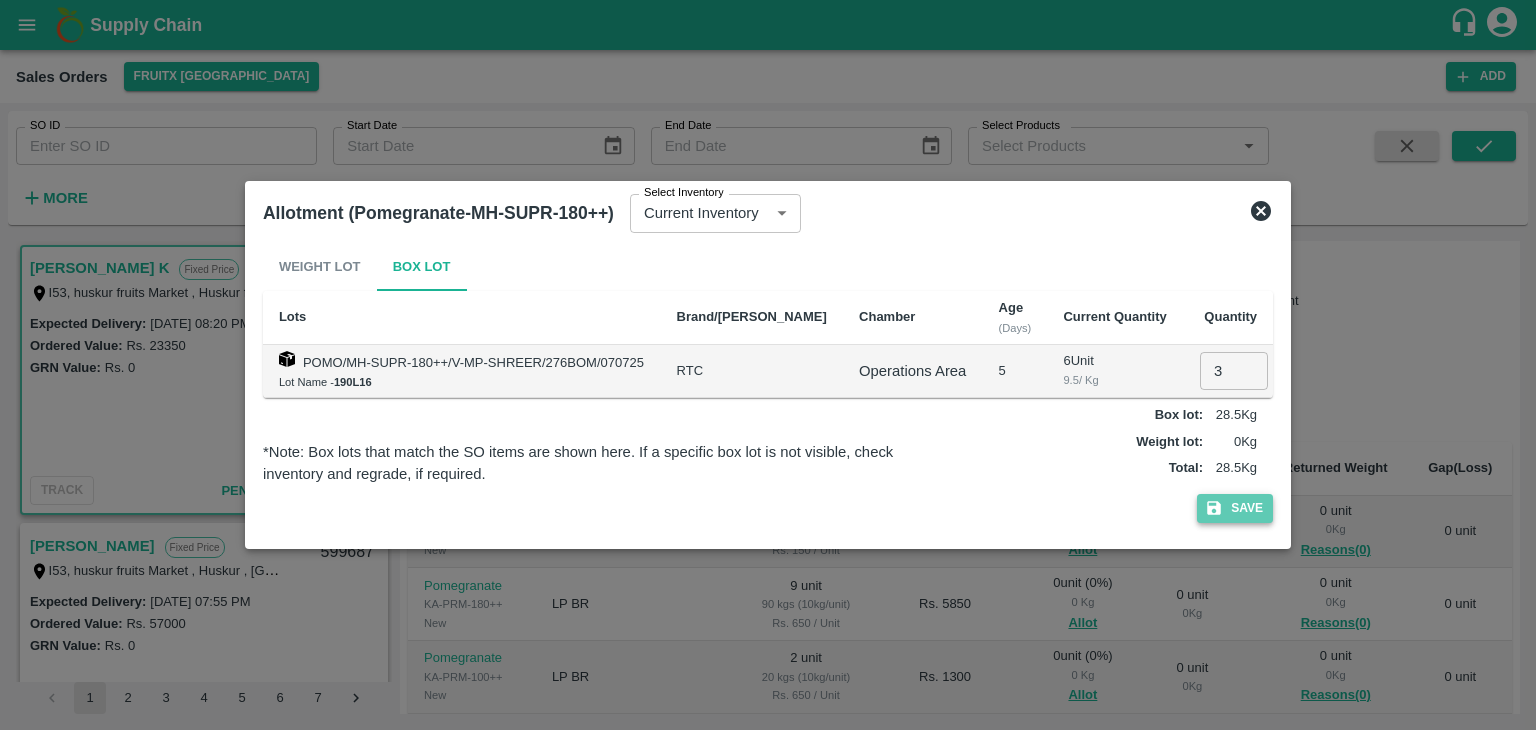 click on "Save" at bounding box center (1235, 508) 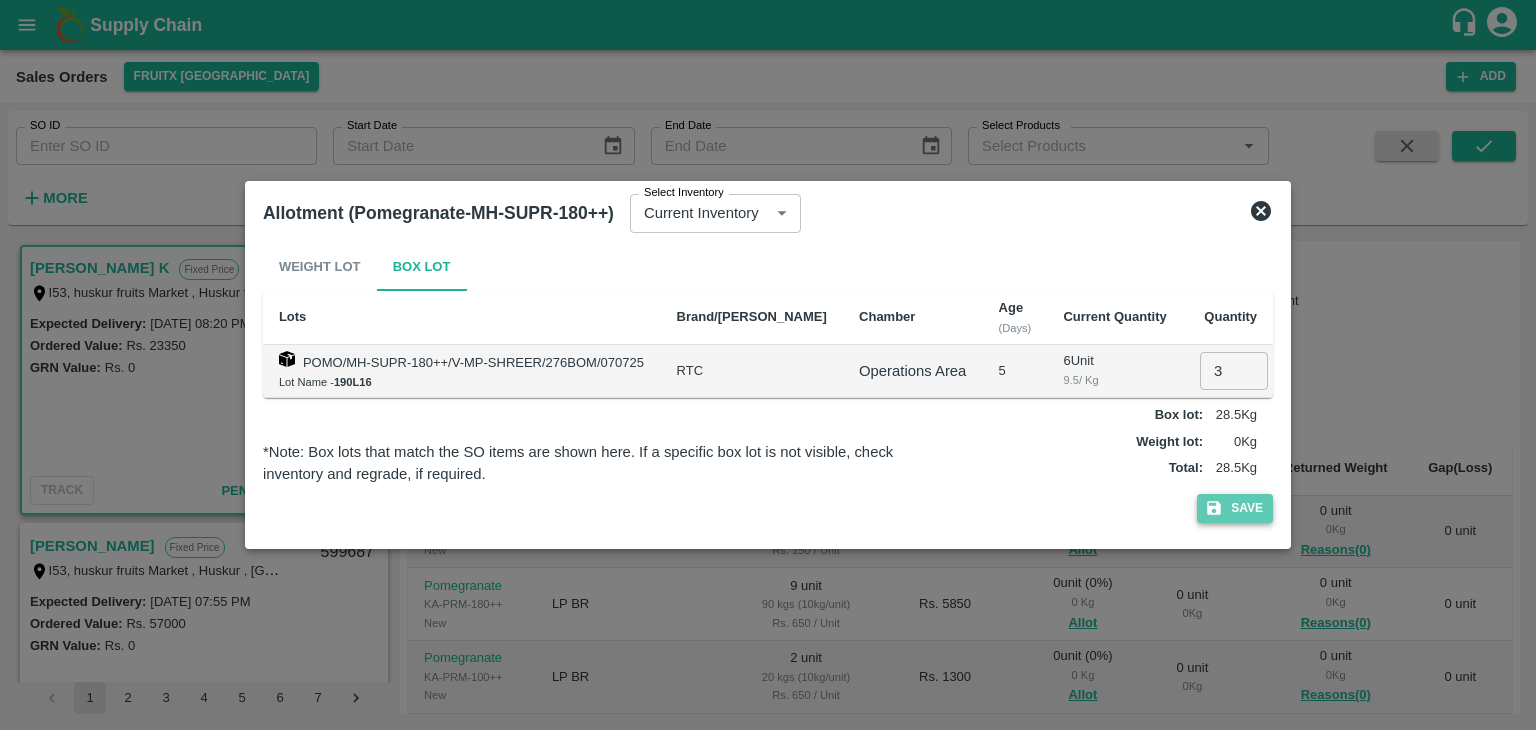 click on "Save" at bounding box center [1235, 508] 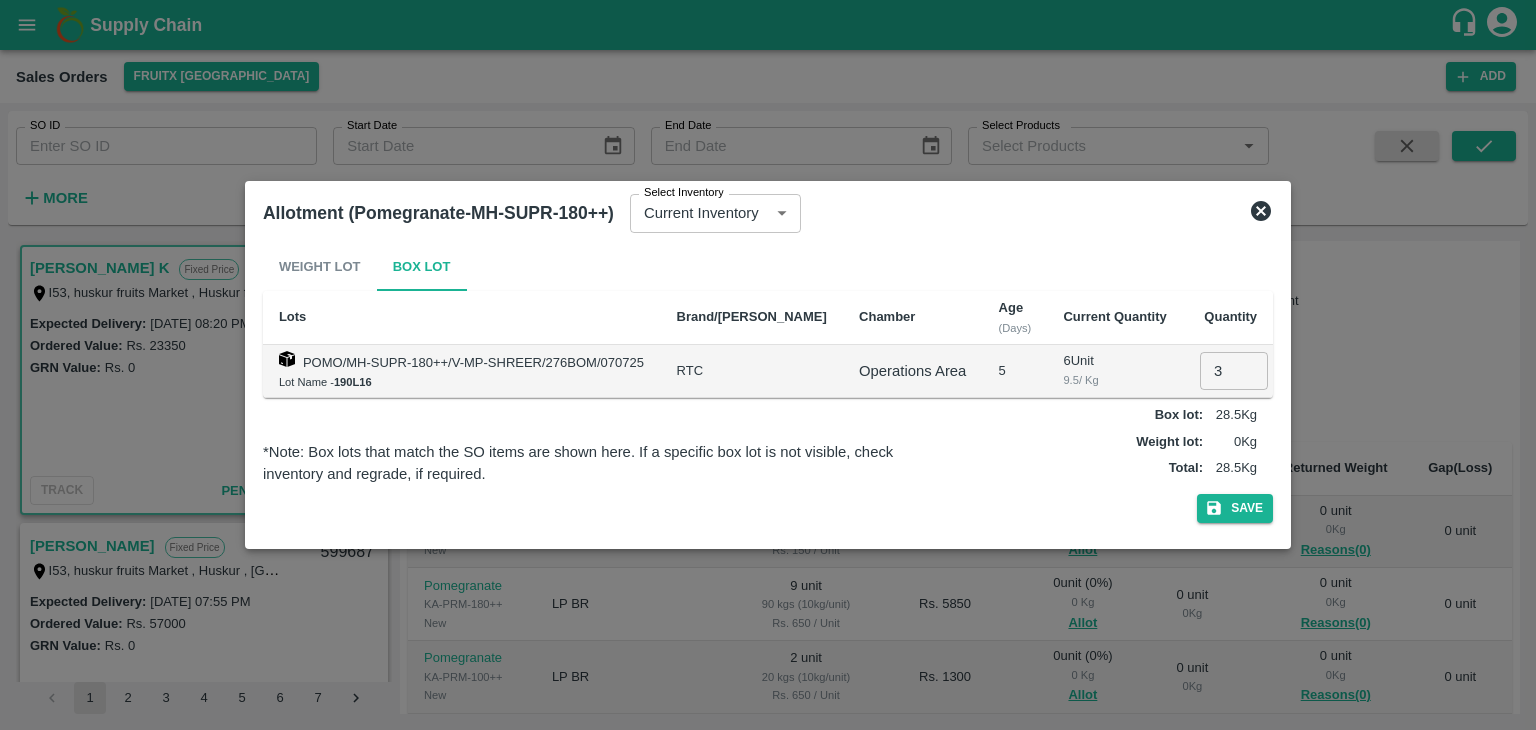 click 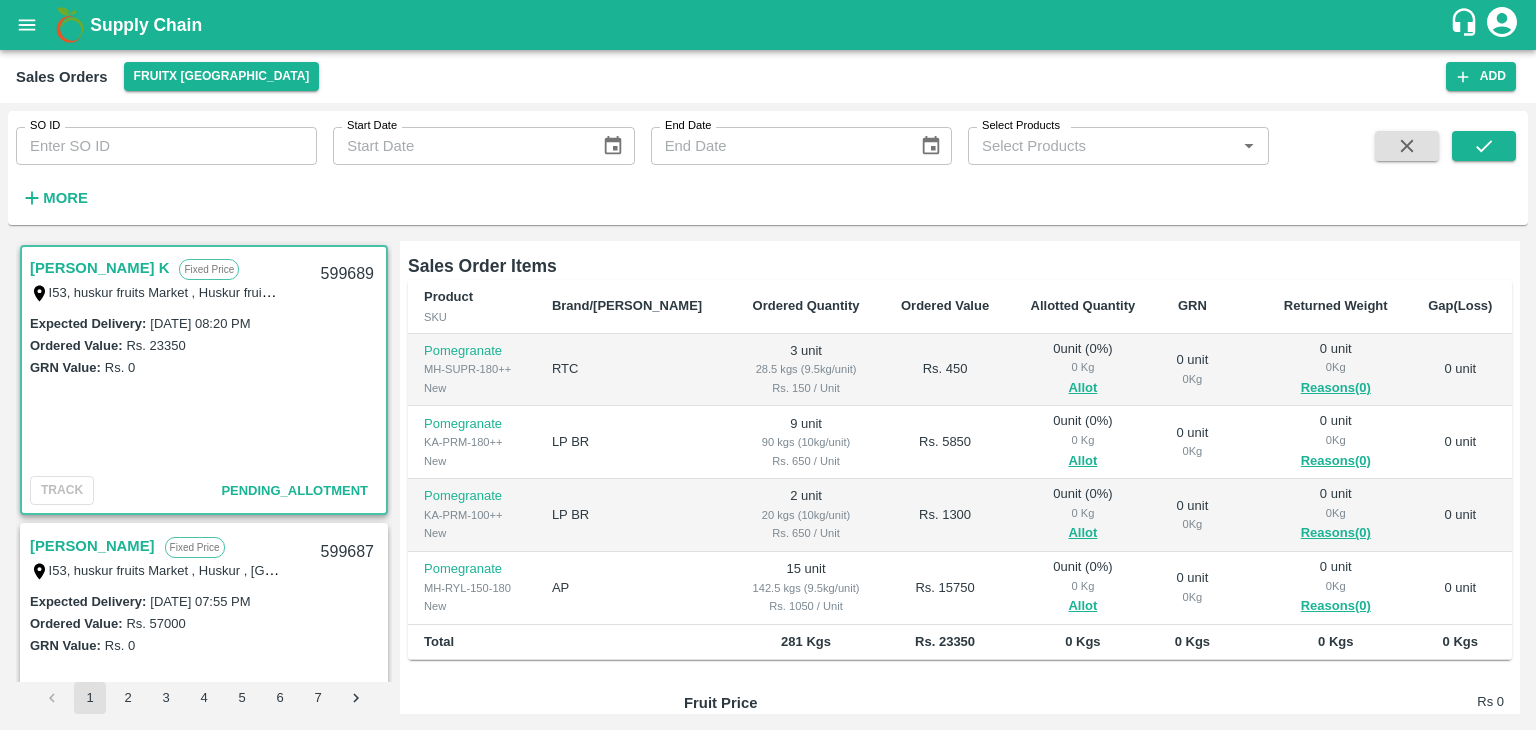 scroll, scrollTop: 319, scrollLeft: 0, axis: vertical 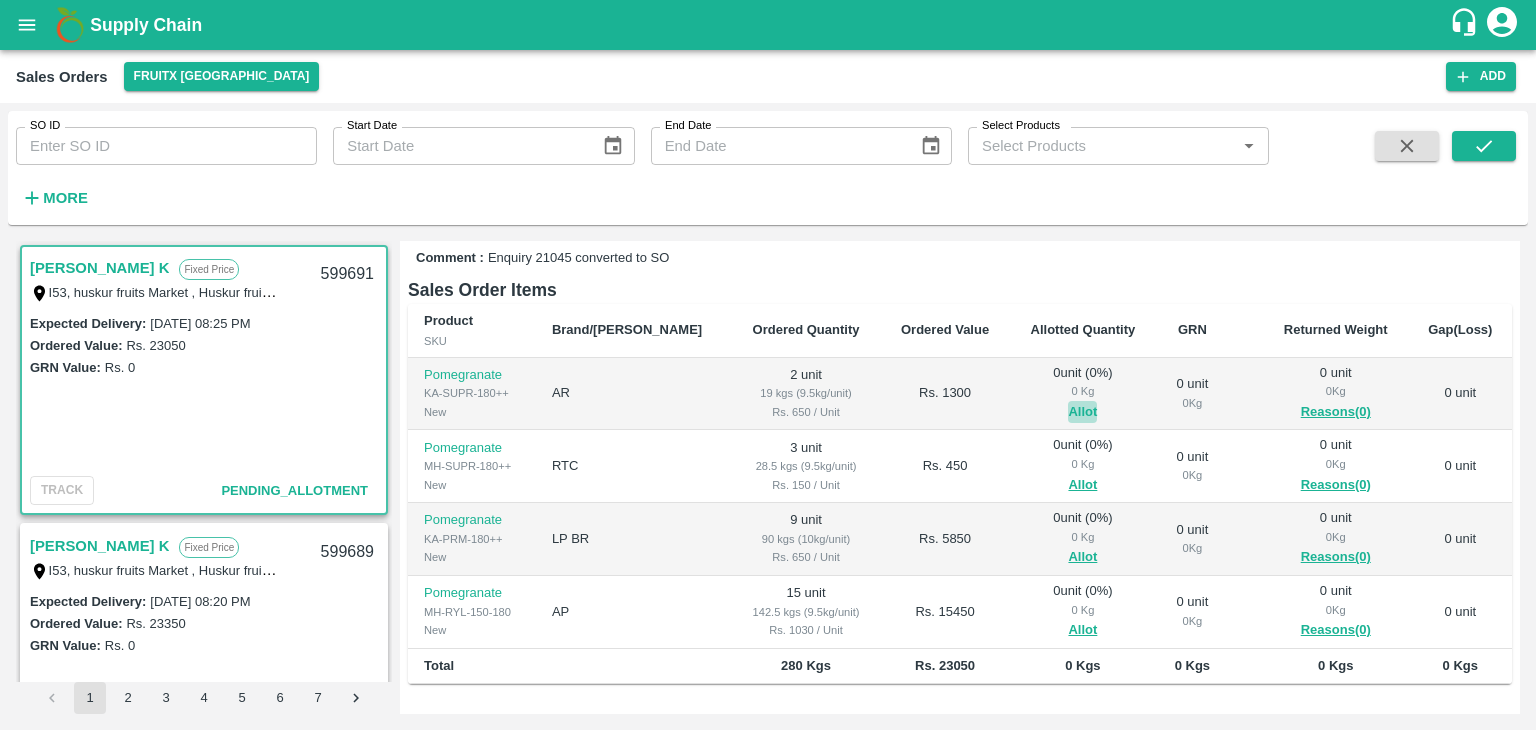 click on "Allot" at bounding box center [1082, 412] 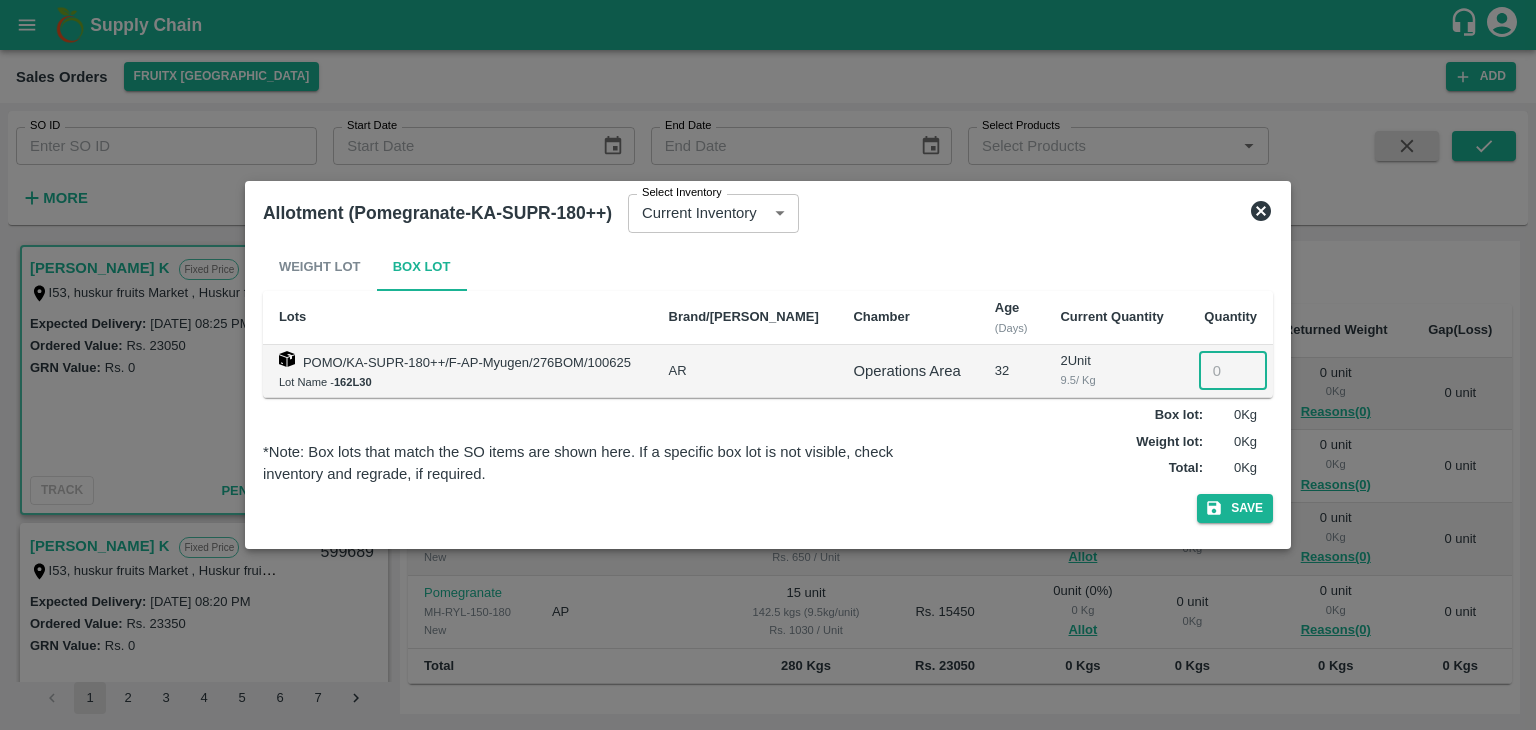 click at bounding box center (1233, 371) 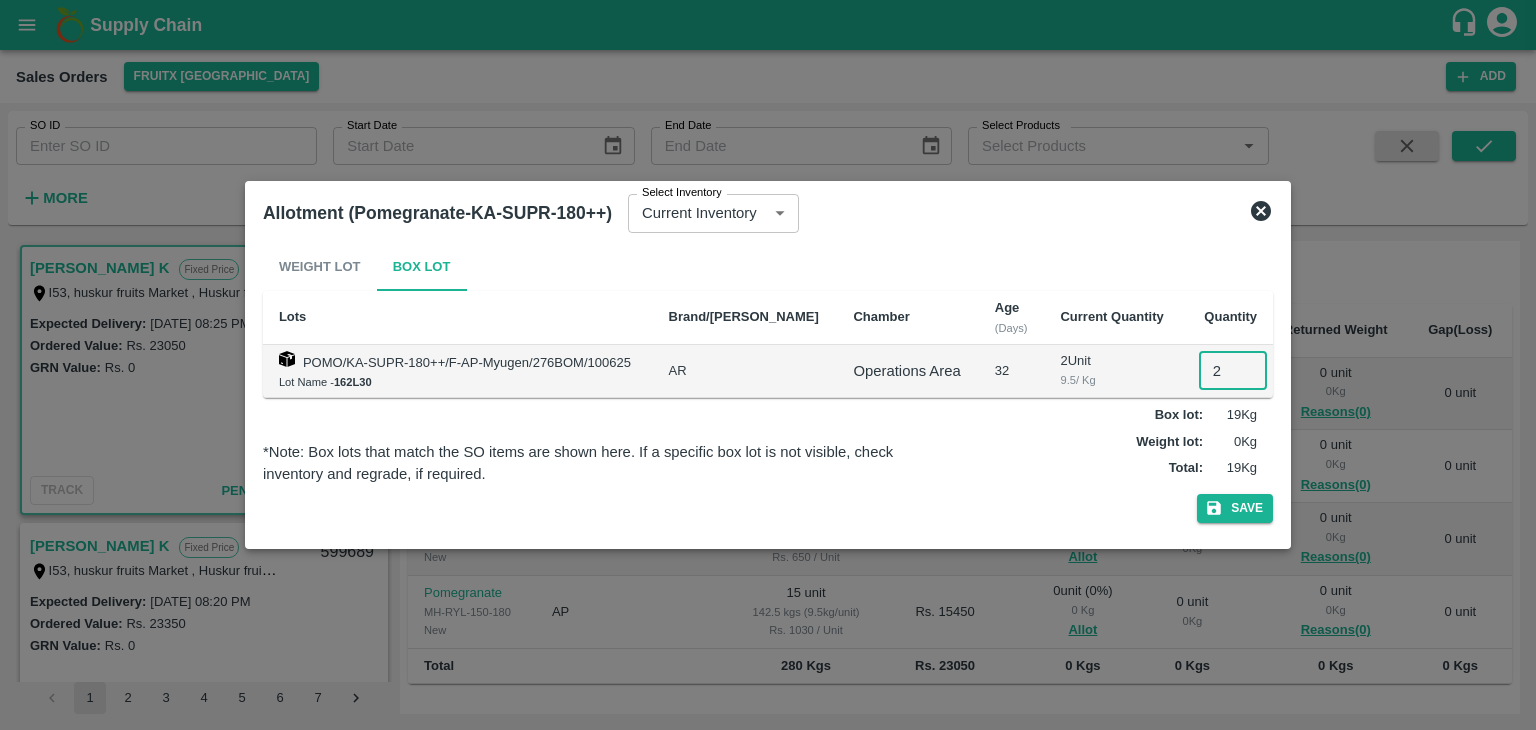 type on "2" 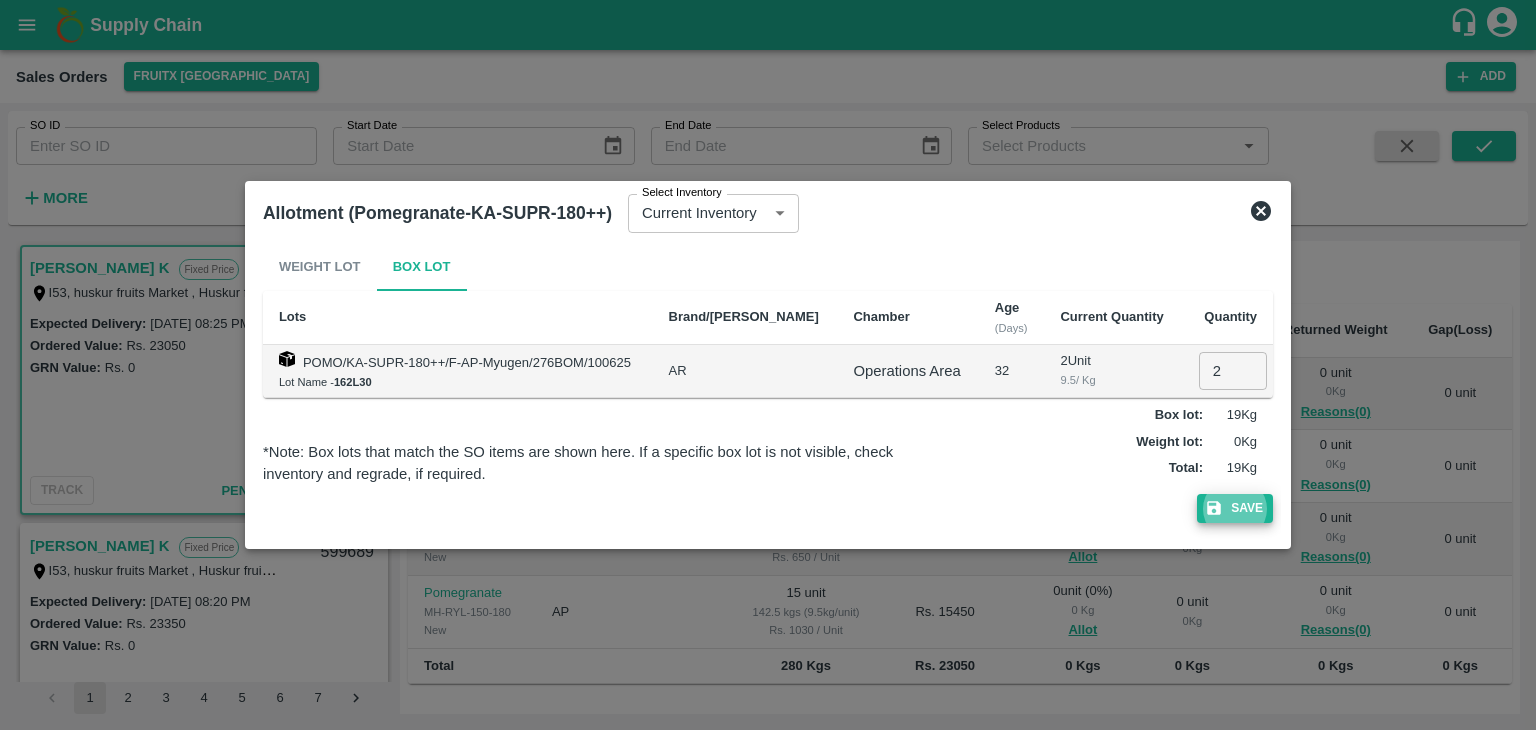 type 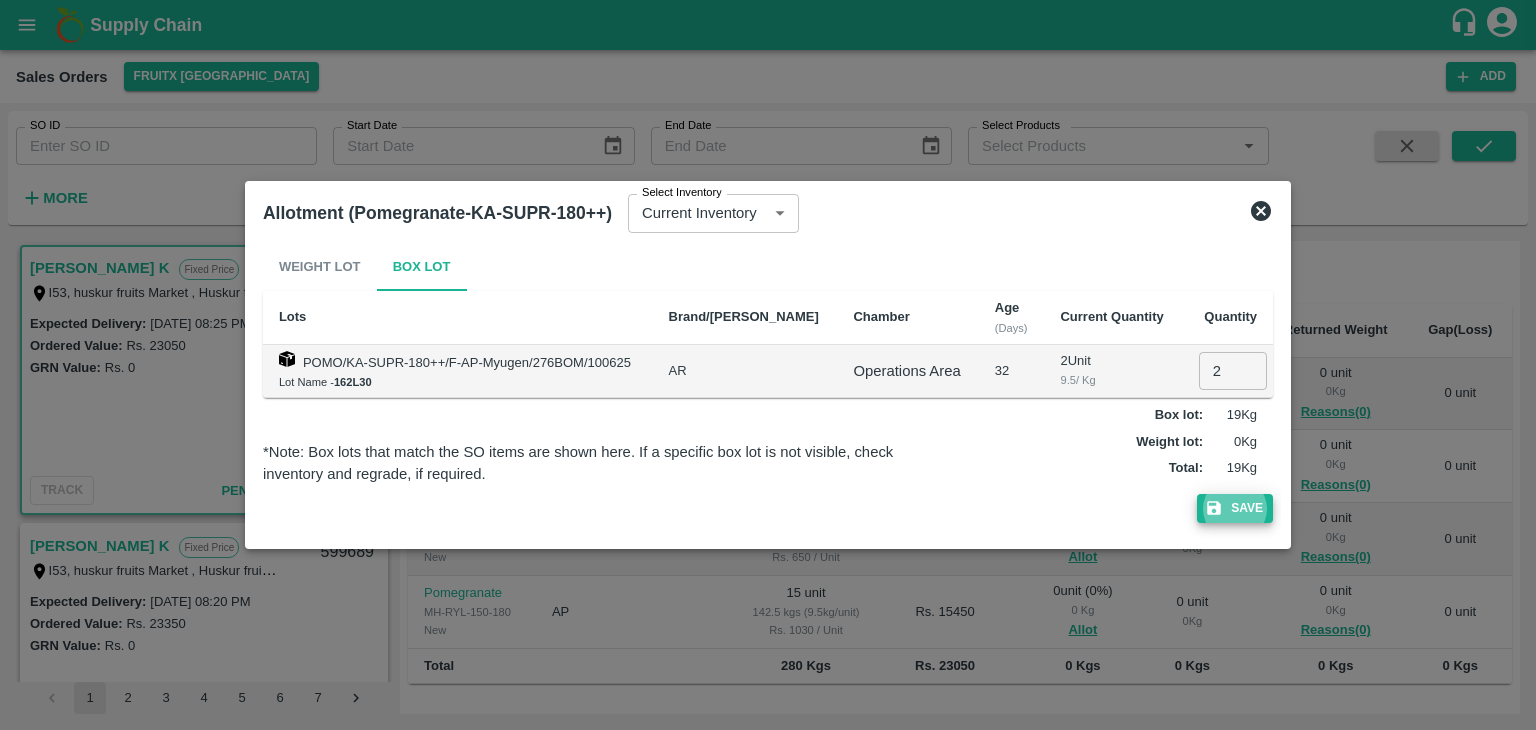 click on "Save" at bounding box center (1235, 508) 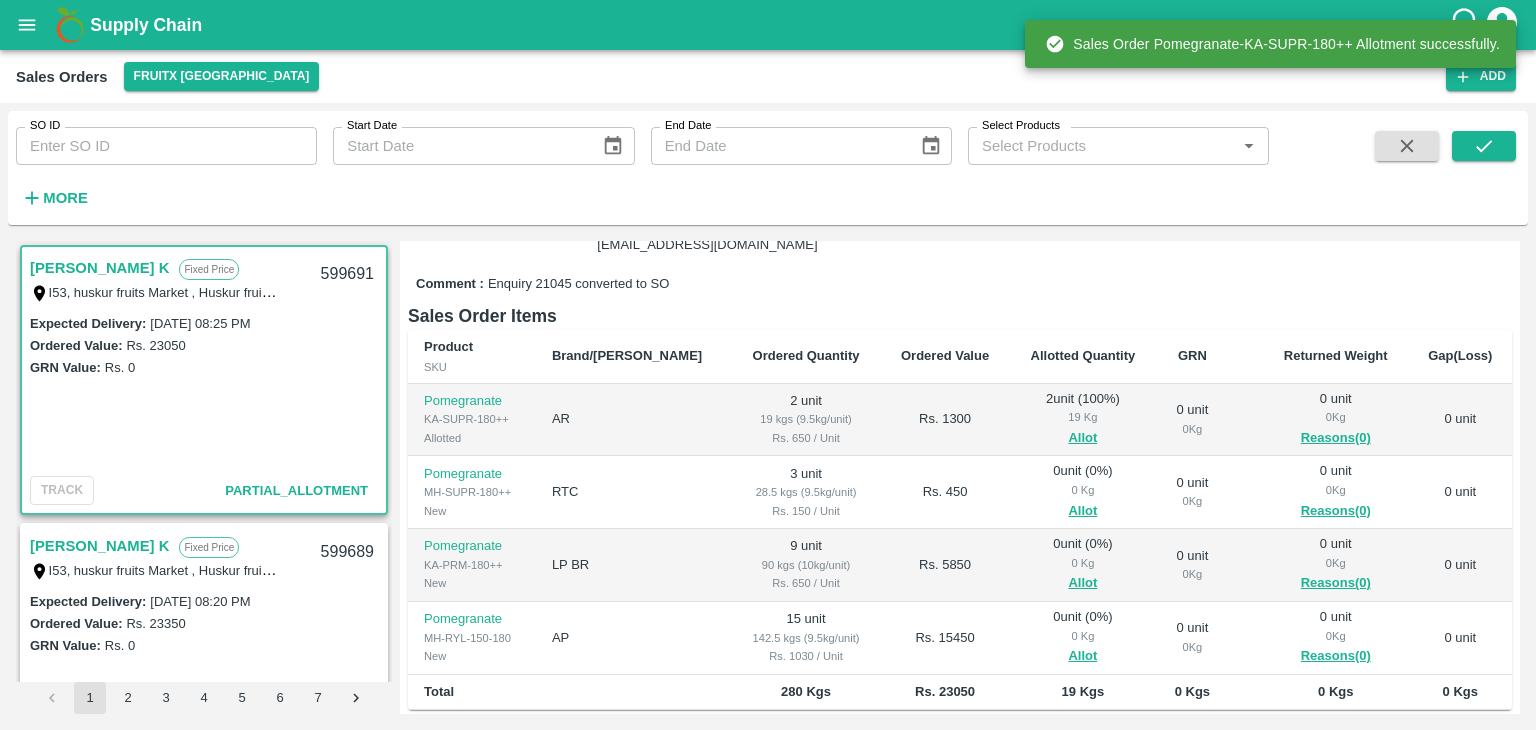 scroll, scrollTop: 271, scrollLeft: 0, axis: vertical 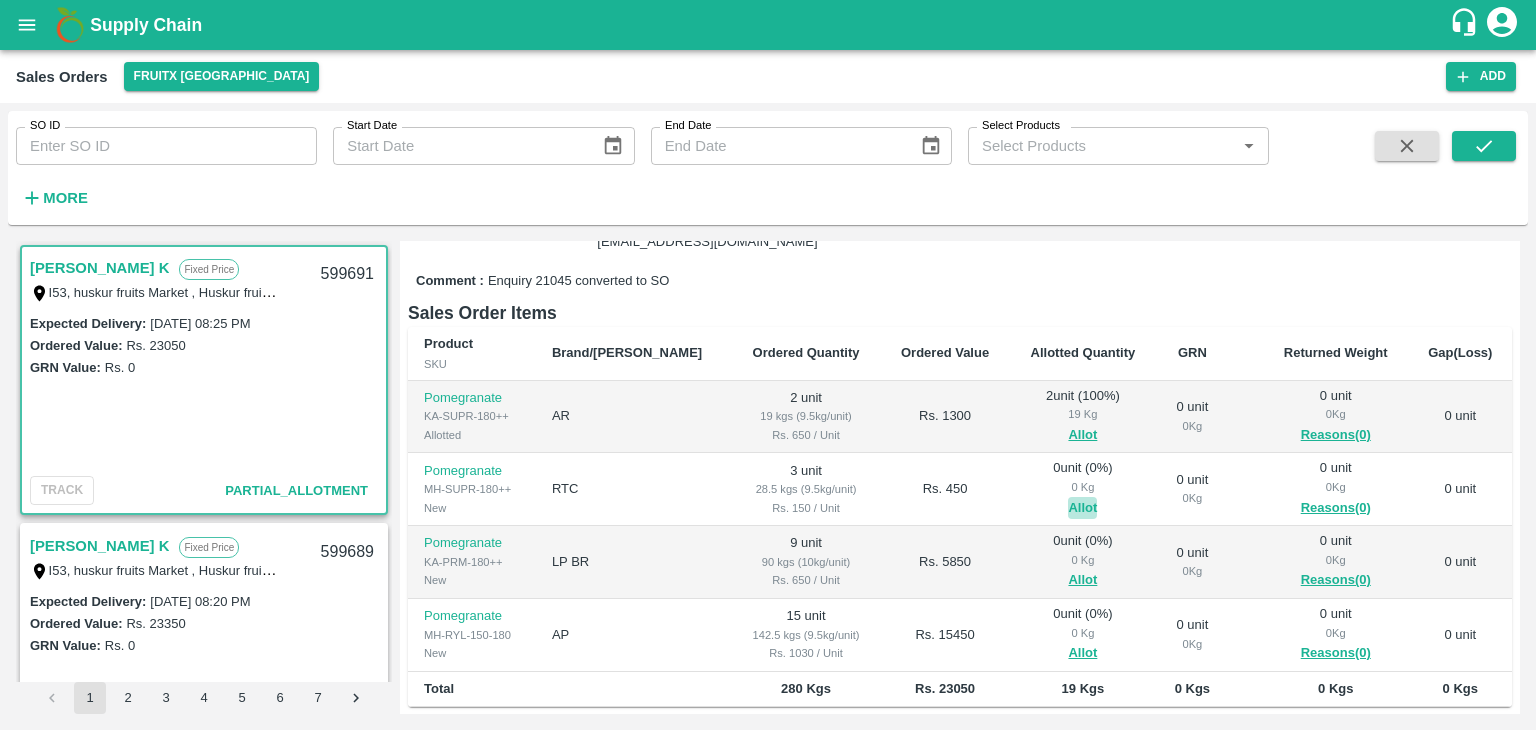 click on "Allot" at bounding box center [1082, 508] 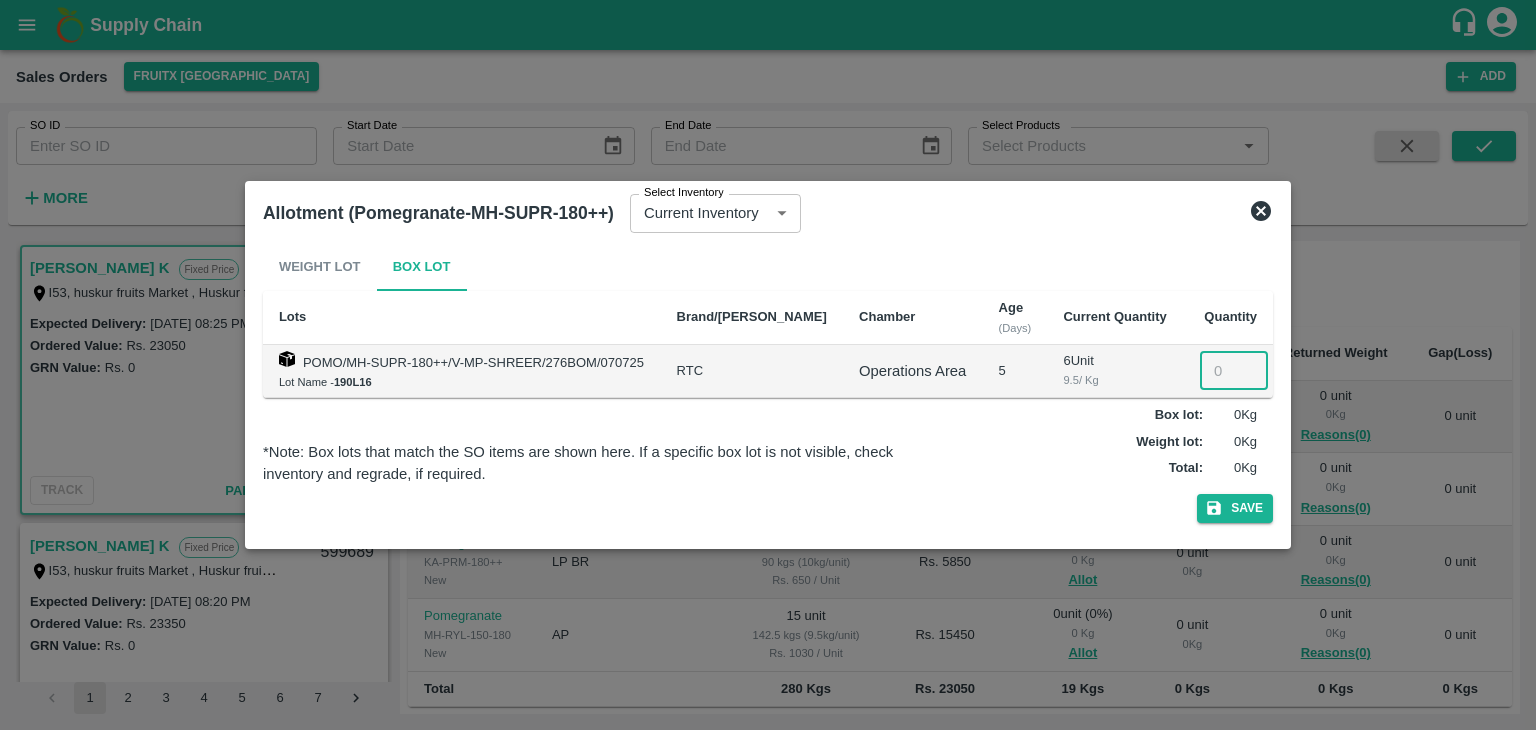 click at bounding box center (1234, 371) 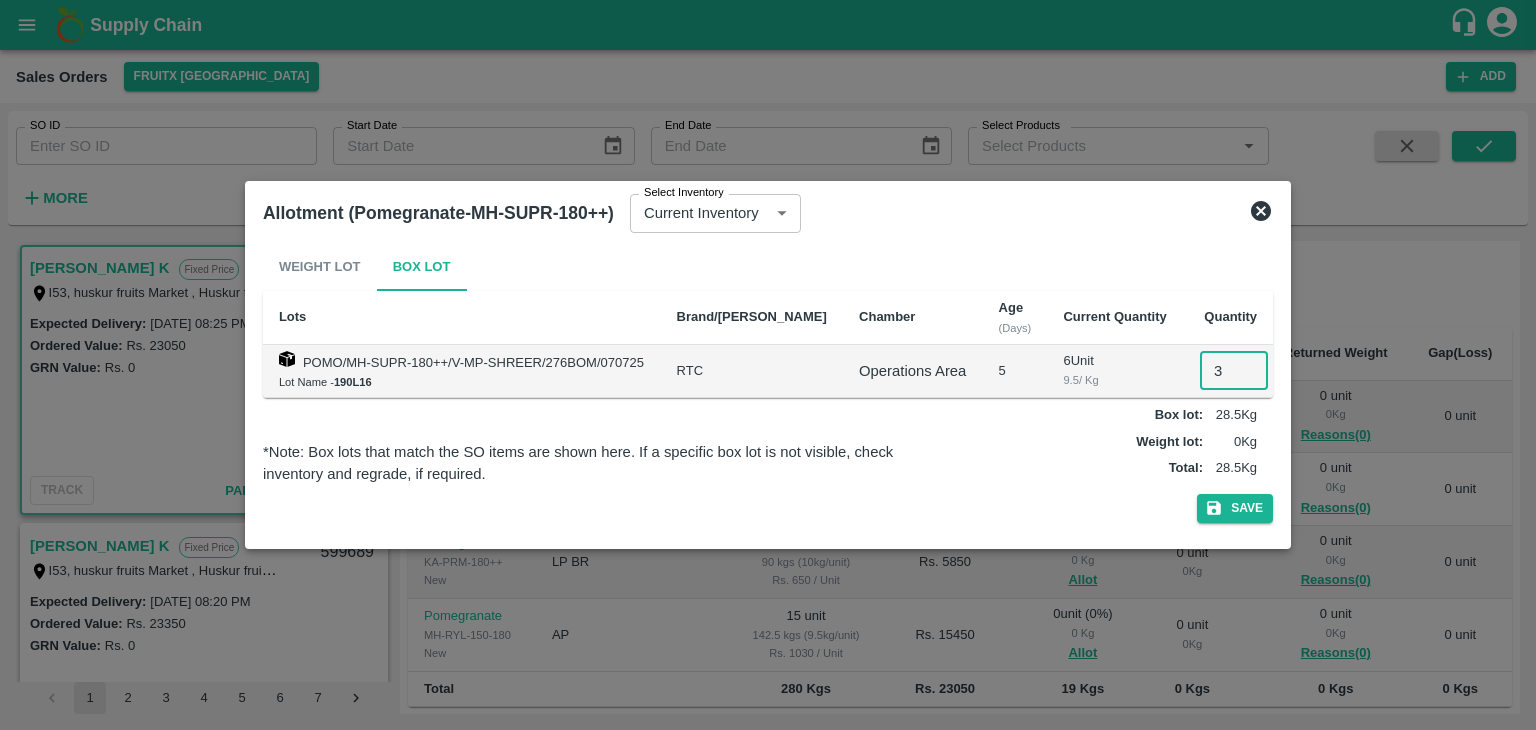 type on "3" 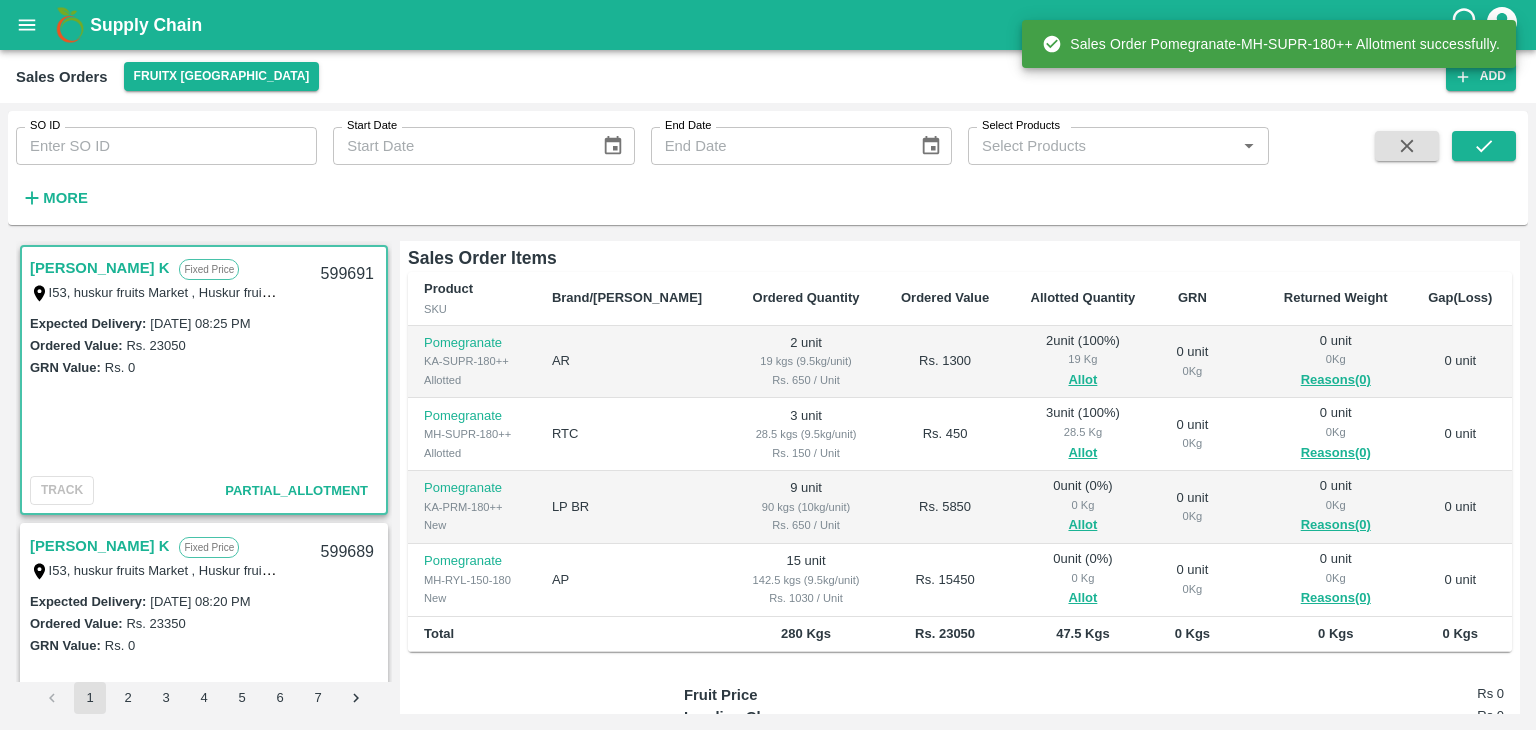 scroll, scrollTop: 327, scrollLeft: 0, axis: vertical 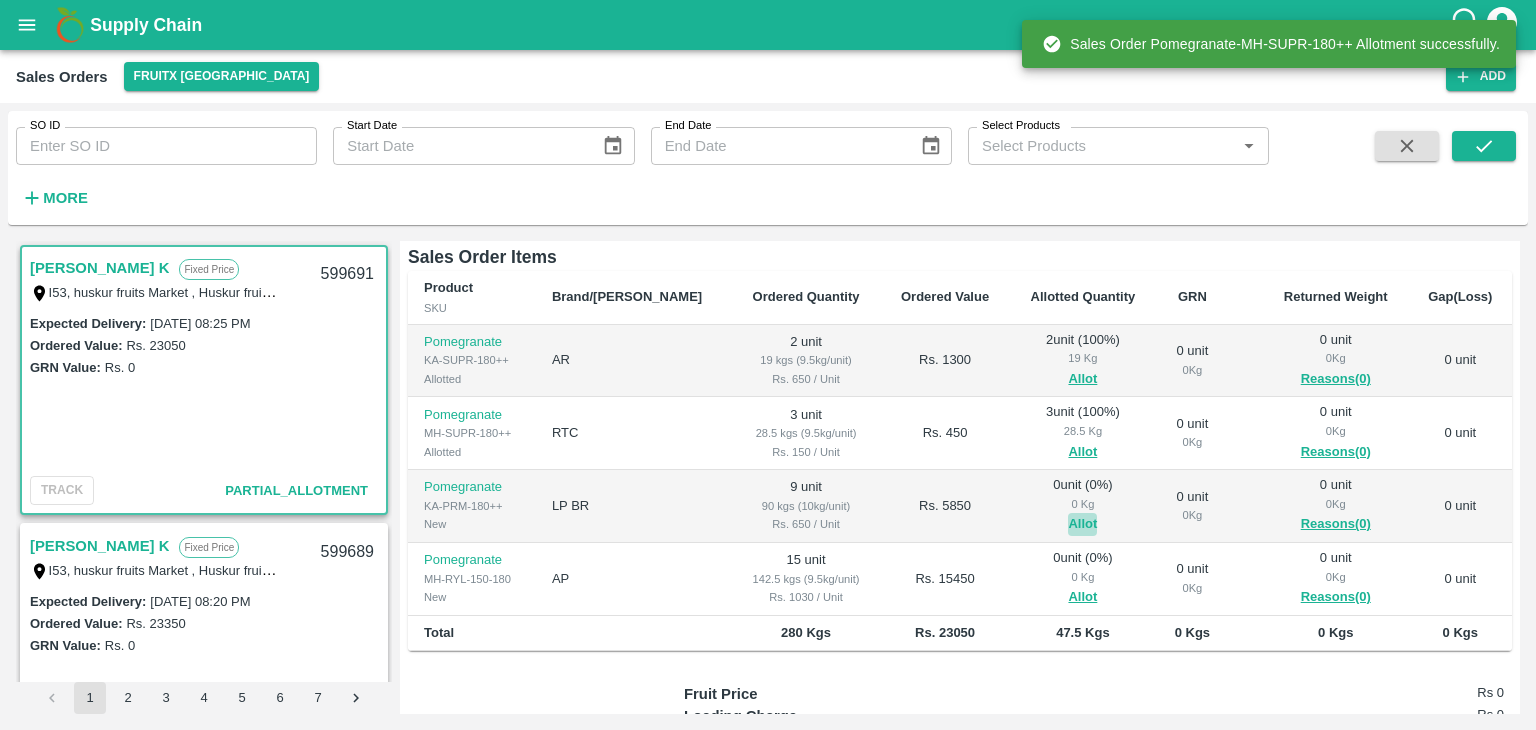 click on "Allot" at bounding box center [1082, 524] 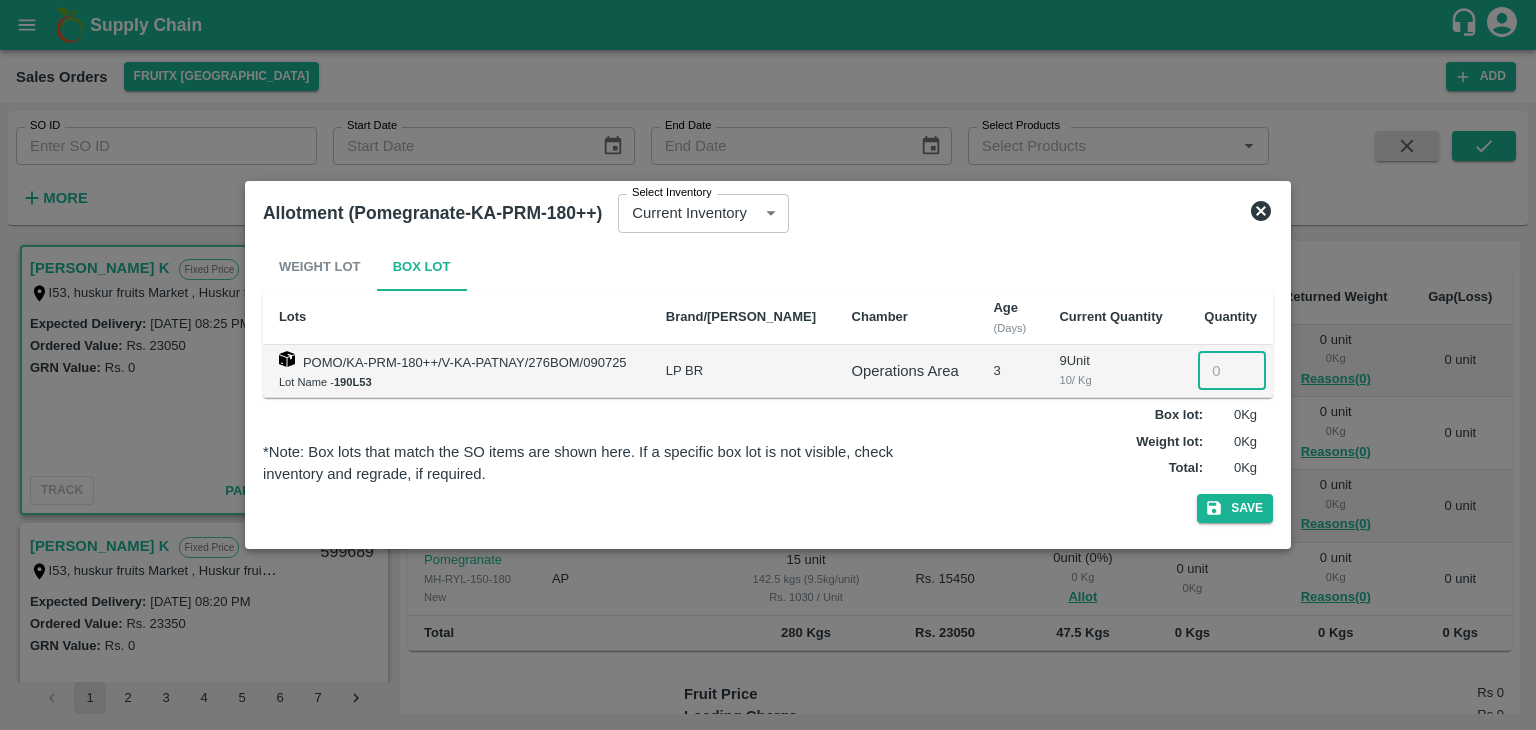 click at bounding box center [1232, 371] 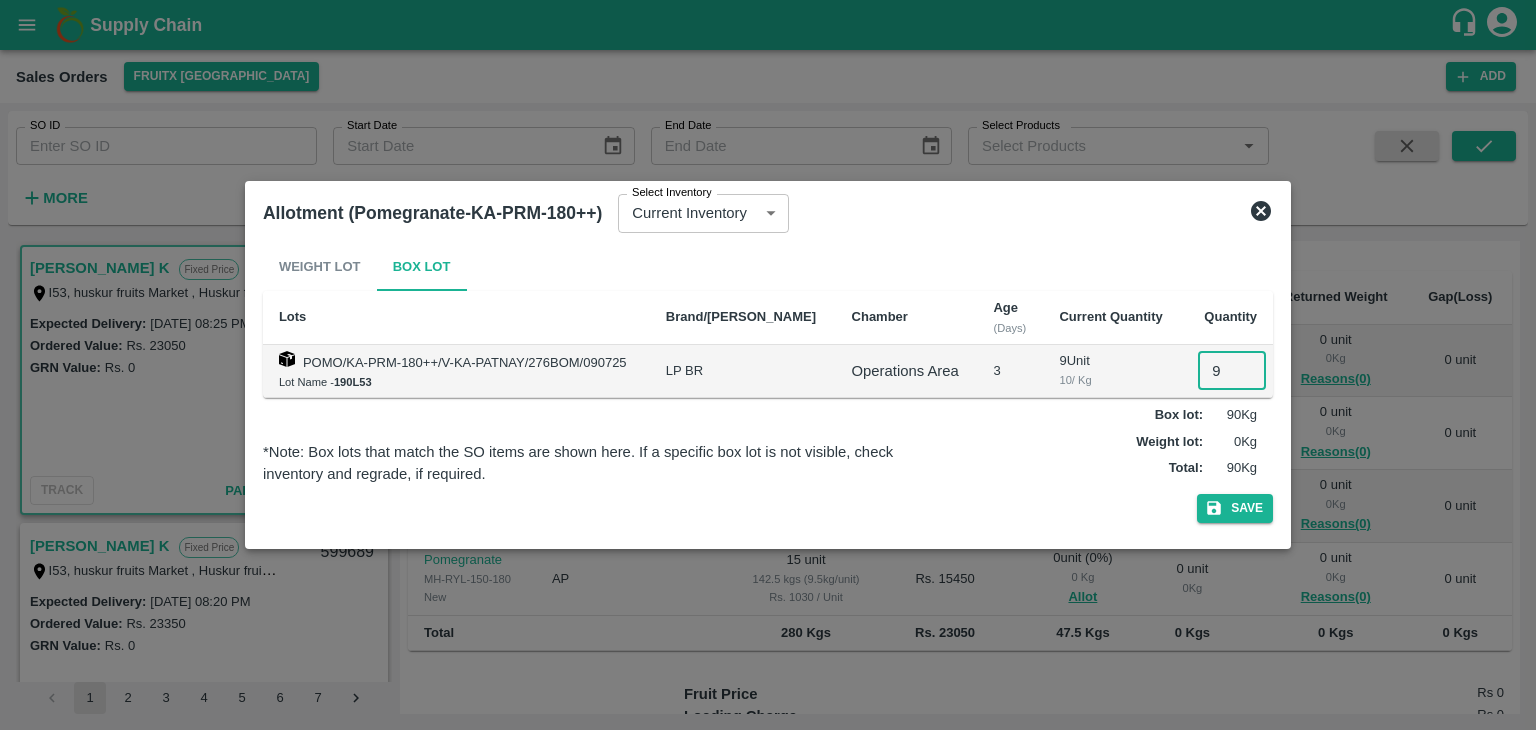 type on "9" 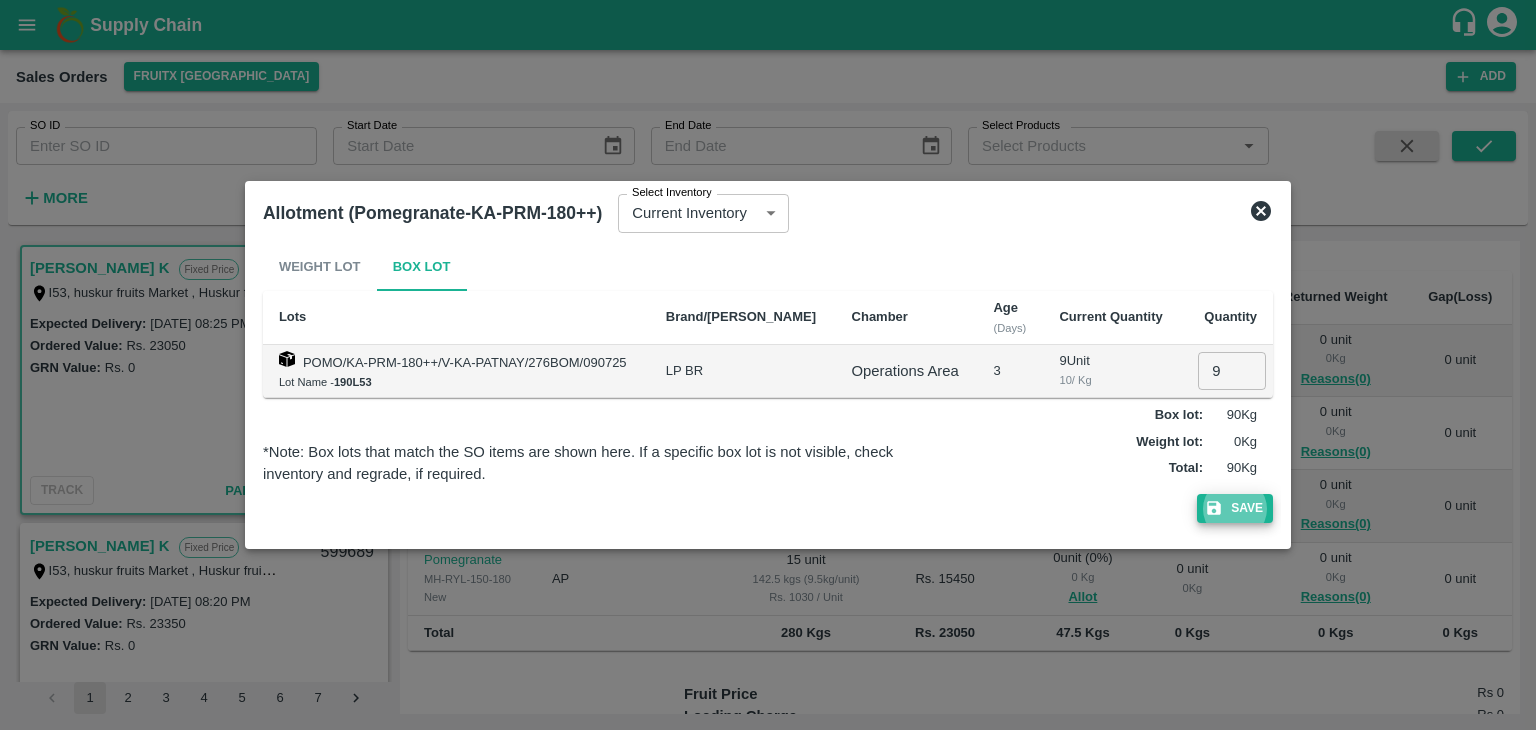 type 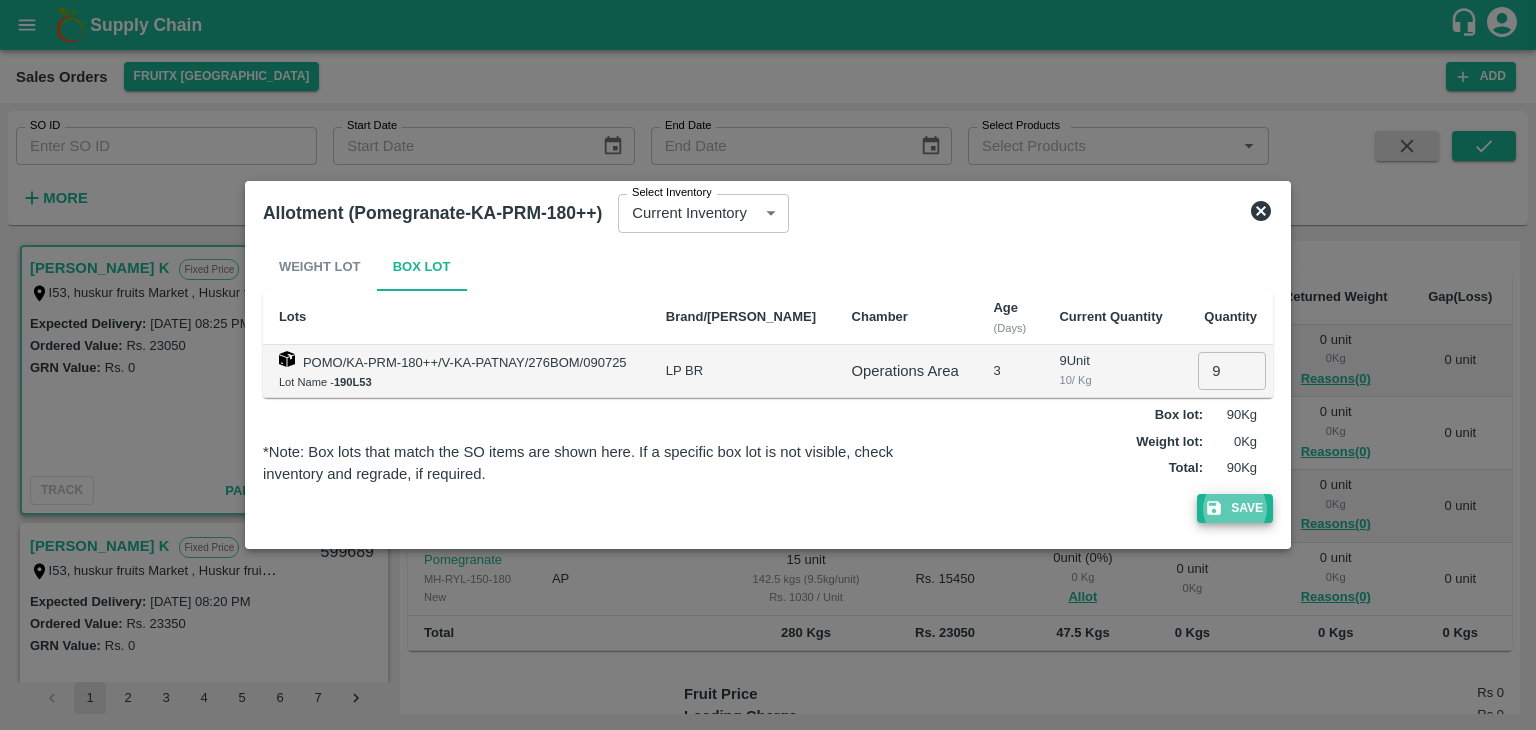 click on "Save" at bounding box center [1235, 508] 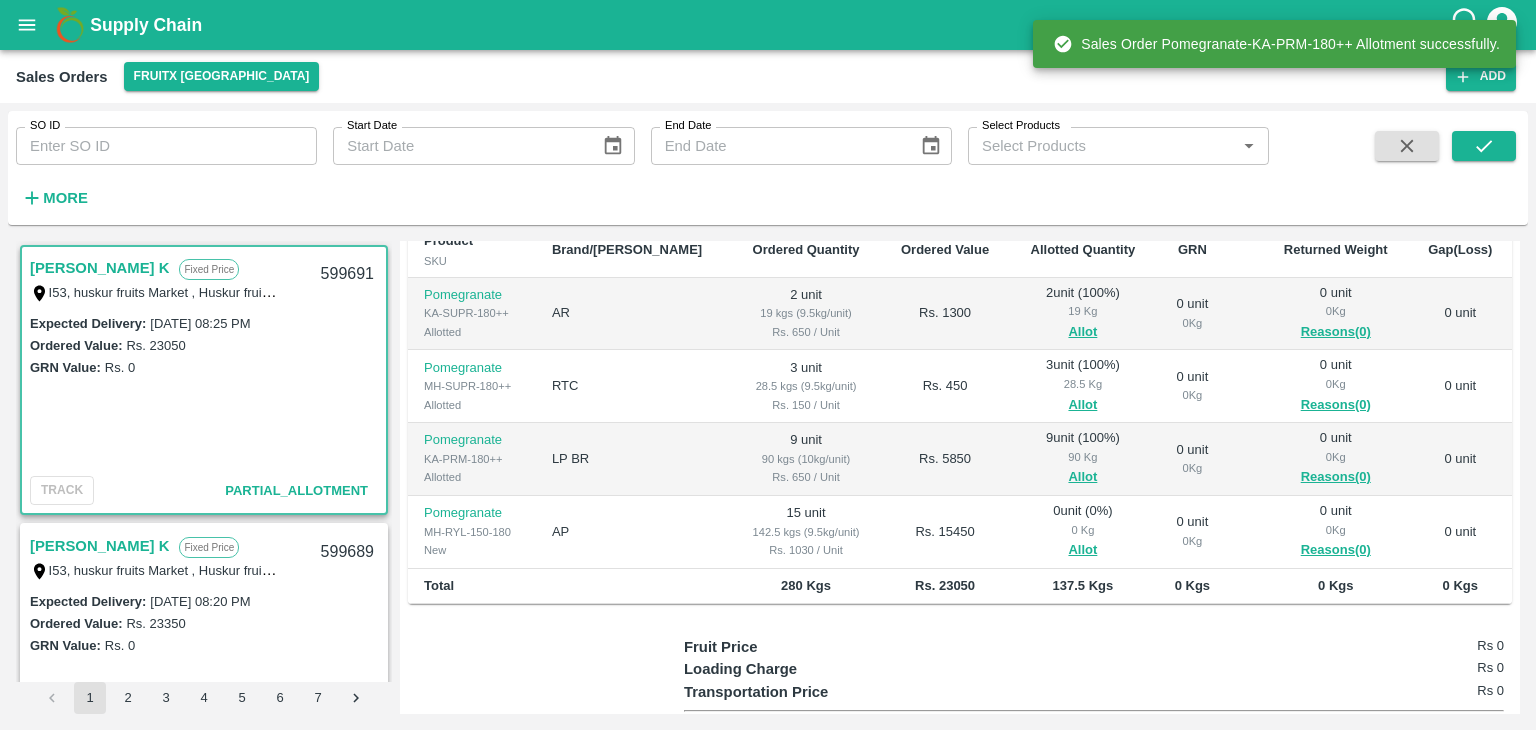 scroll, scrollTop: 418, scrollLeft: 0, axis: vertical 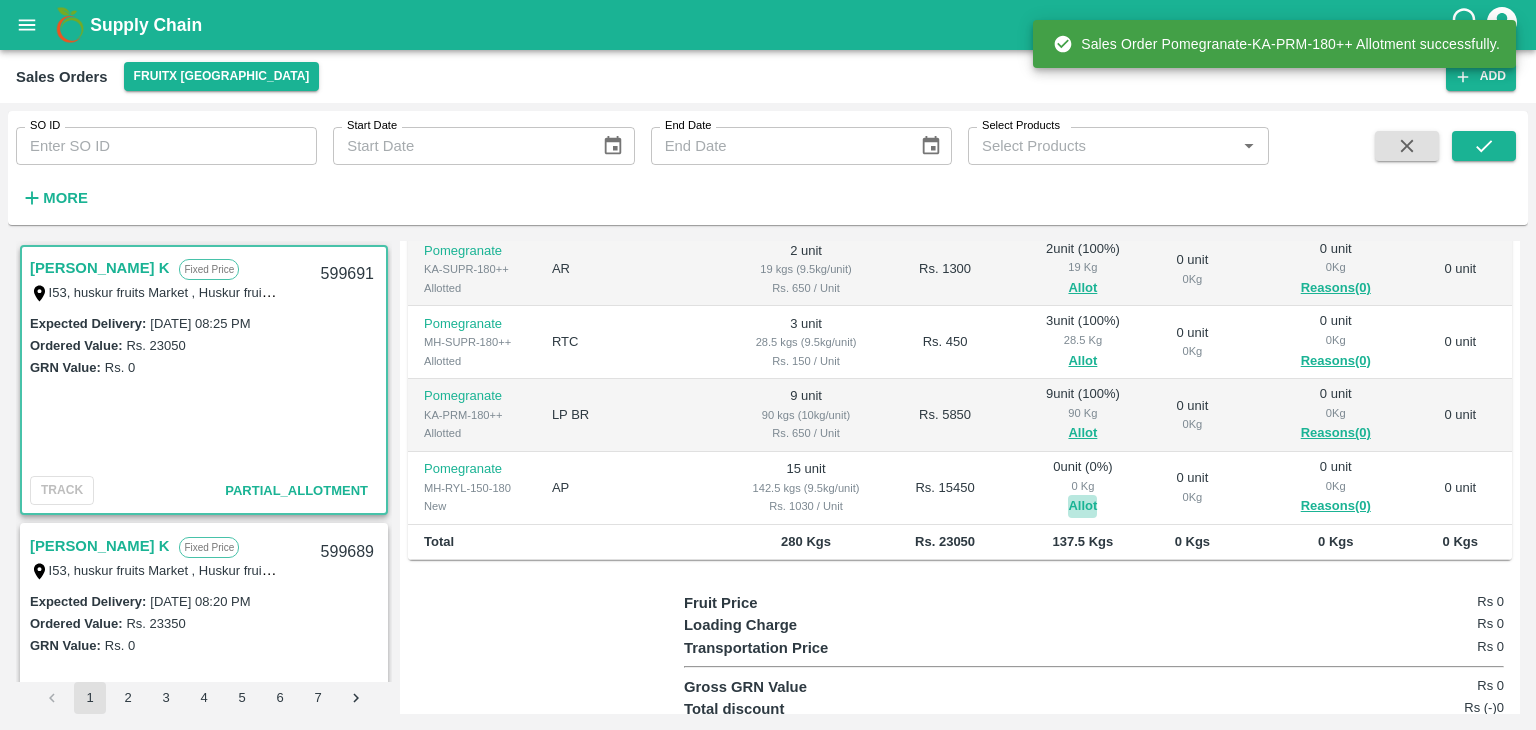 click on "Allot" at bounding box center (1082, 506) 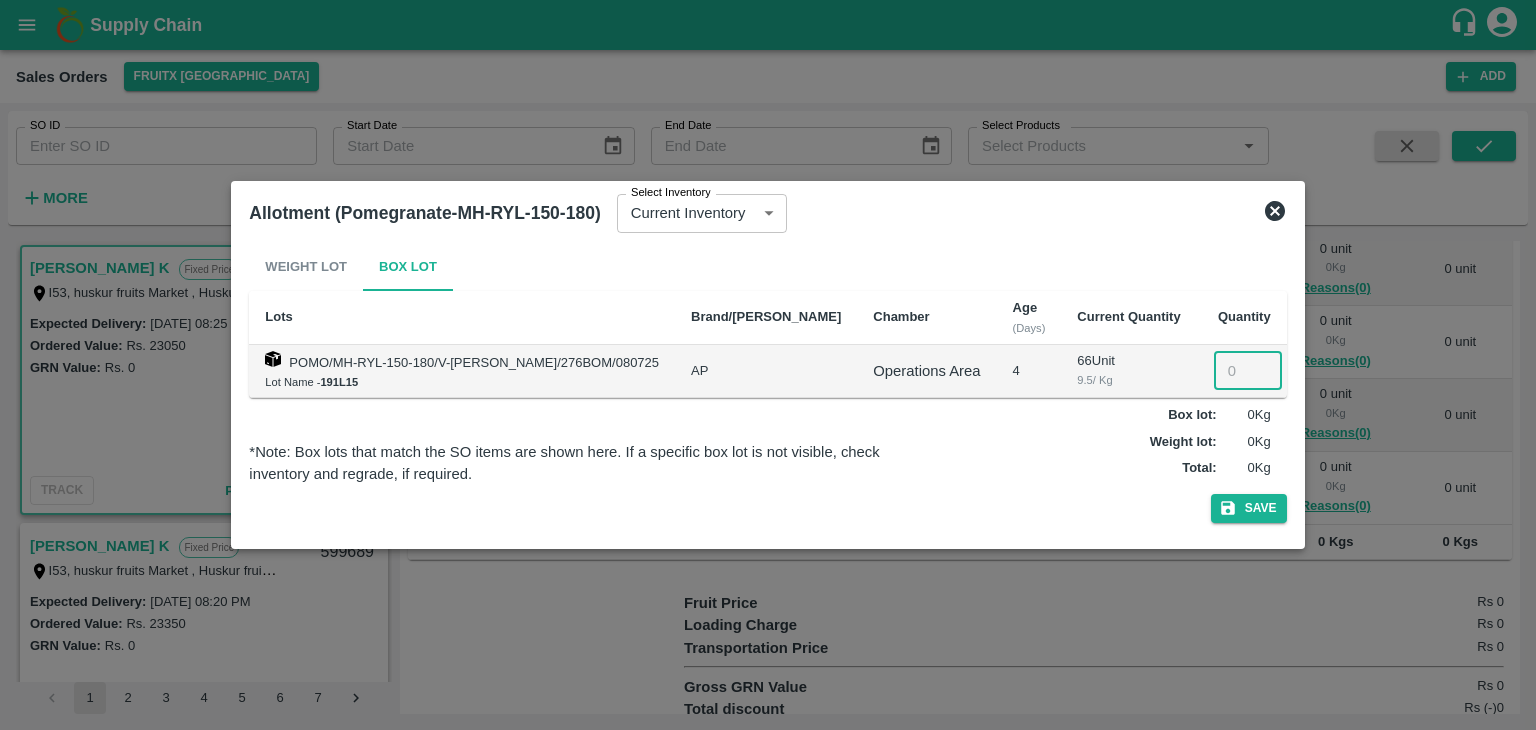 click at bounding box center (1248, 371) 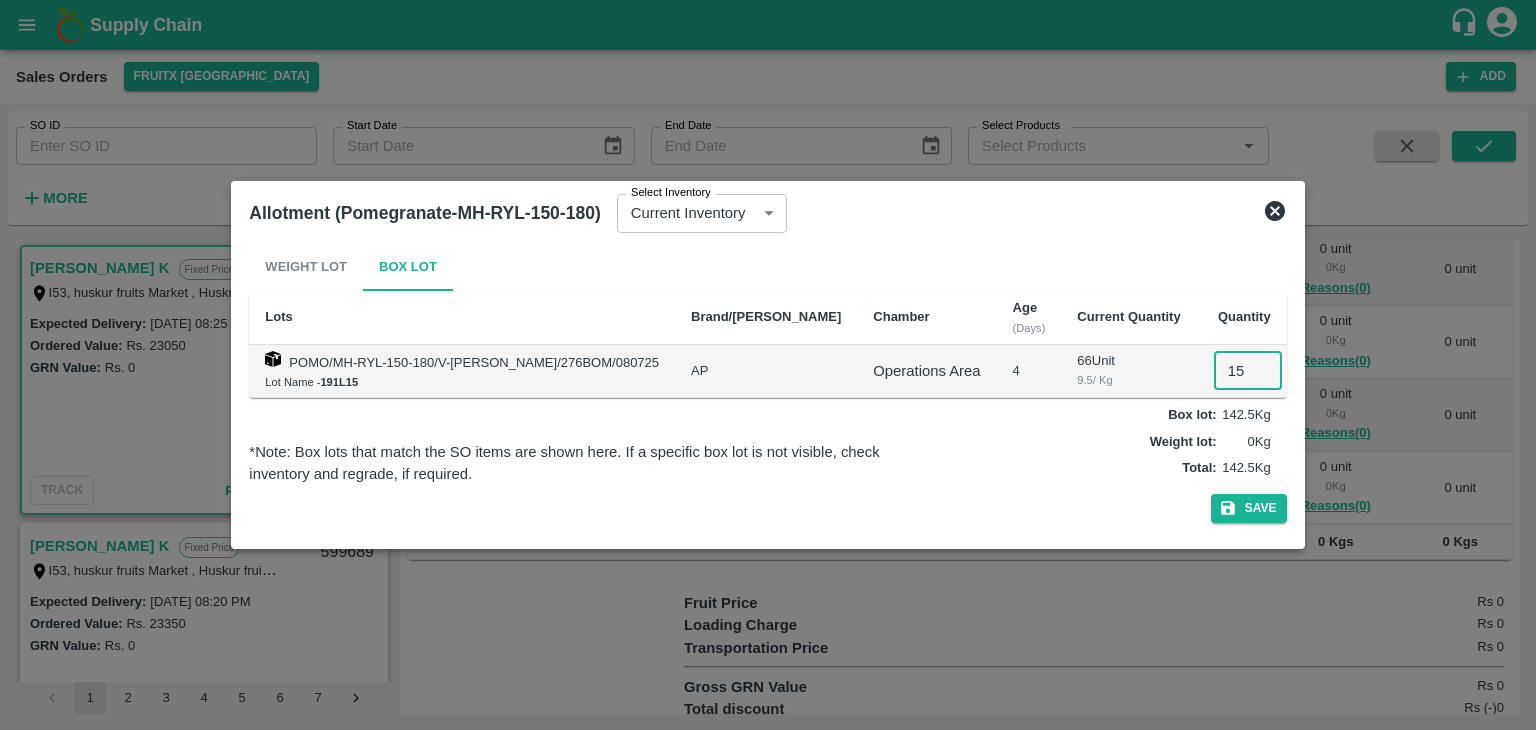 type on "15" 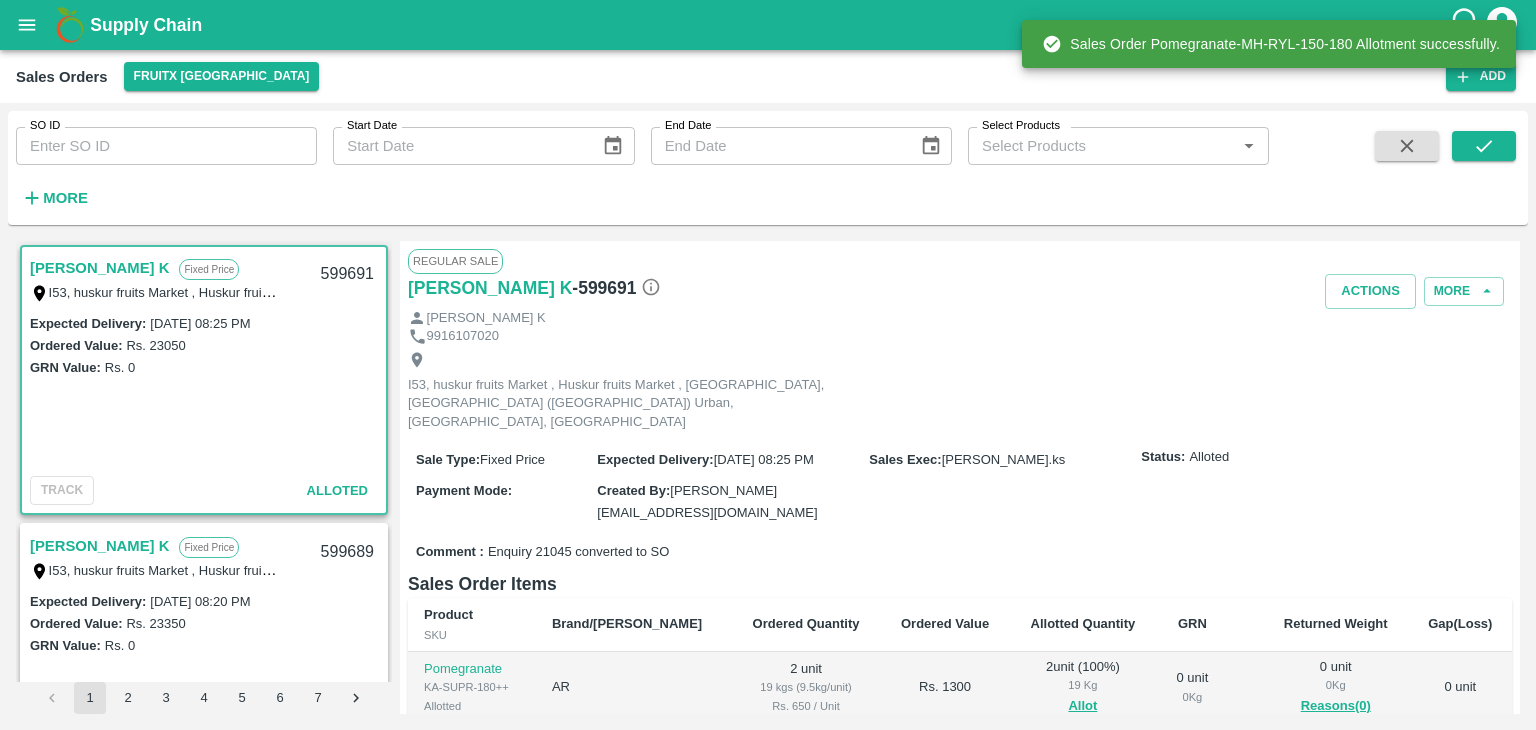 click on "599691" at bounding box center [347, 274] 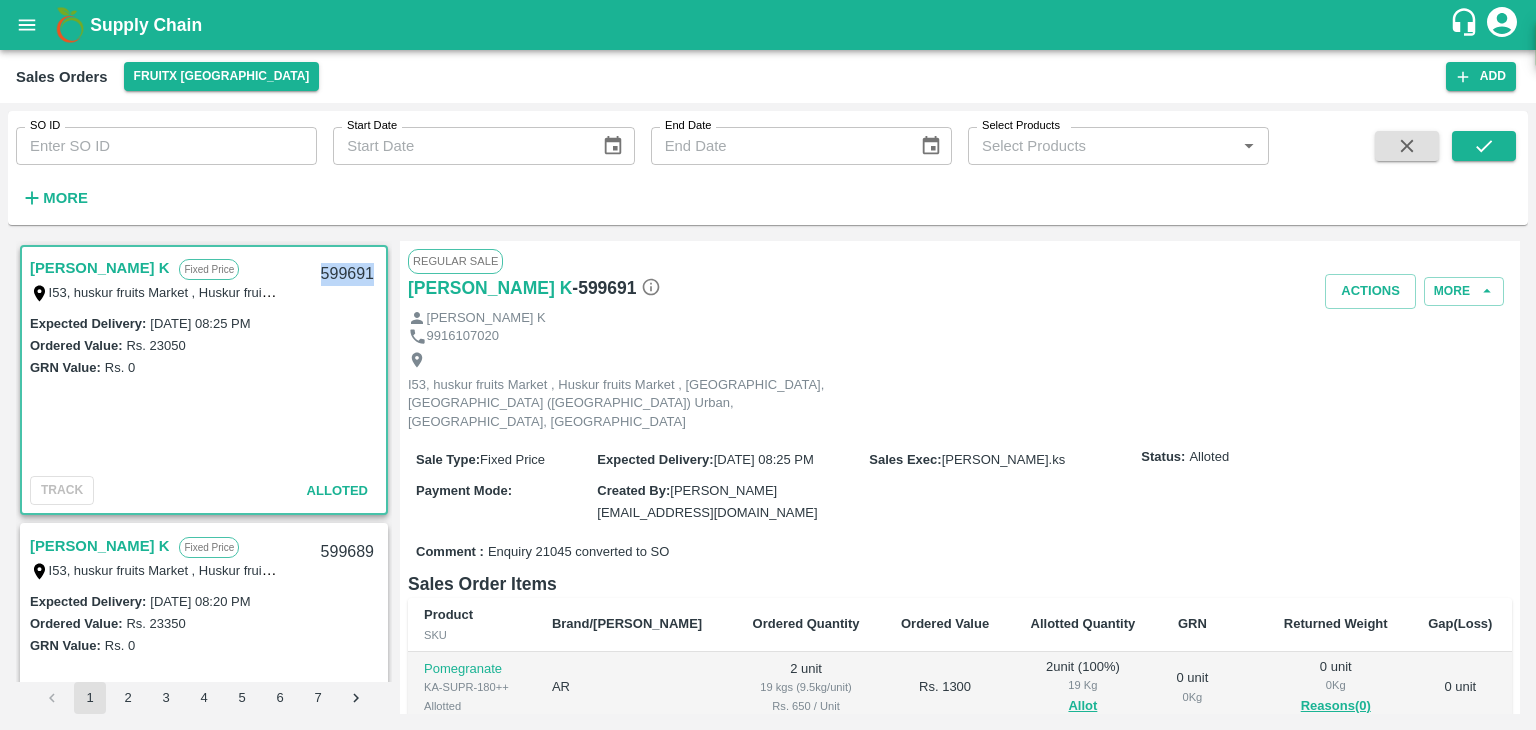 click on "599691" at bounding box center (347, 274) 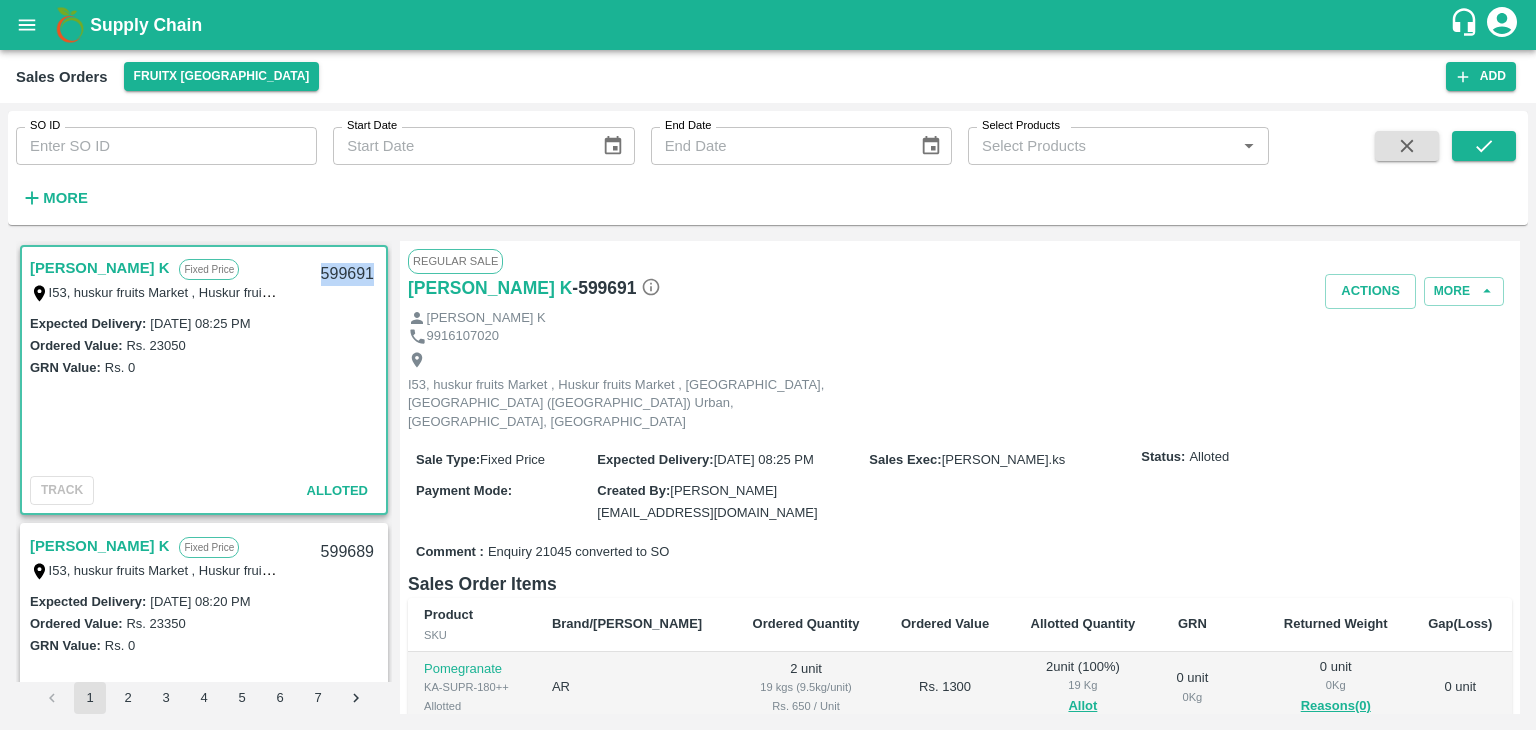 copy on "599691" 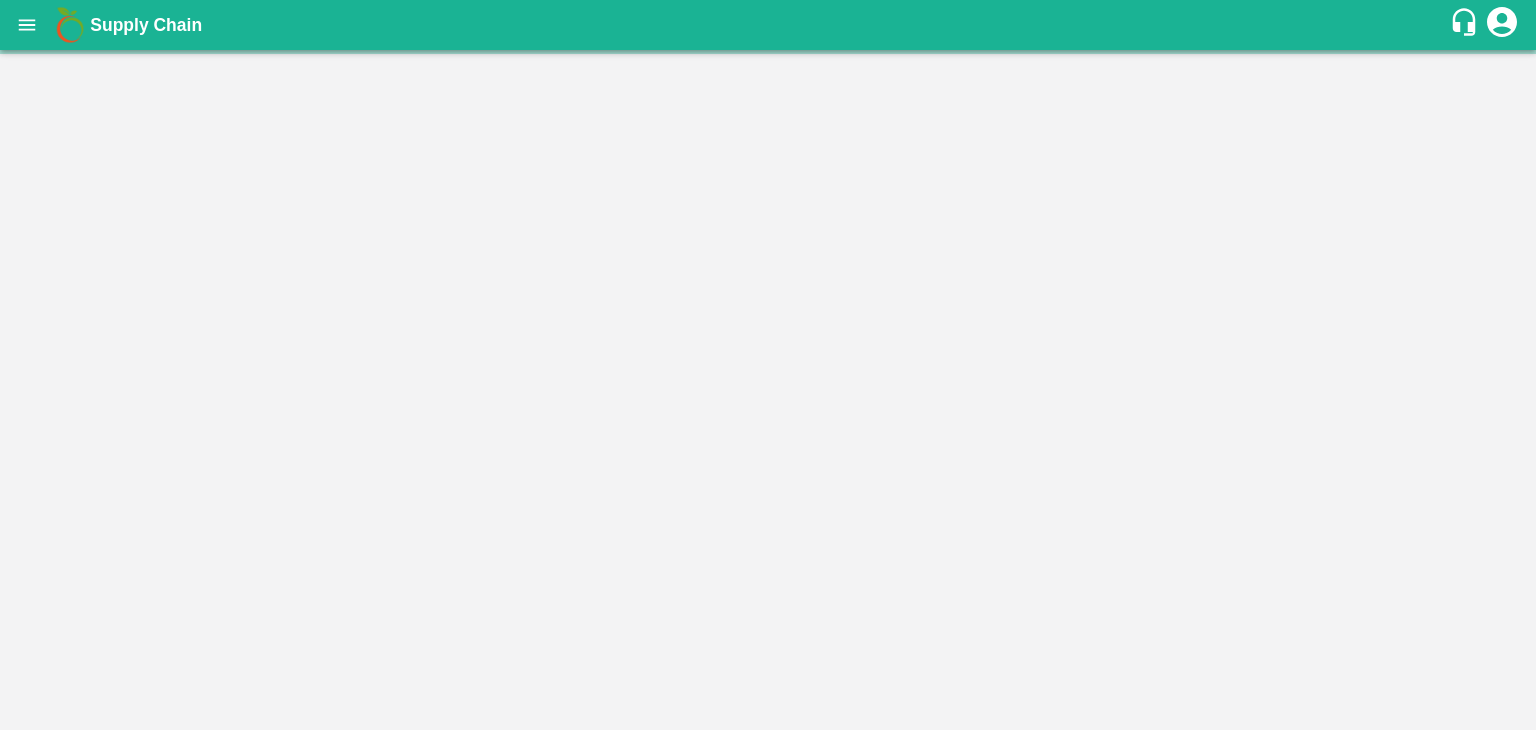 scroll, scrollTop: 0, scrollLeft: 0, axis: both 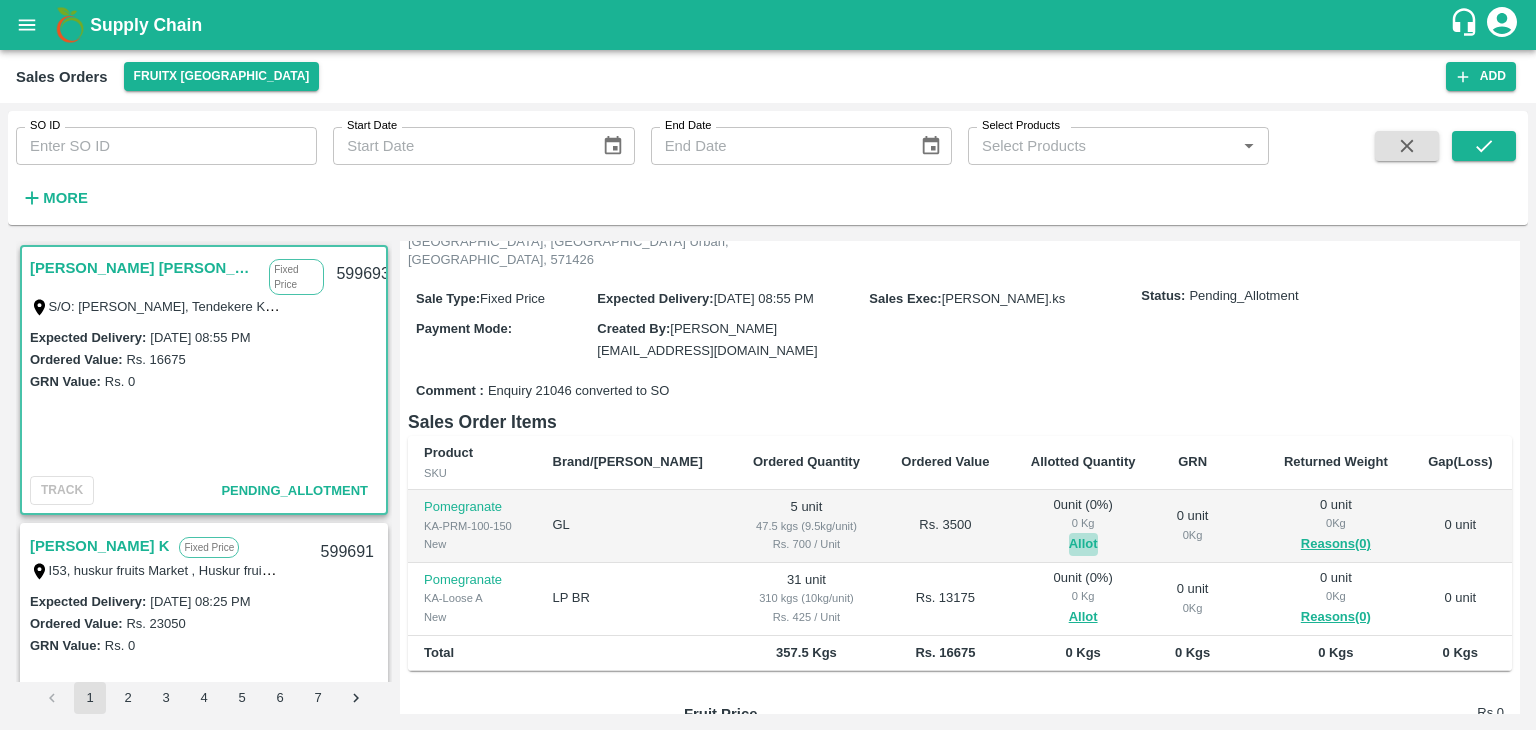 click on "Allot" at bounding box center [1083, 544] 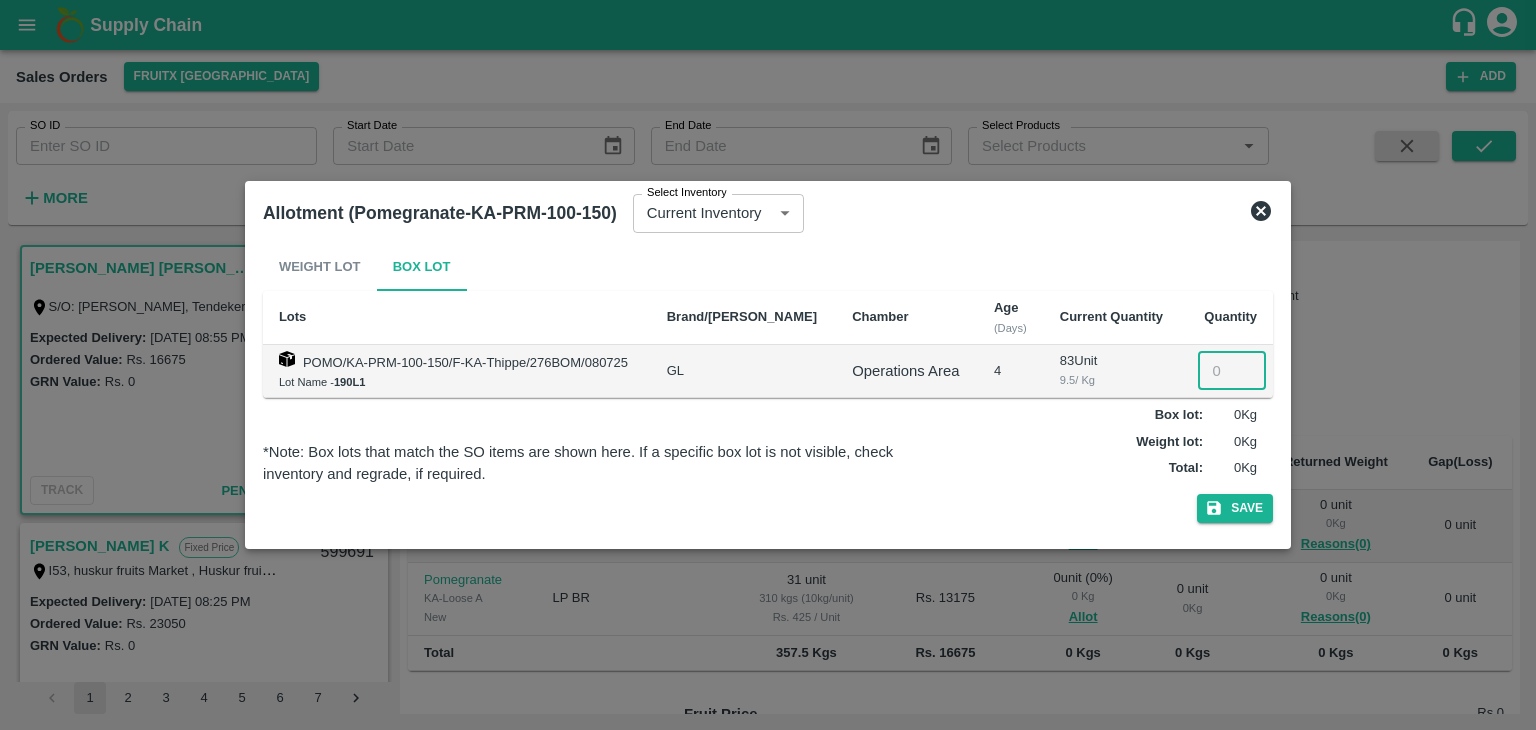 click at bounding box center (1232, 371) 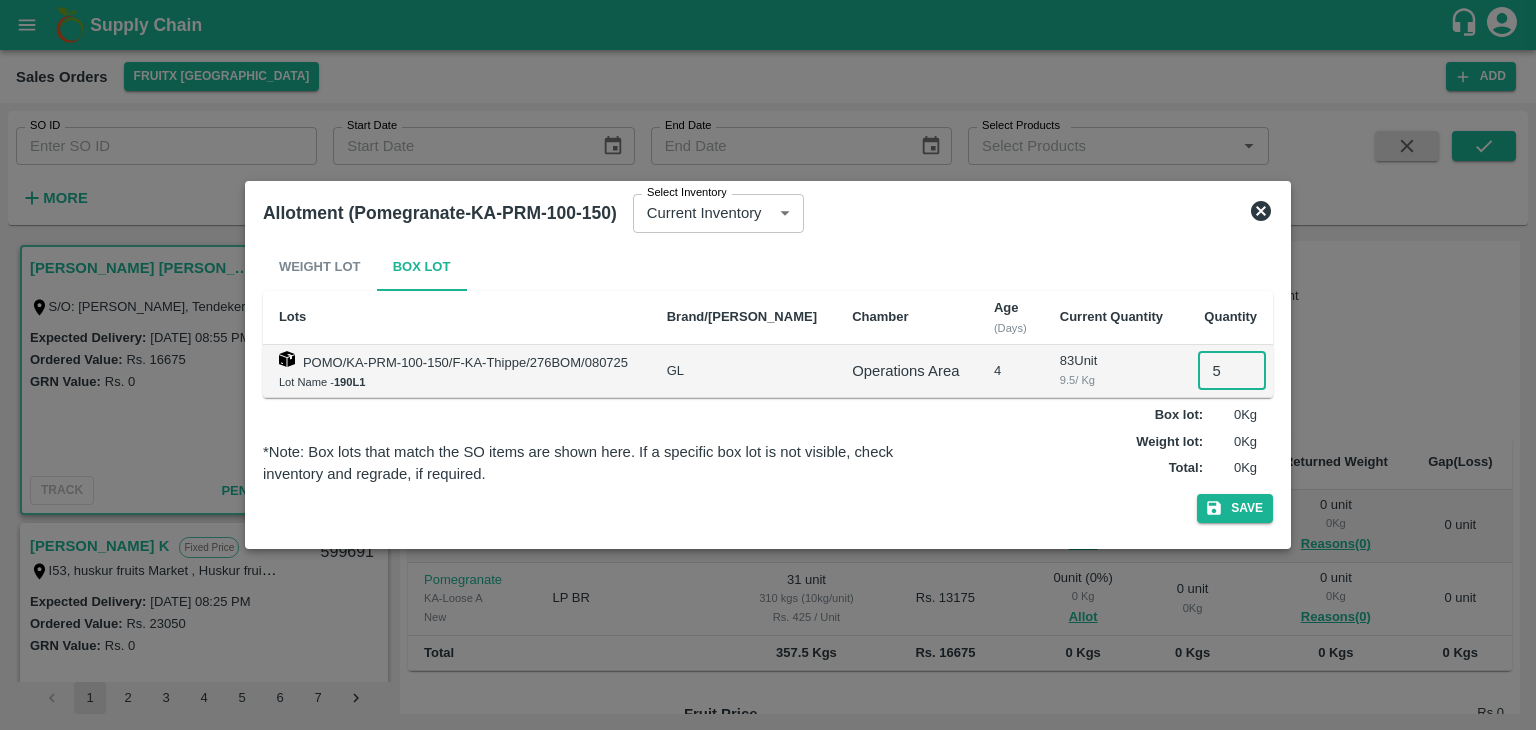 type on "5" 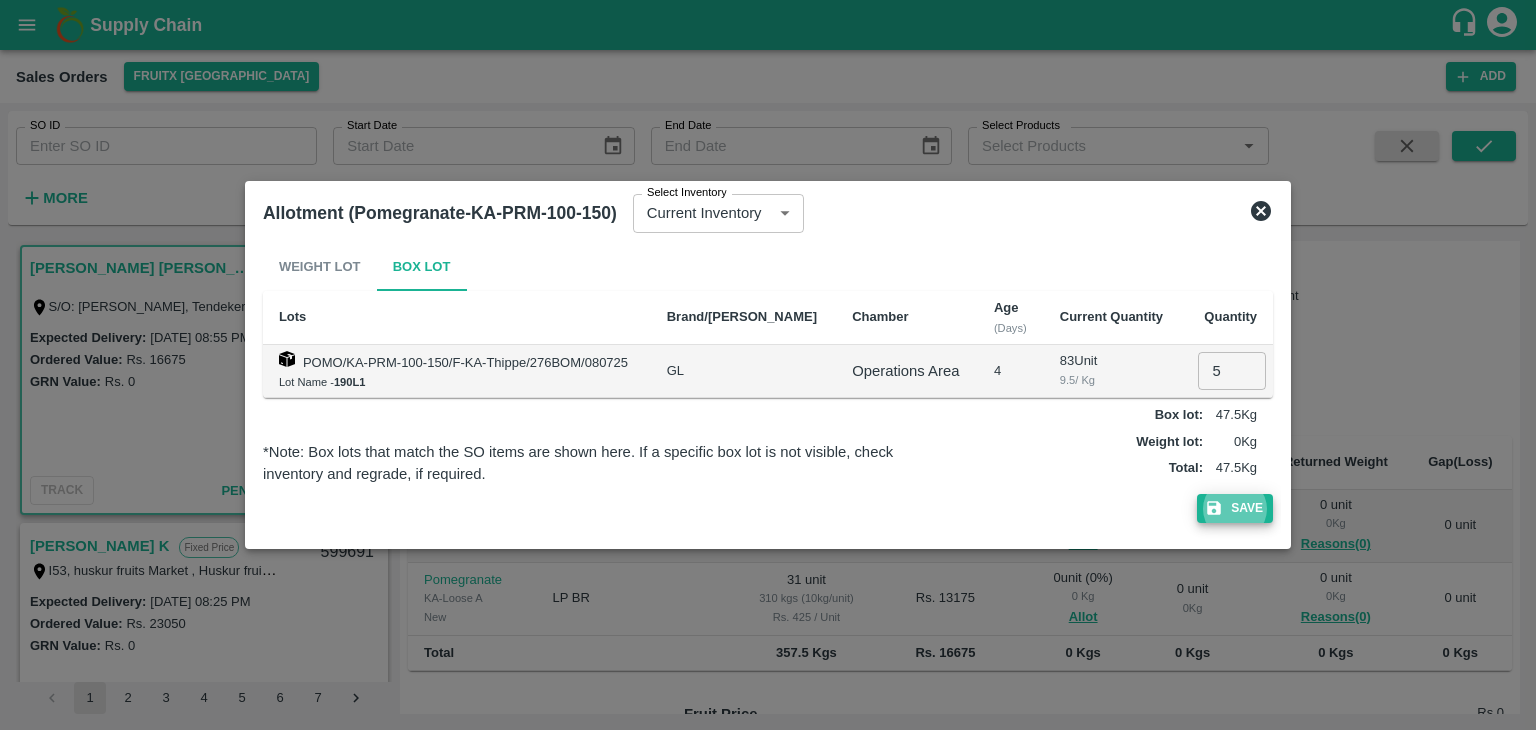 type 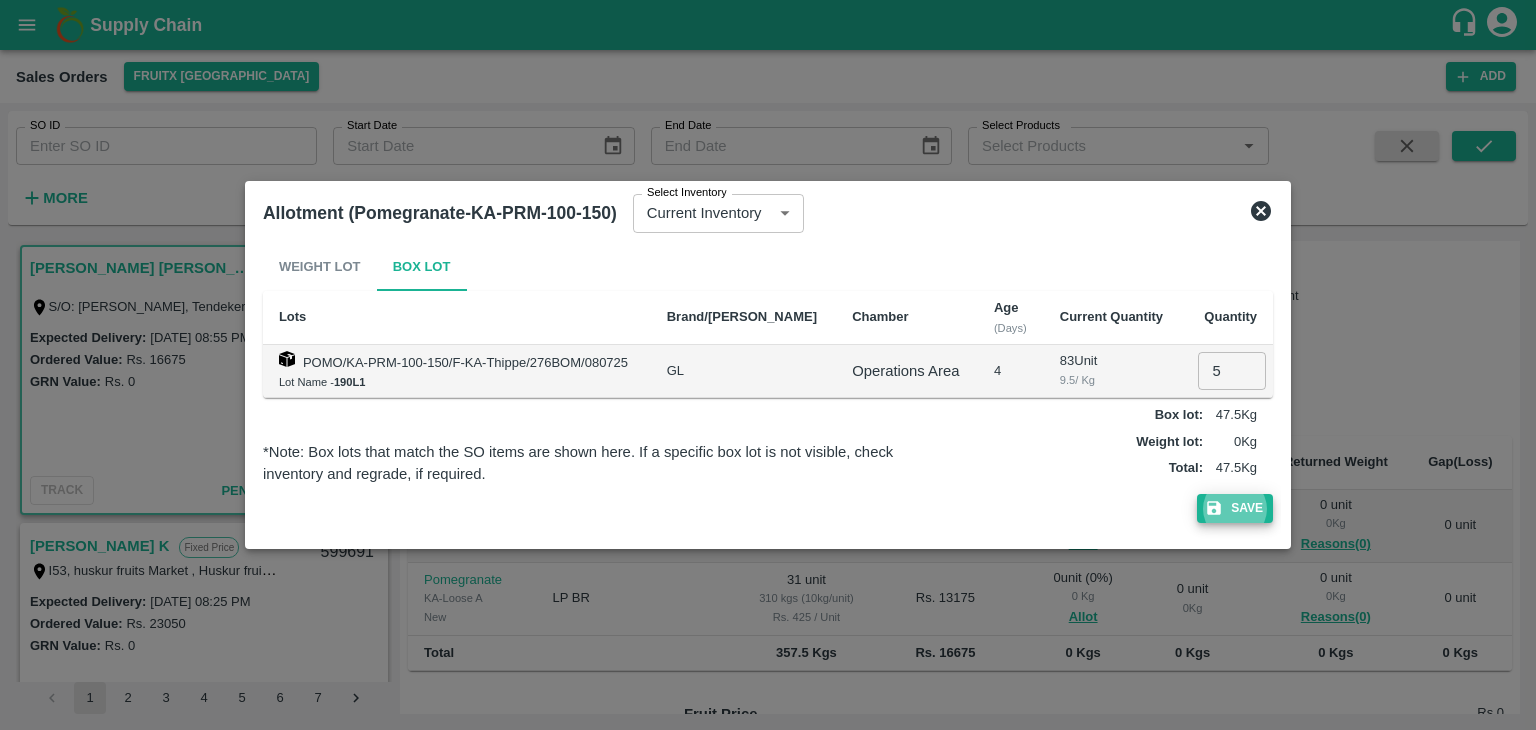 click on "Save" at bounding box center [1235, 508] 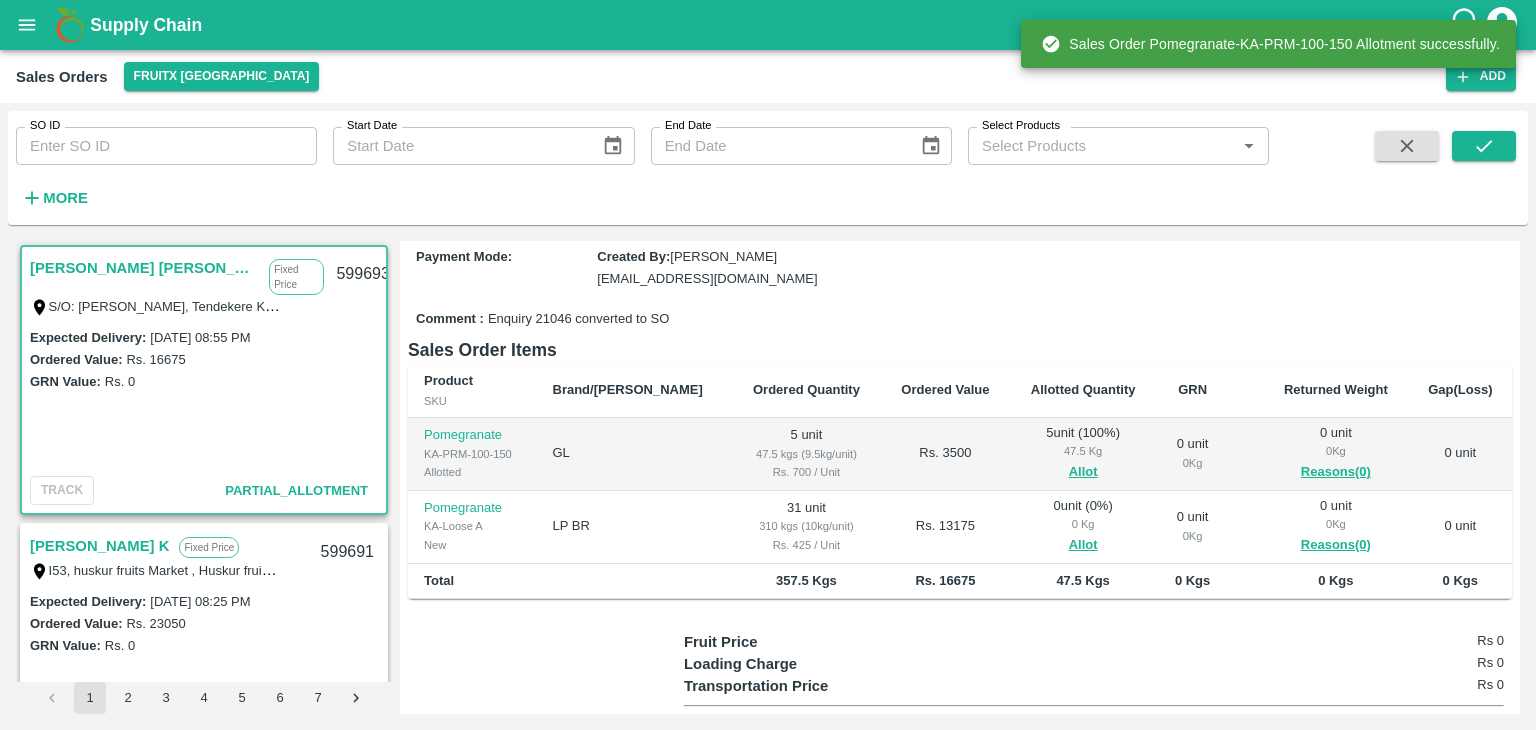 scroll, scrollTop: 264, scrollLeft: 0, axis: vertical 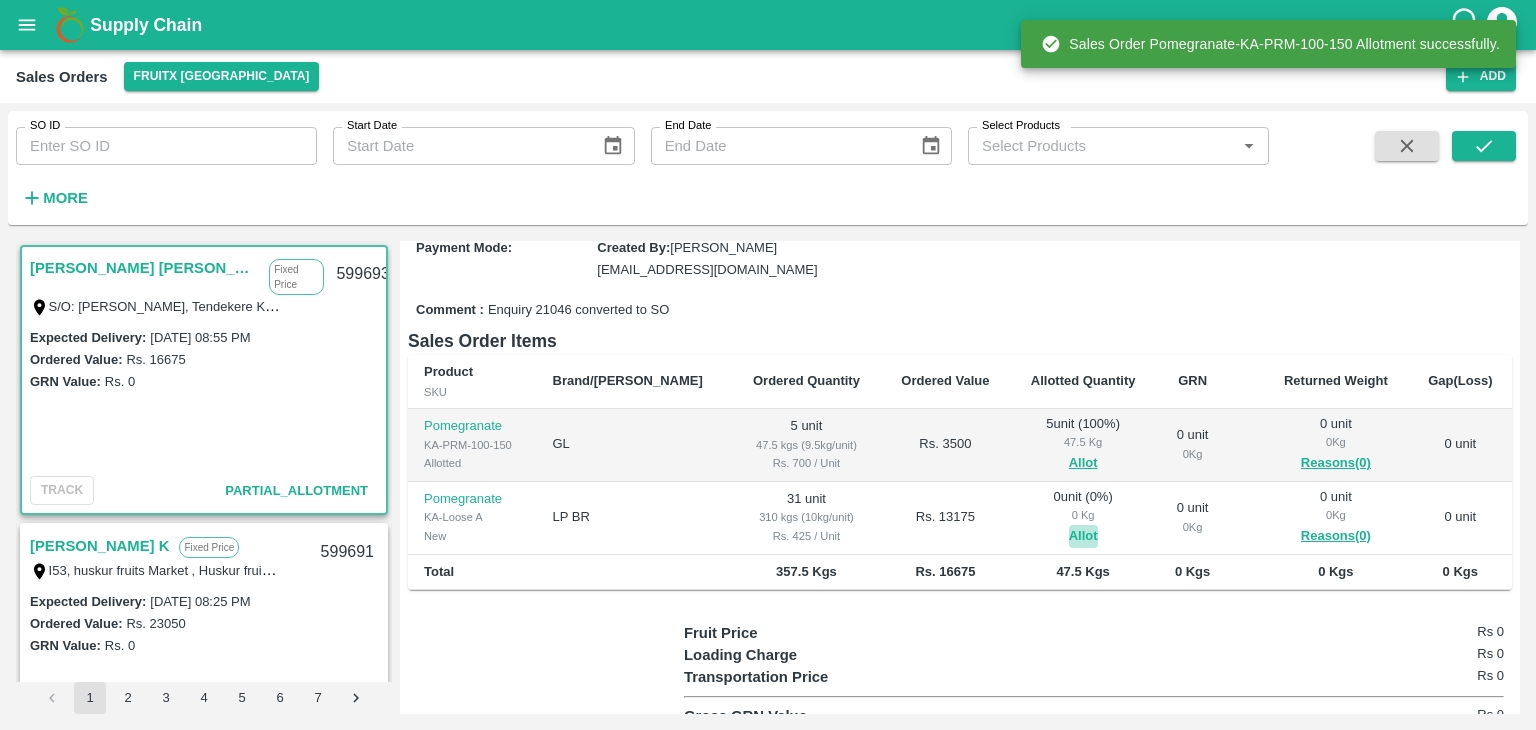 click on "Allot" at bounding box center (1083, 536) 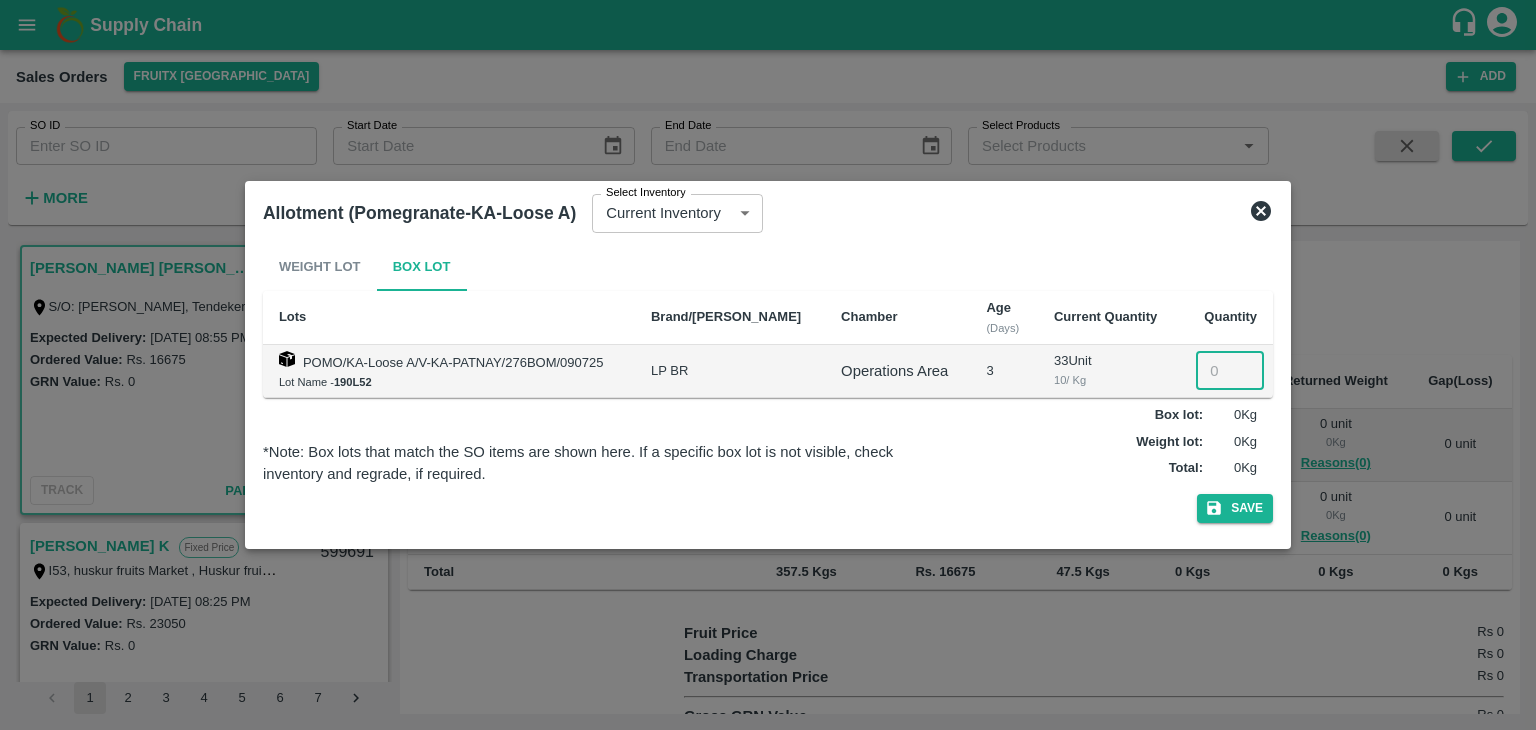click at bounding box center (1230, 371) 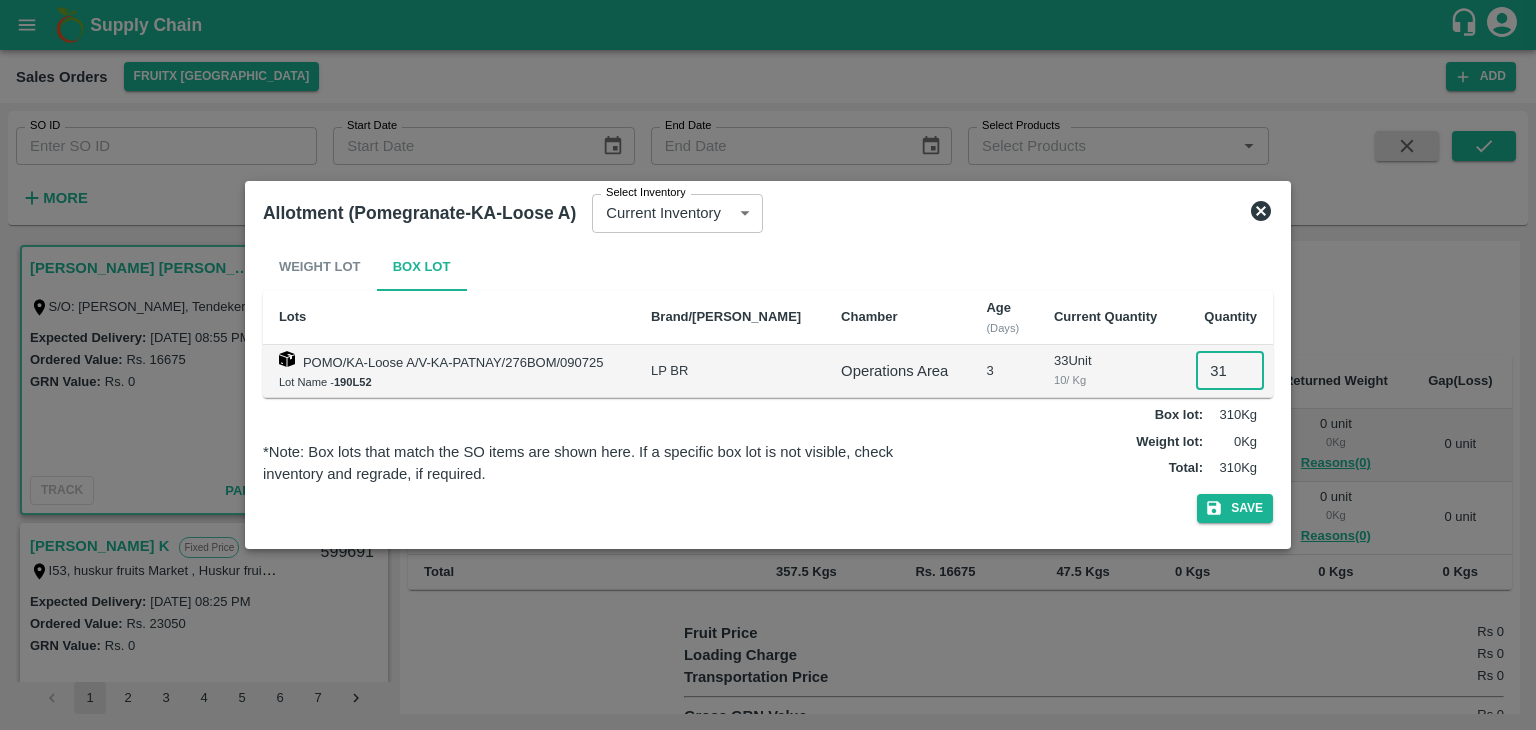 type on "31" 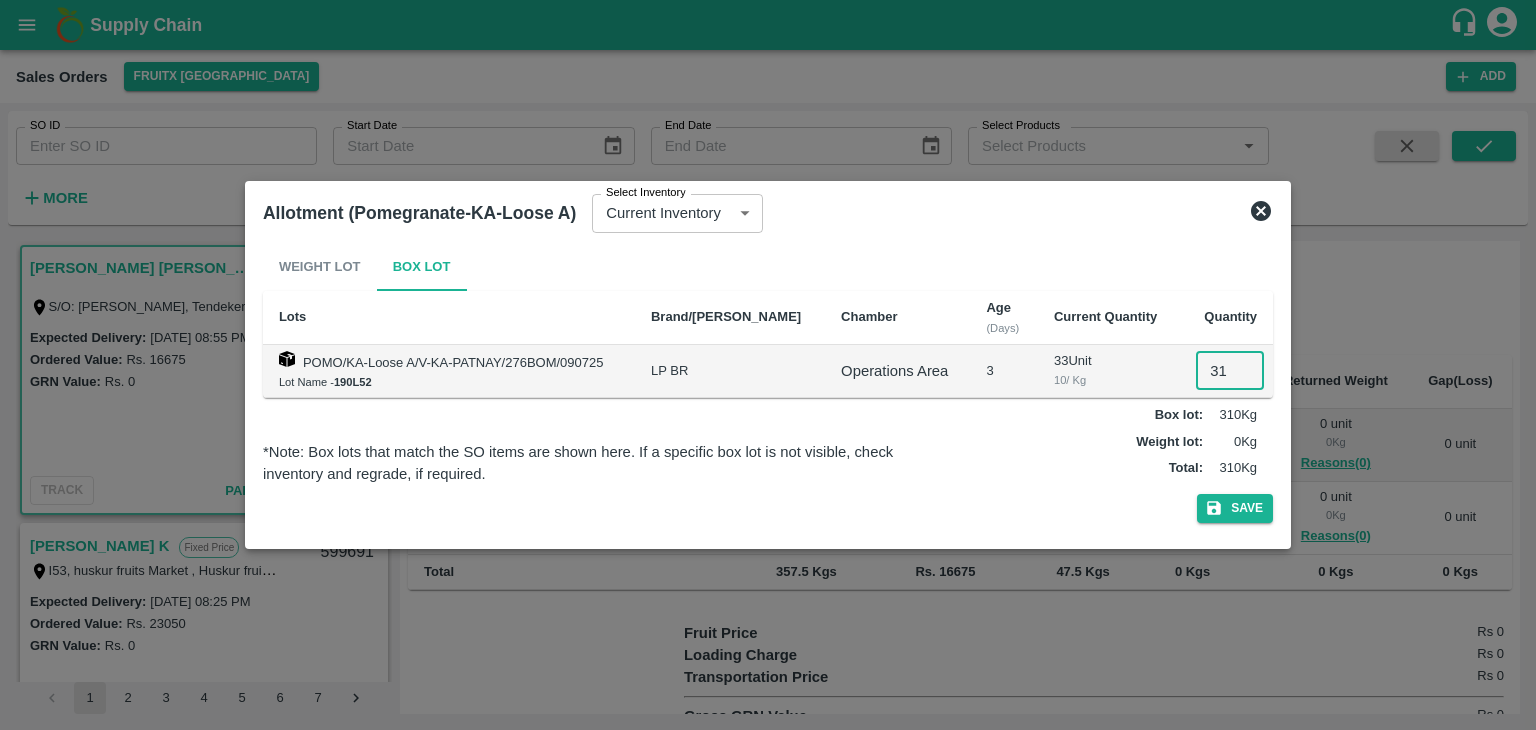 type 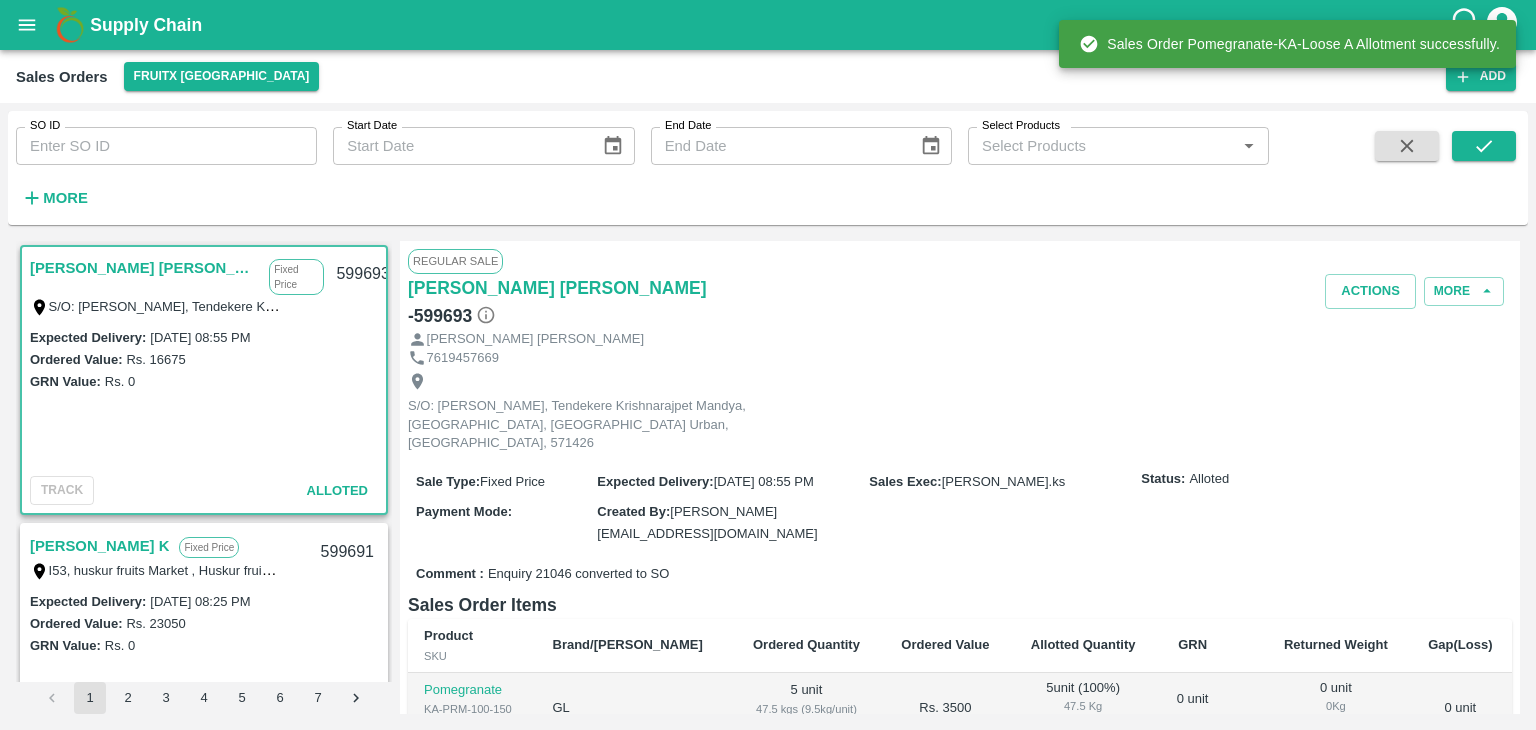 click on "599693" at bounding box center (362, 274) 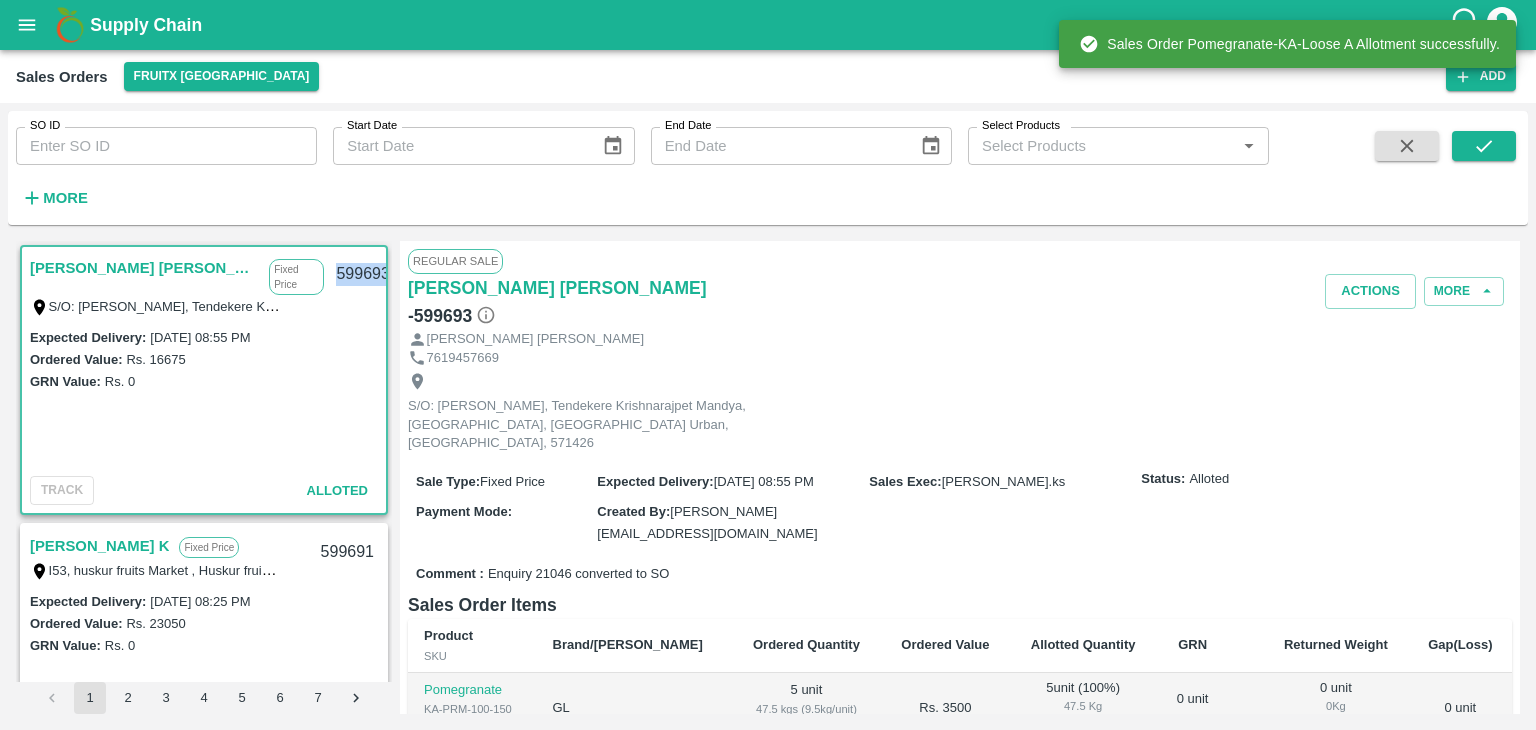 click on "599693" at bounding box center [362, 274] 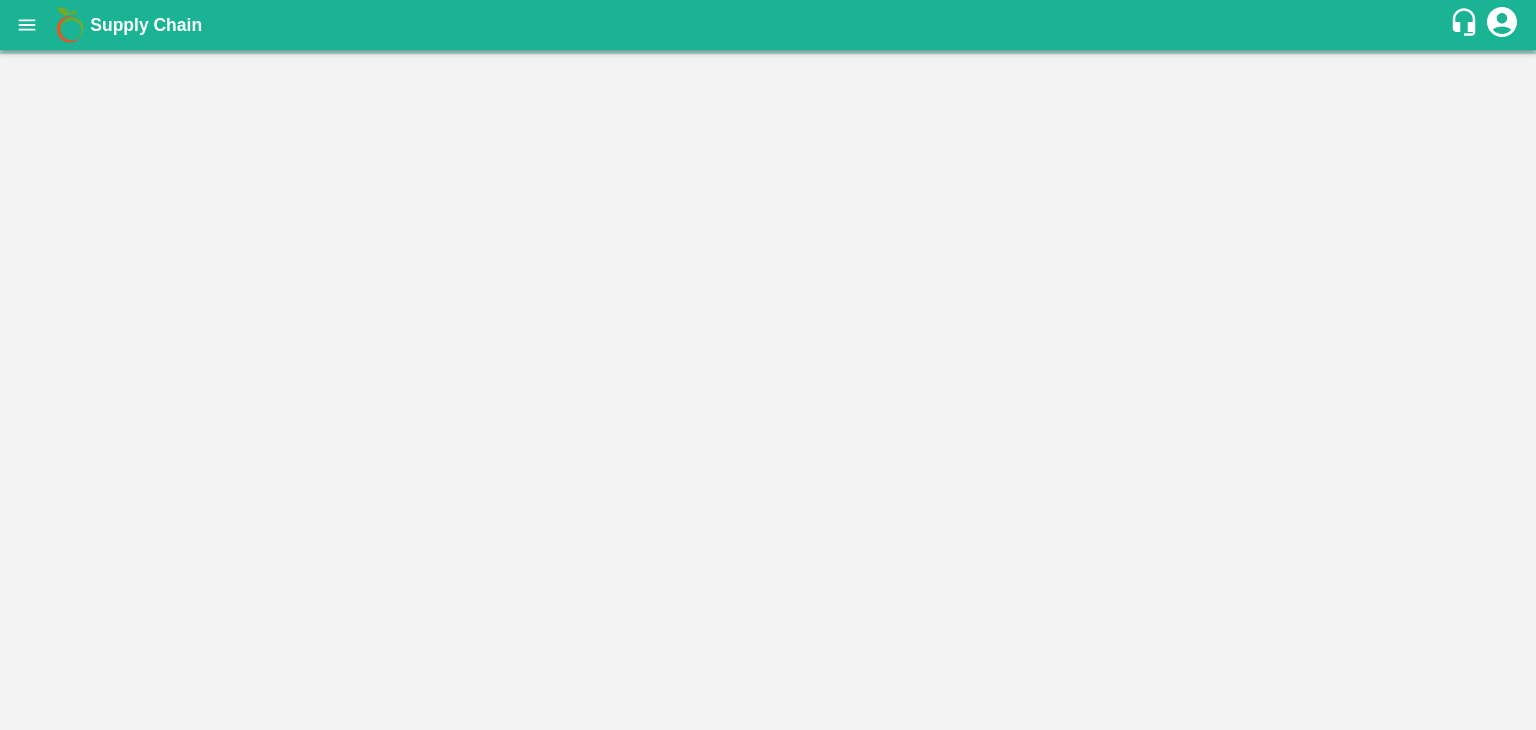 scroll, scrollTop: 0, scrollLeft: 0, axis: both 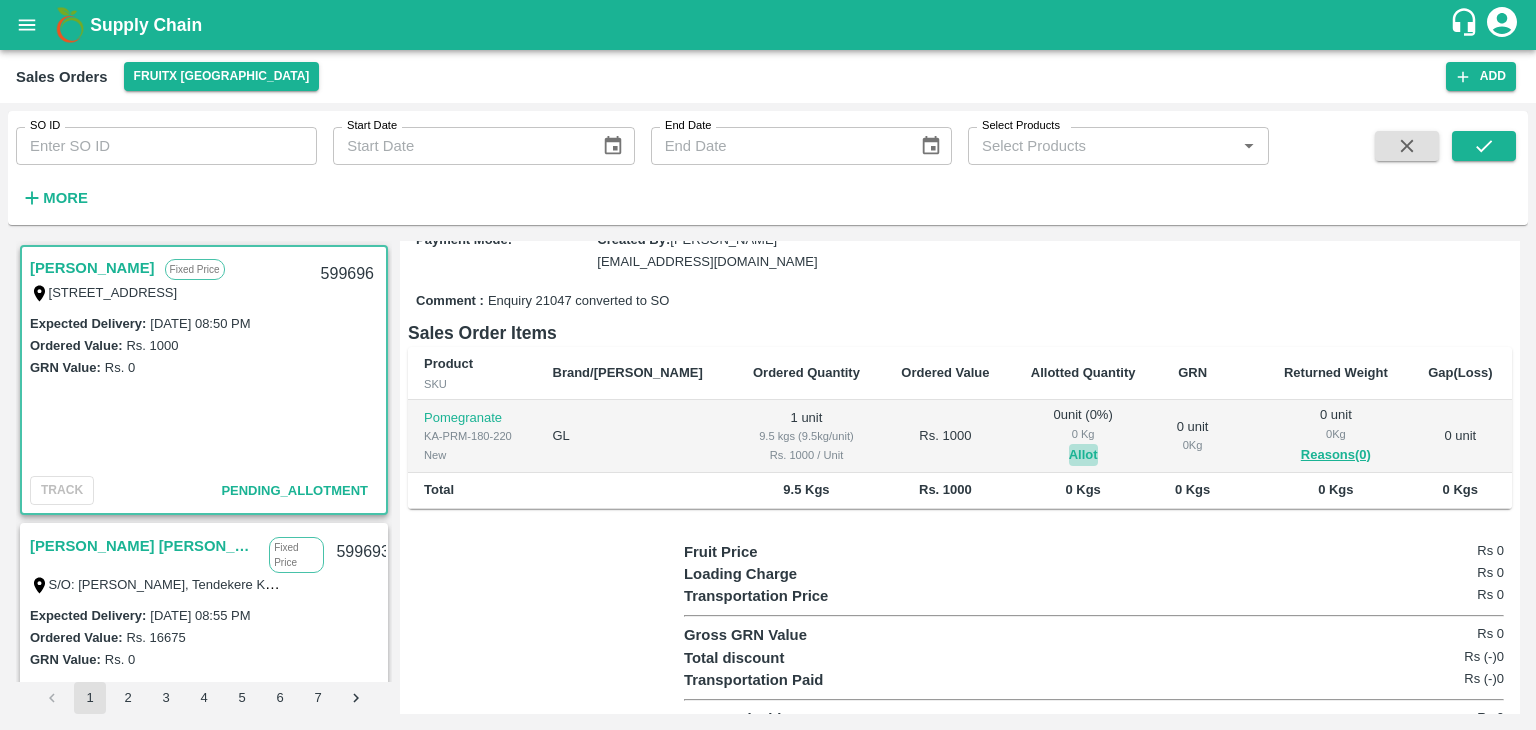 click on "Allot" at bounding box center (1083, 455) 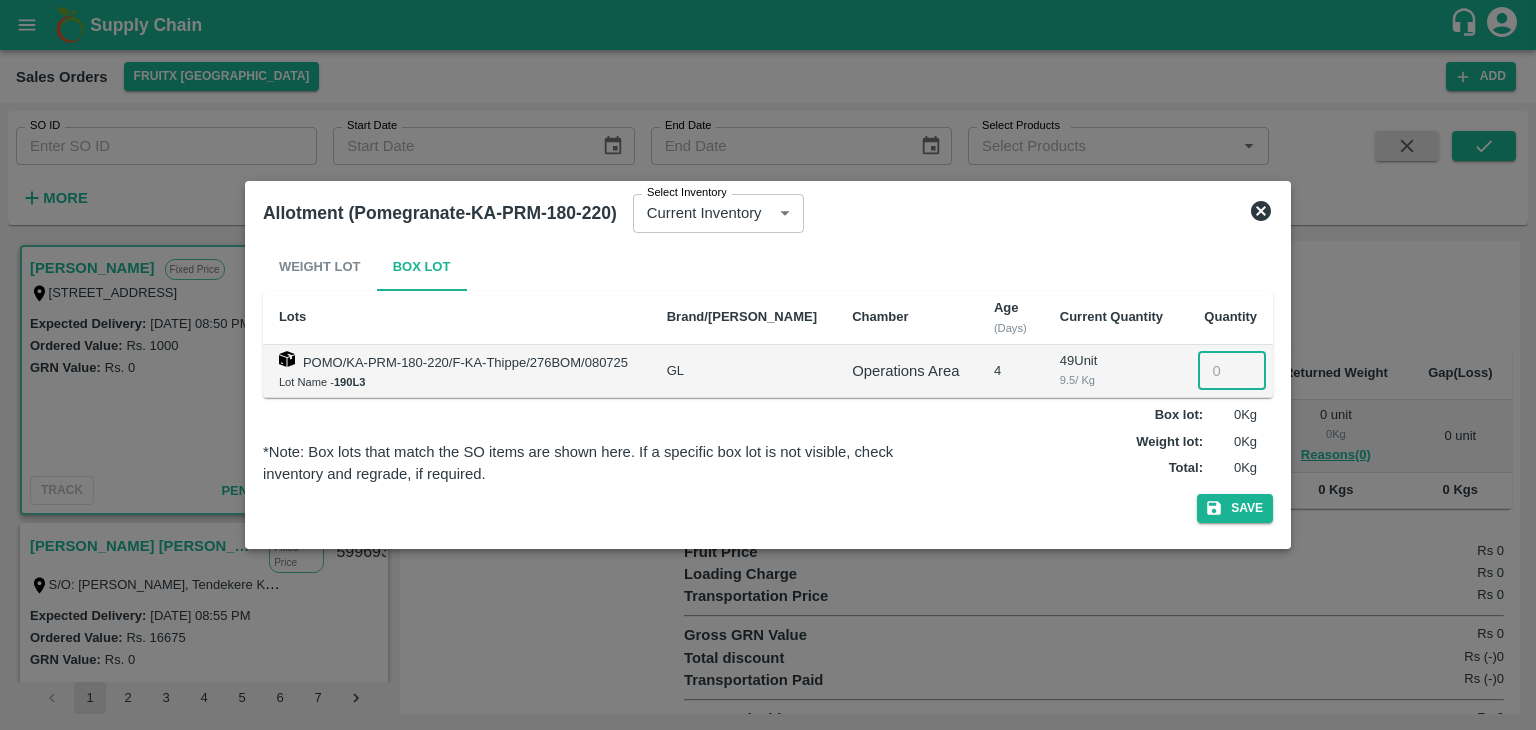 click at bounding box center (1232, 371) 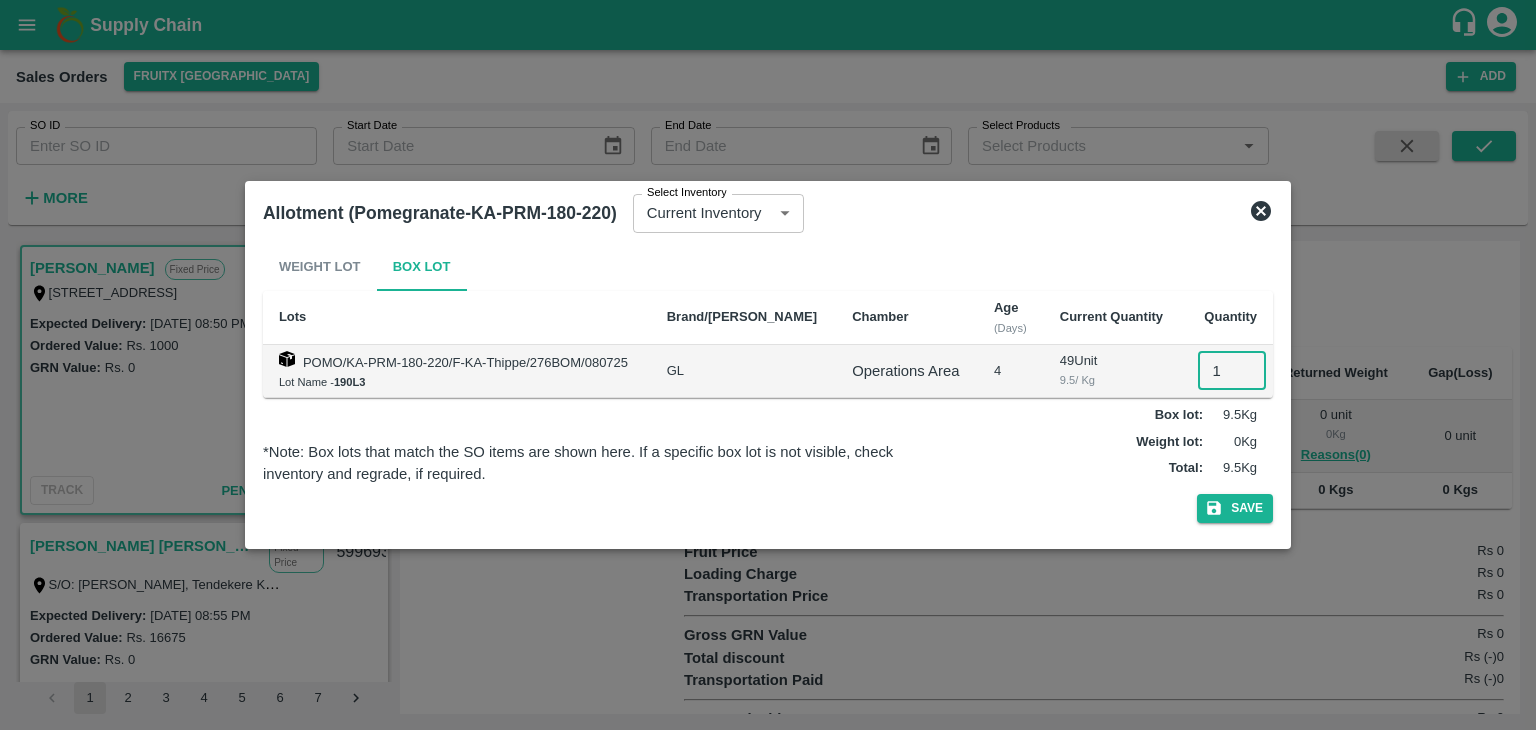 type on "1" 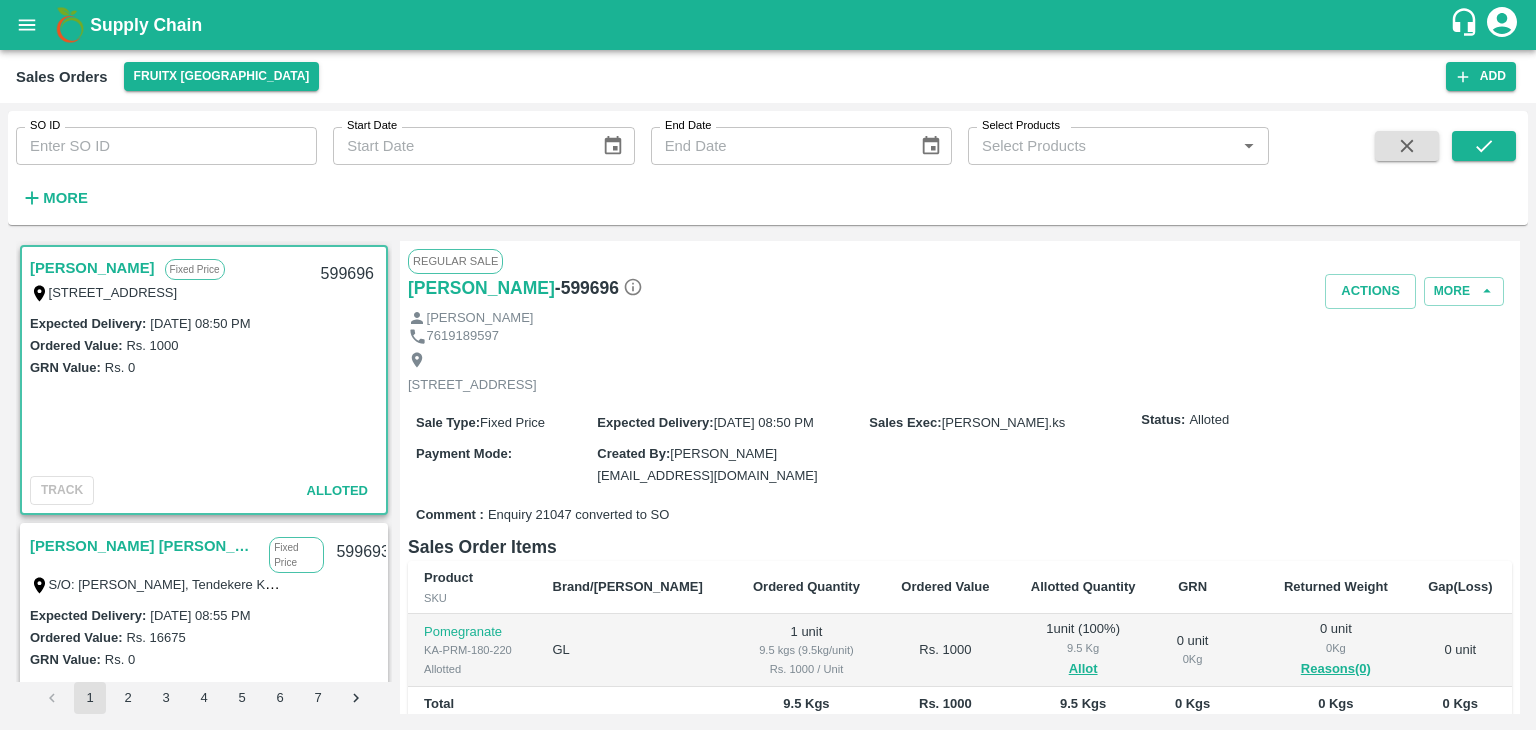 click on "599696" at bounding box center [347, 274] 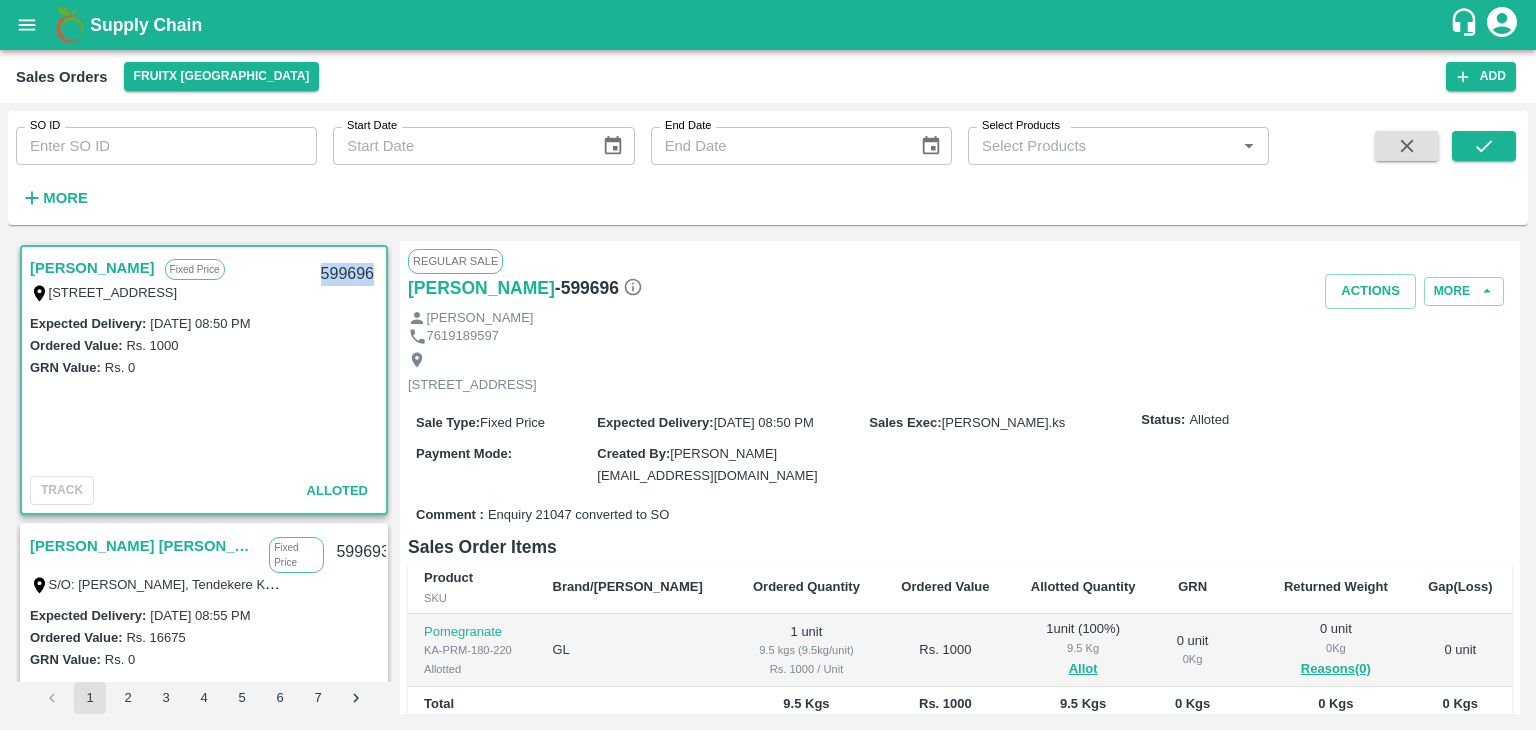 click on "599696" at bounding box center [347, 274] 